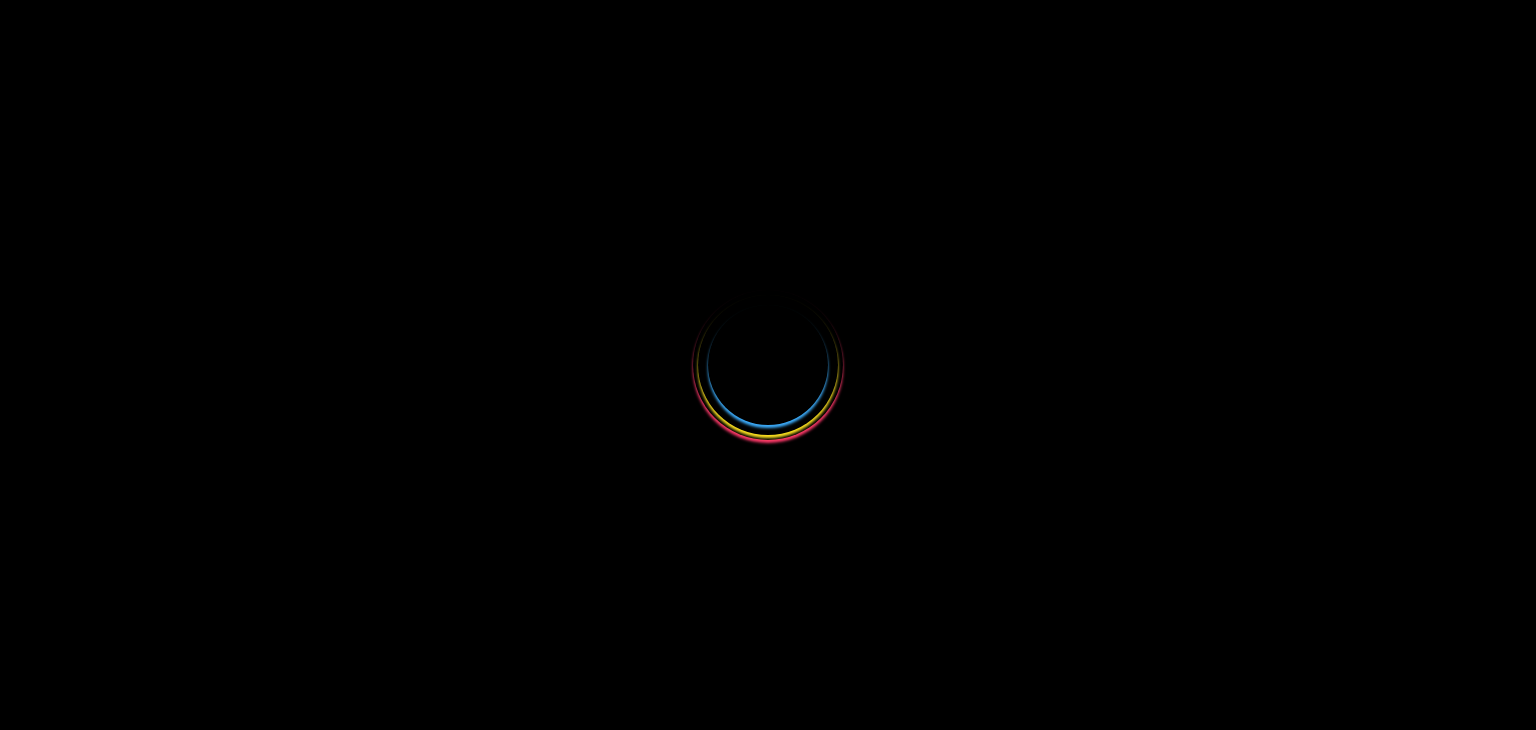 scroll, scrollTop: 0, scrollLeft: 0, axis: both 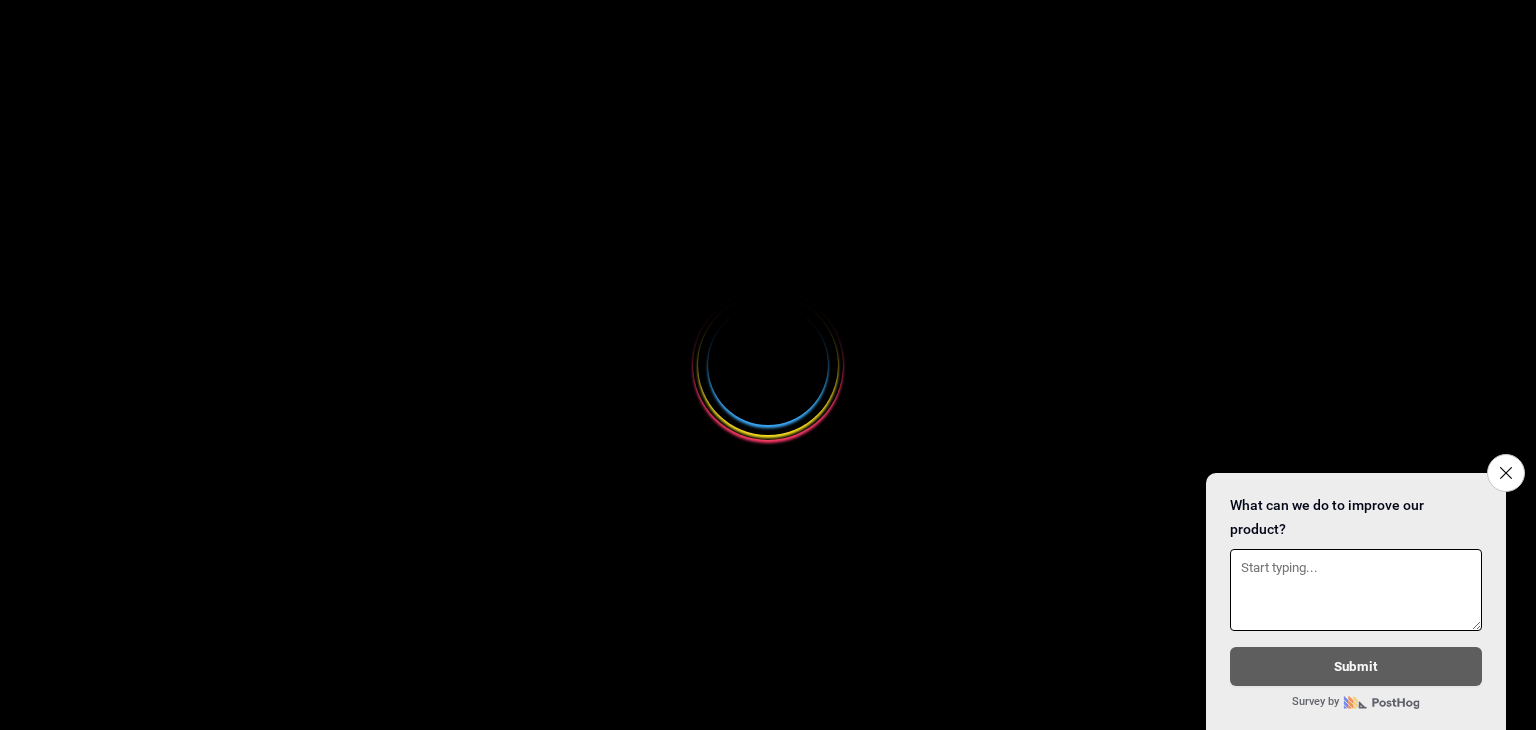 select 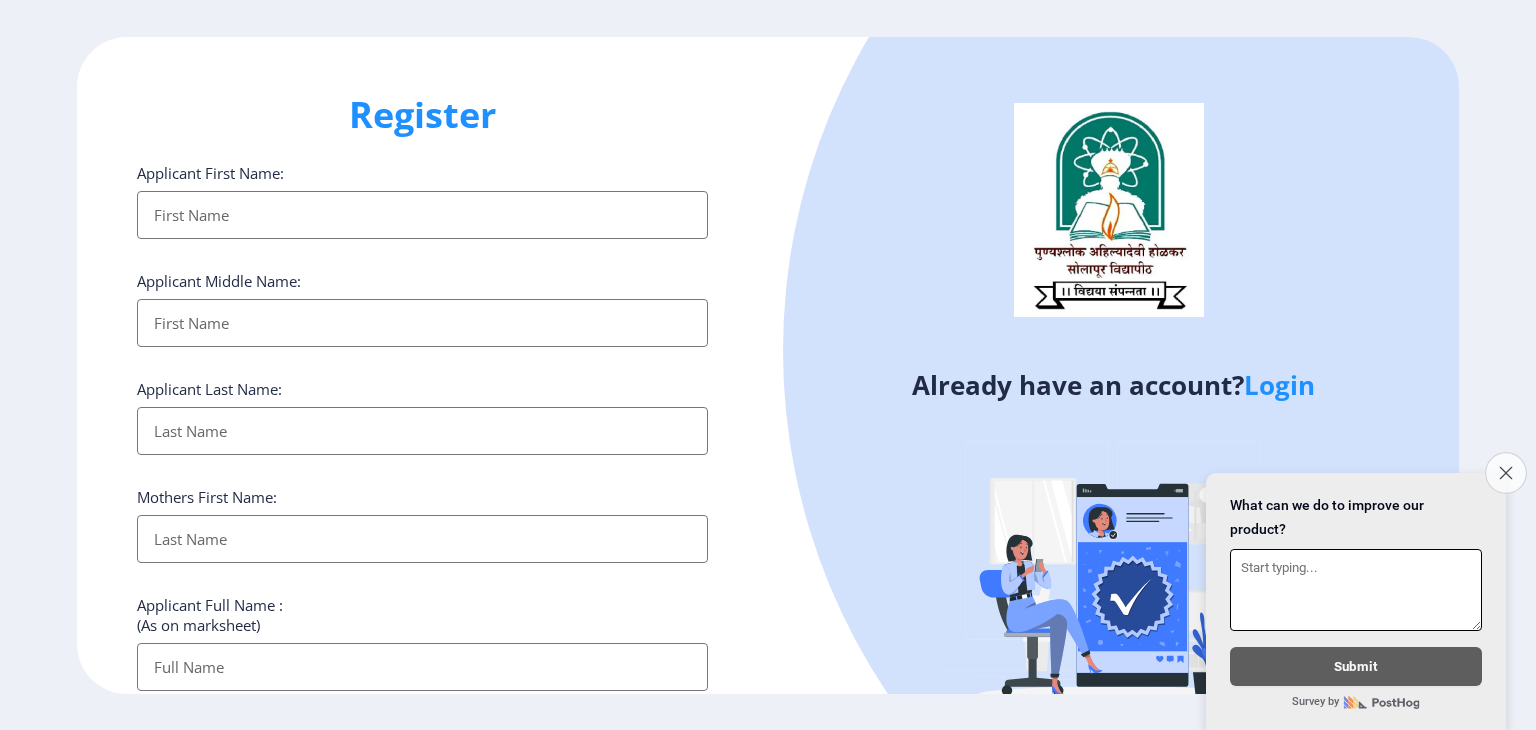 click on "Close survey" at bounding box center (1506, 473) 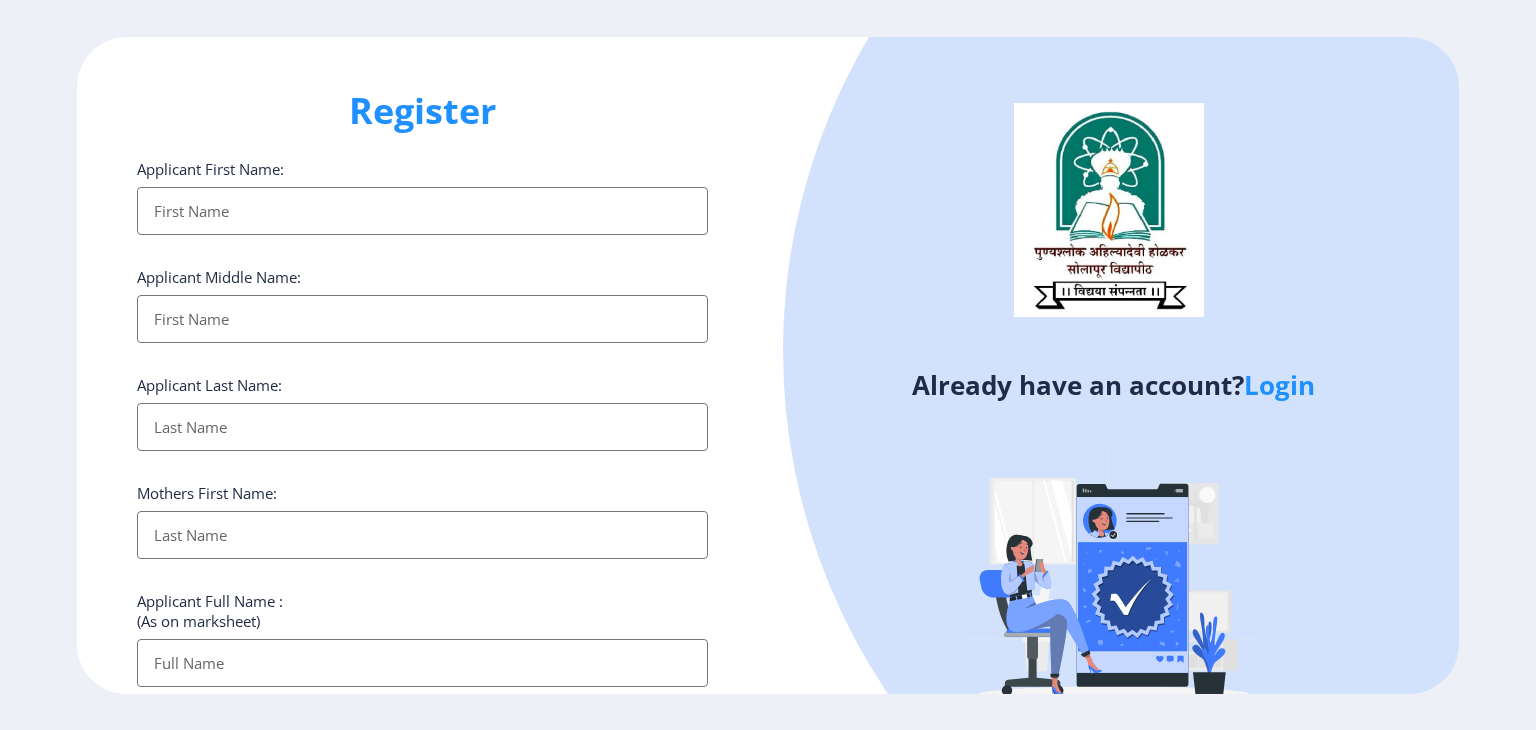 scroll, scrollTop: 0, scrollLeft: 0, axis: both 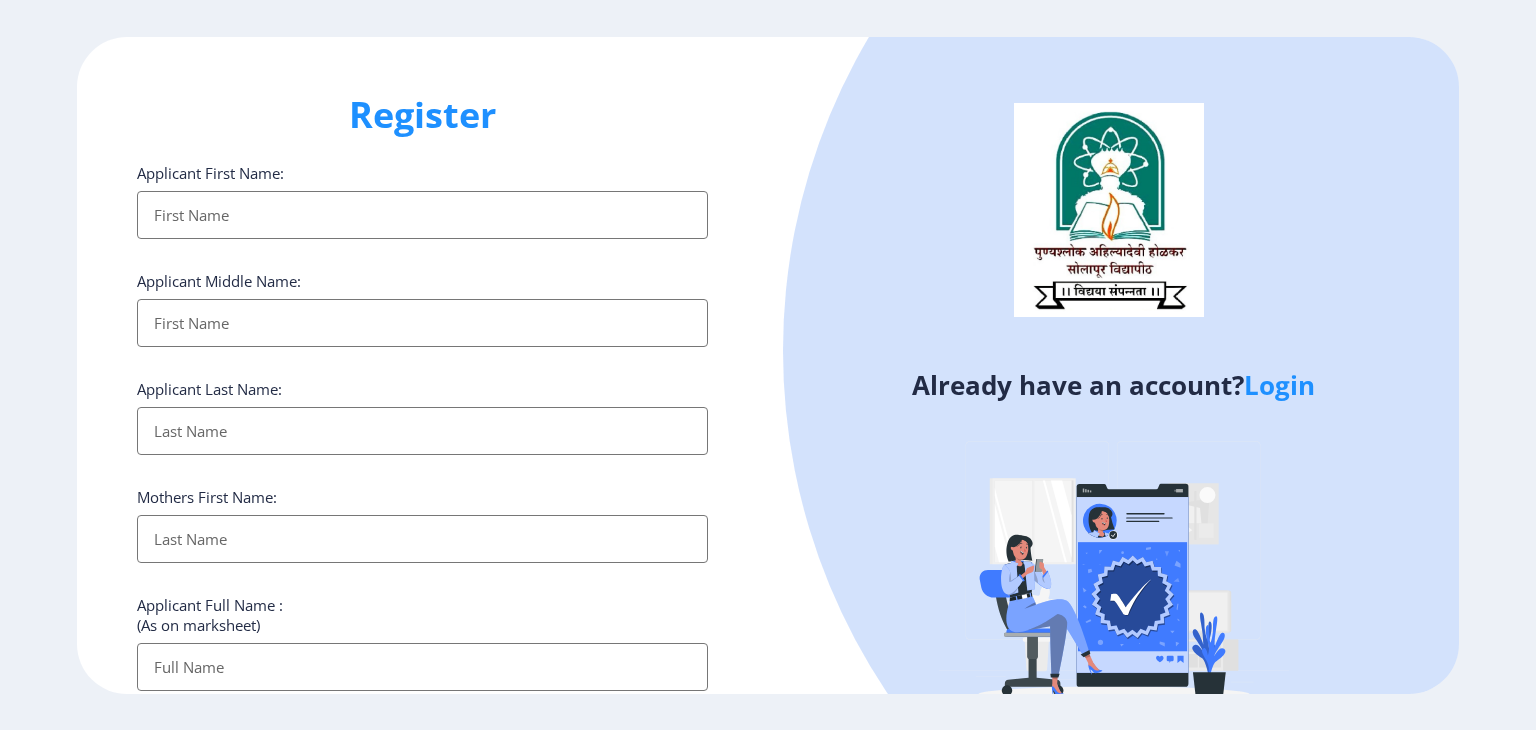 click on "Applicant First Name:" at bounding box center (422, 215) 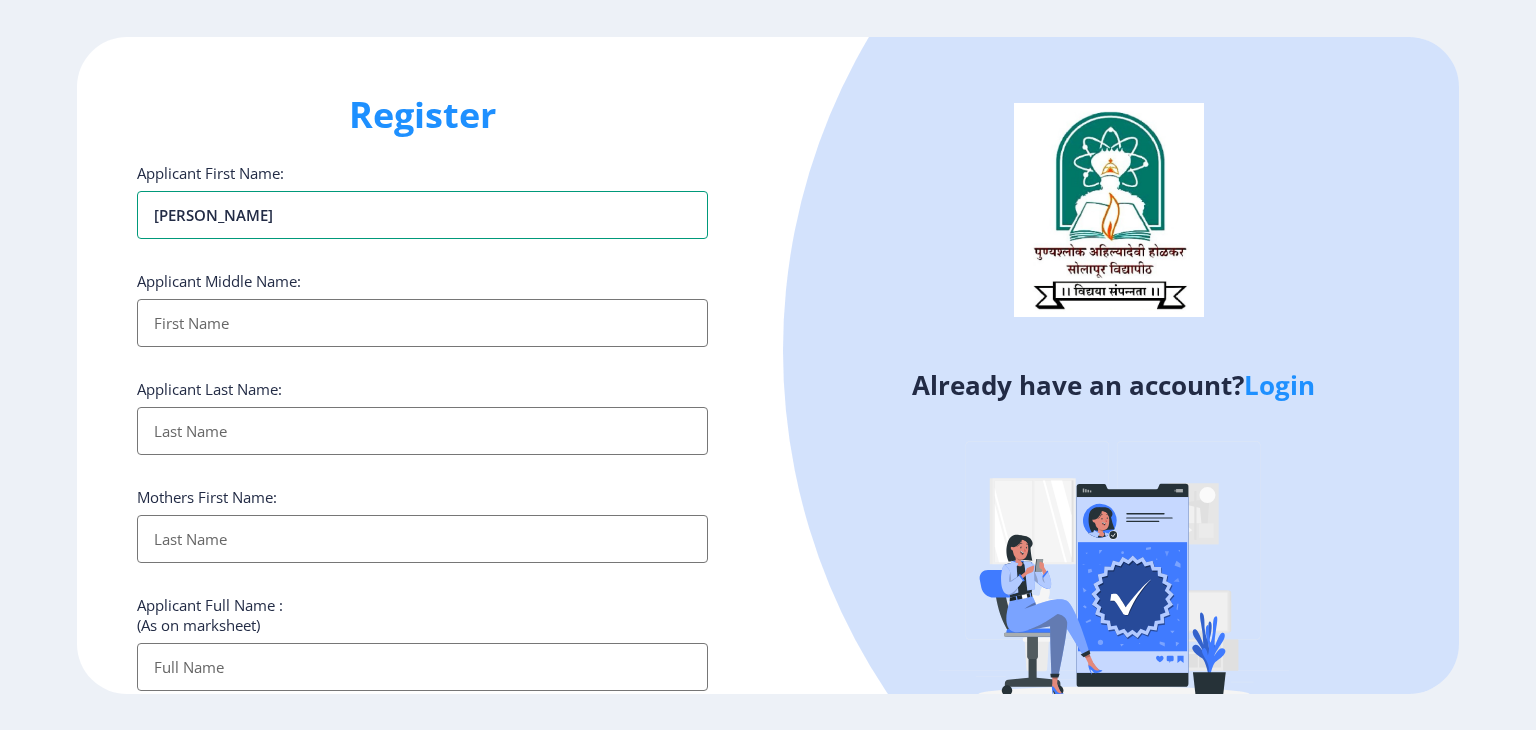 type on "[PERSON_NAME]" 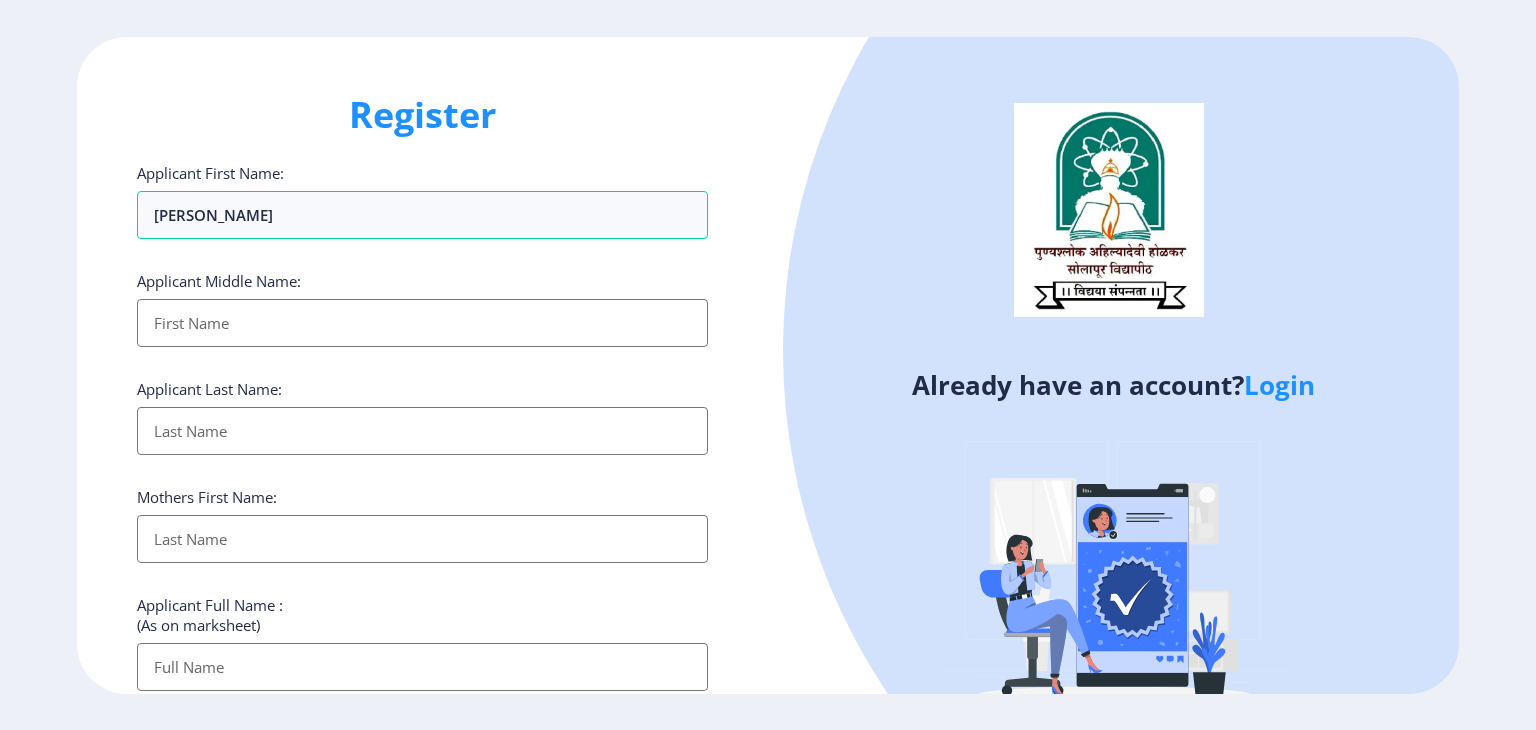 click on "Applicant First Name:" at bounding box center (422, 323) 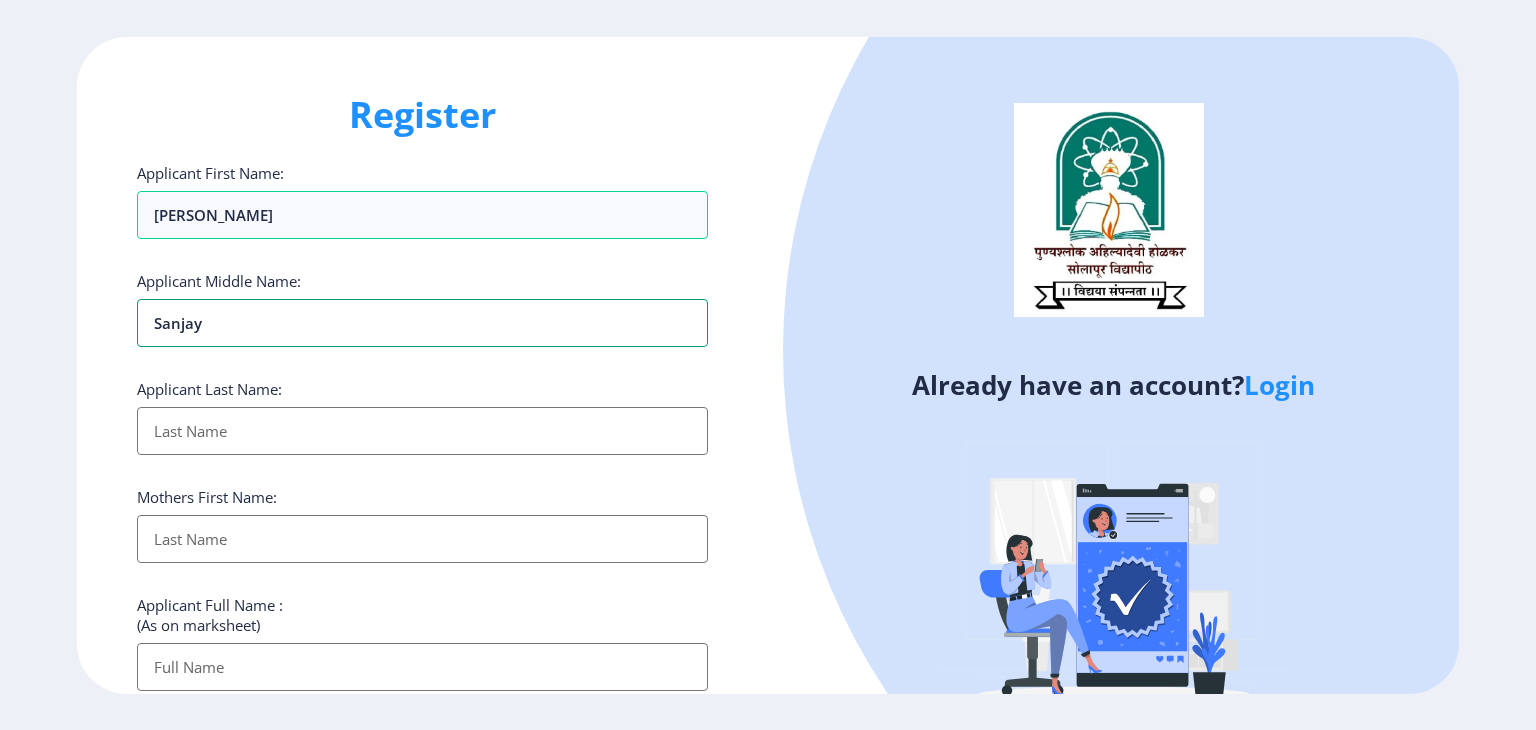 type on "Sanjay" 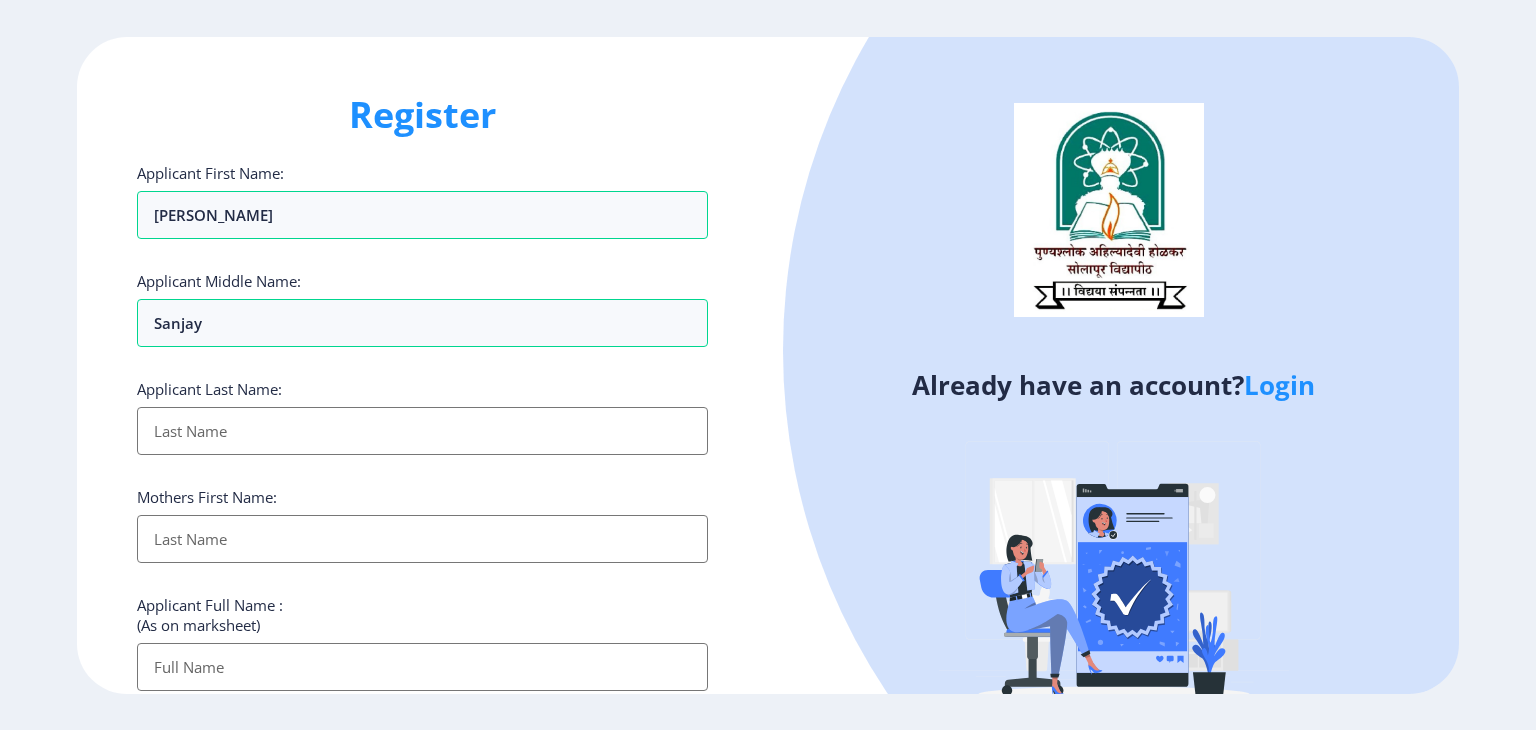 click on "Applicant First Name:" at bounding box center [422, 431] 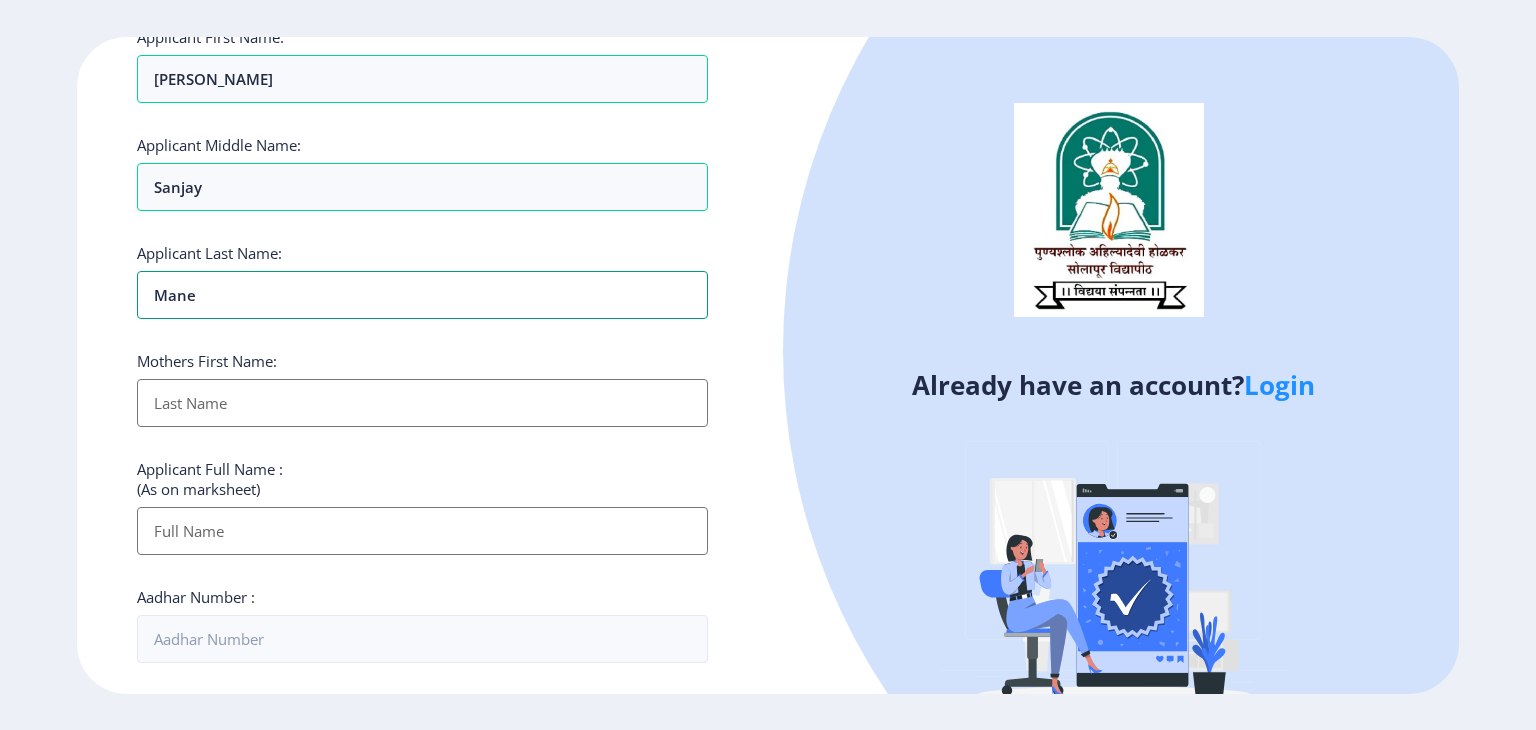 scroll, scrollTop: 164, scrollLeft: 0, axis: vertical 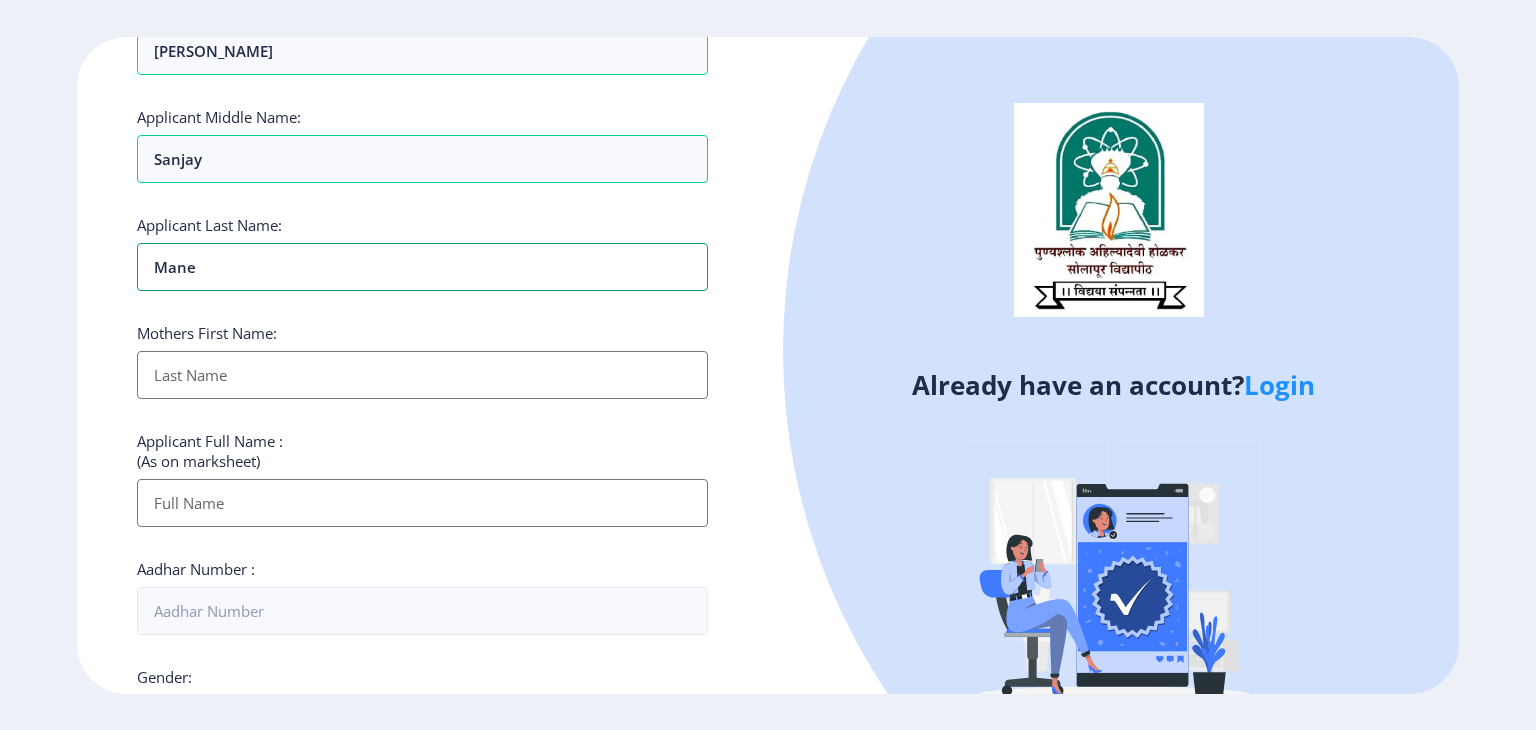type on "Mane" 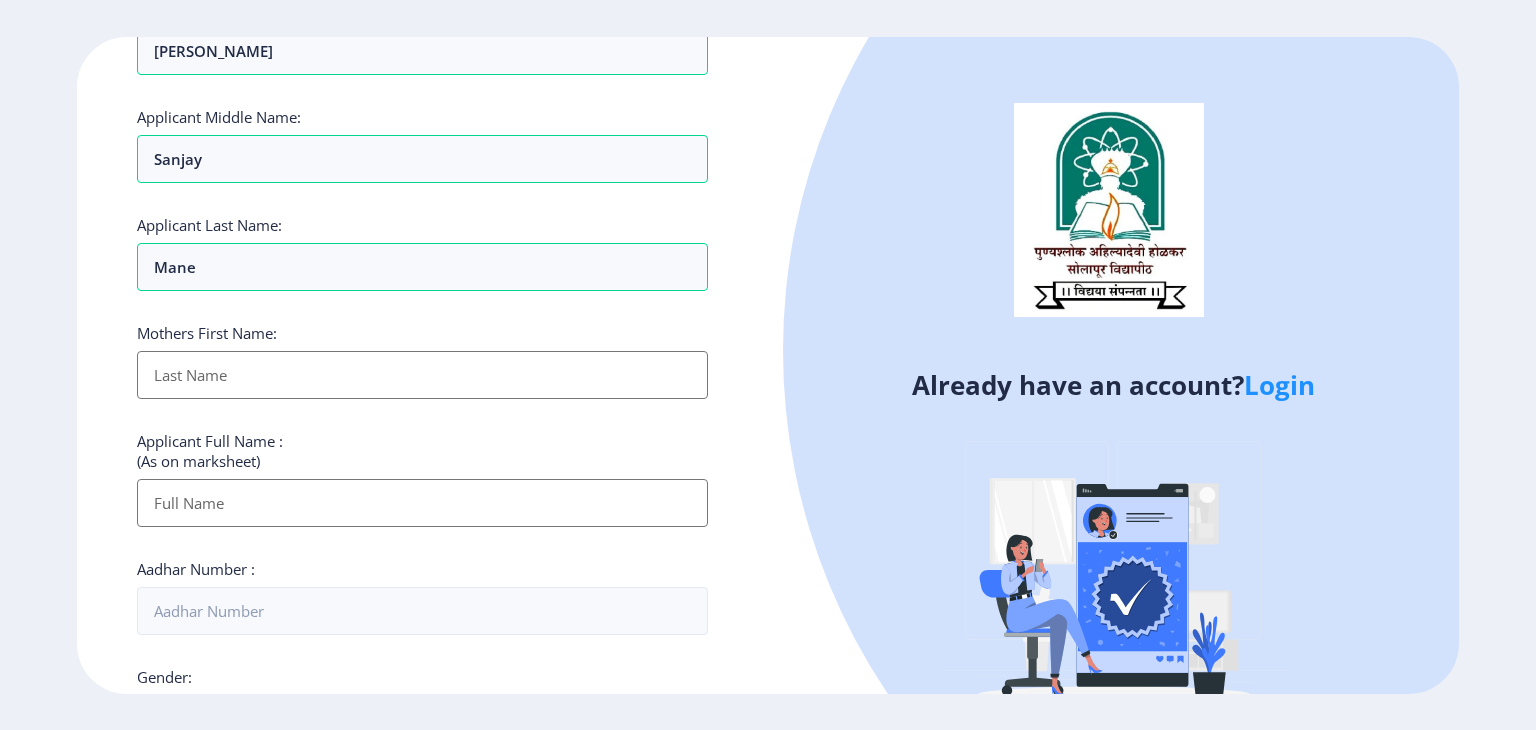 click on "Applicant First Name:" at bounding box center (422, 375) 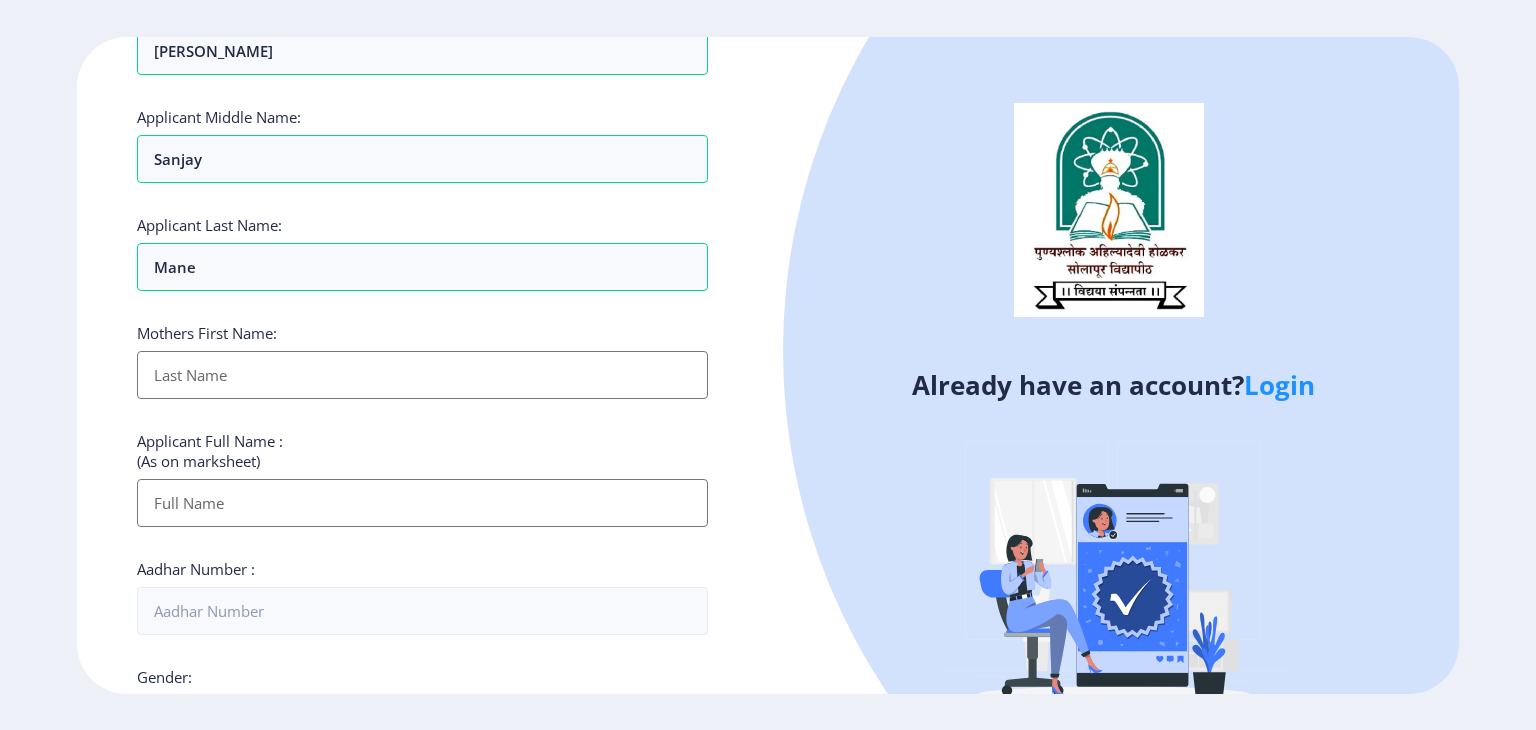click on "Applicant First Name:" at bounding box center (422, 375) 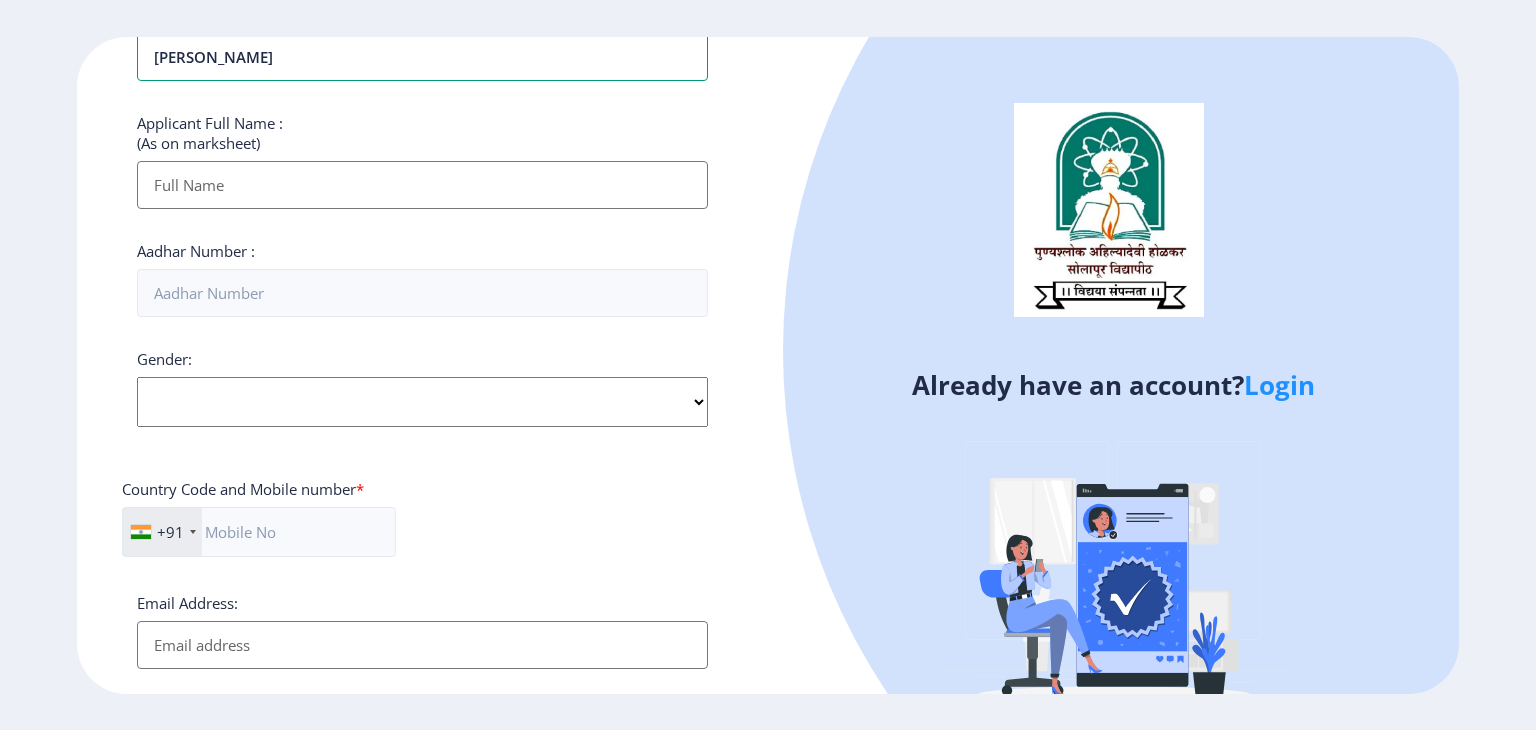 scroll, scrollTop: 483, scrollLeft: 0, axis: vertical 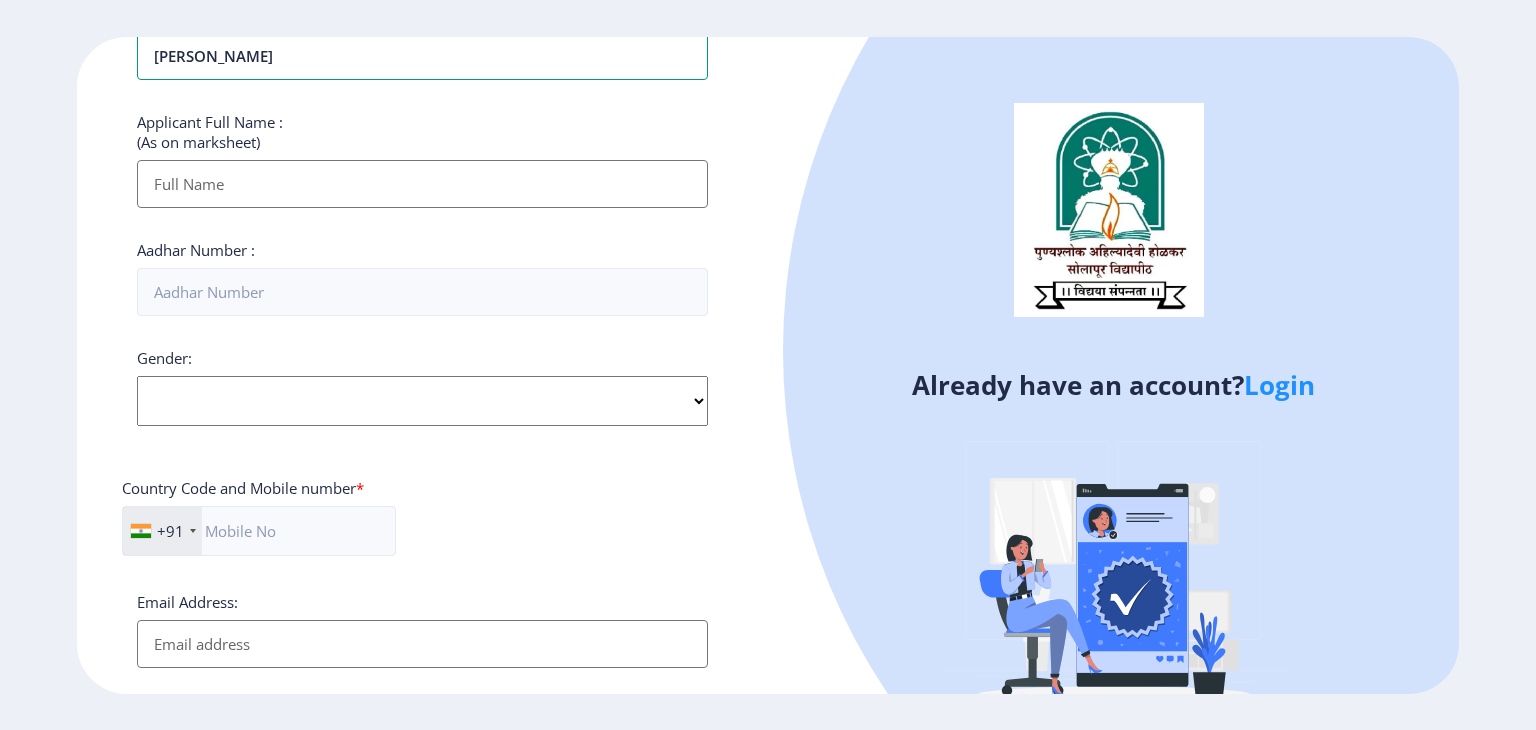 type on "Rupali" 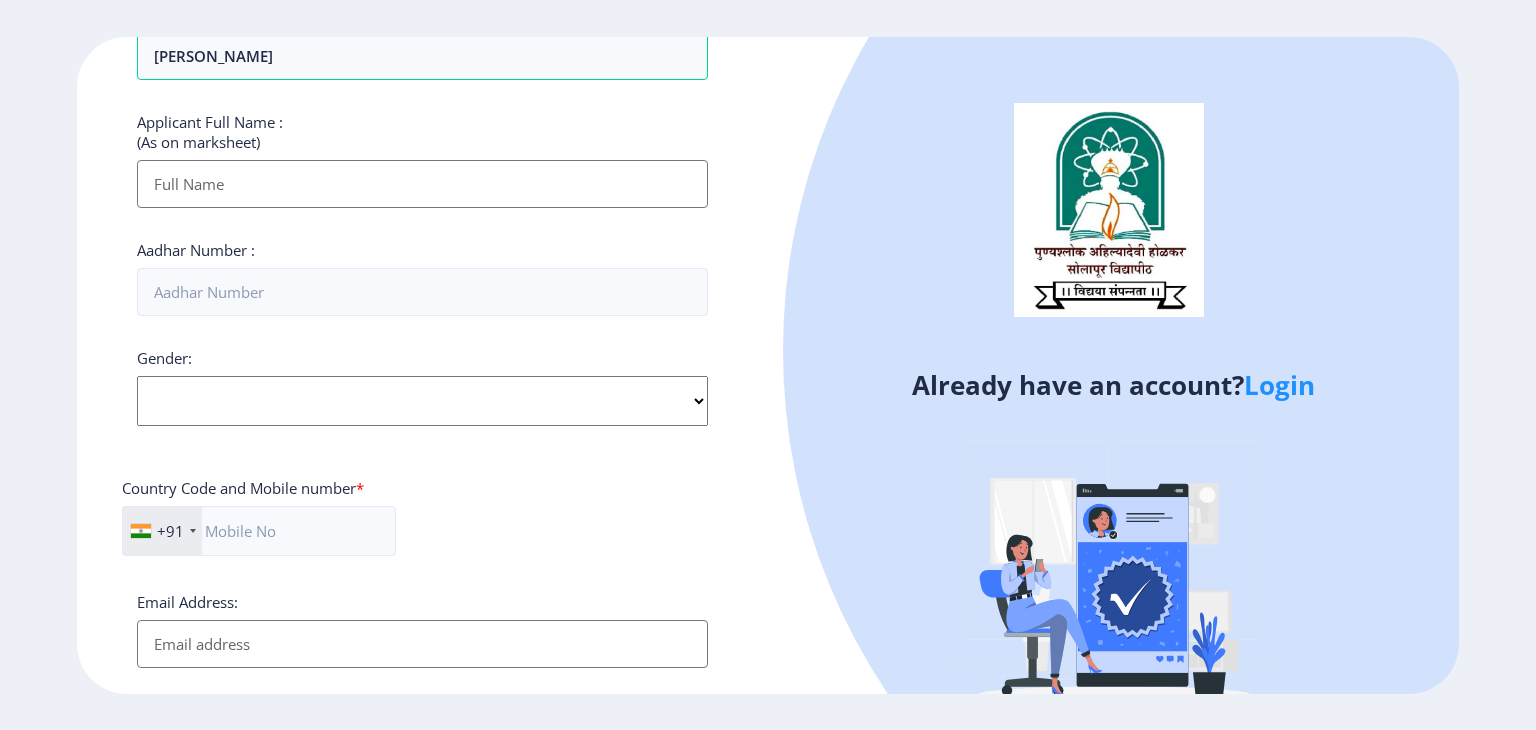 click on "Applicant First Name:" at bounding box center (422, 184) 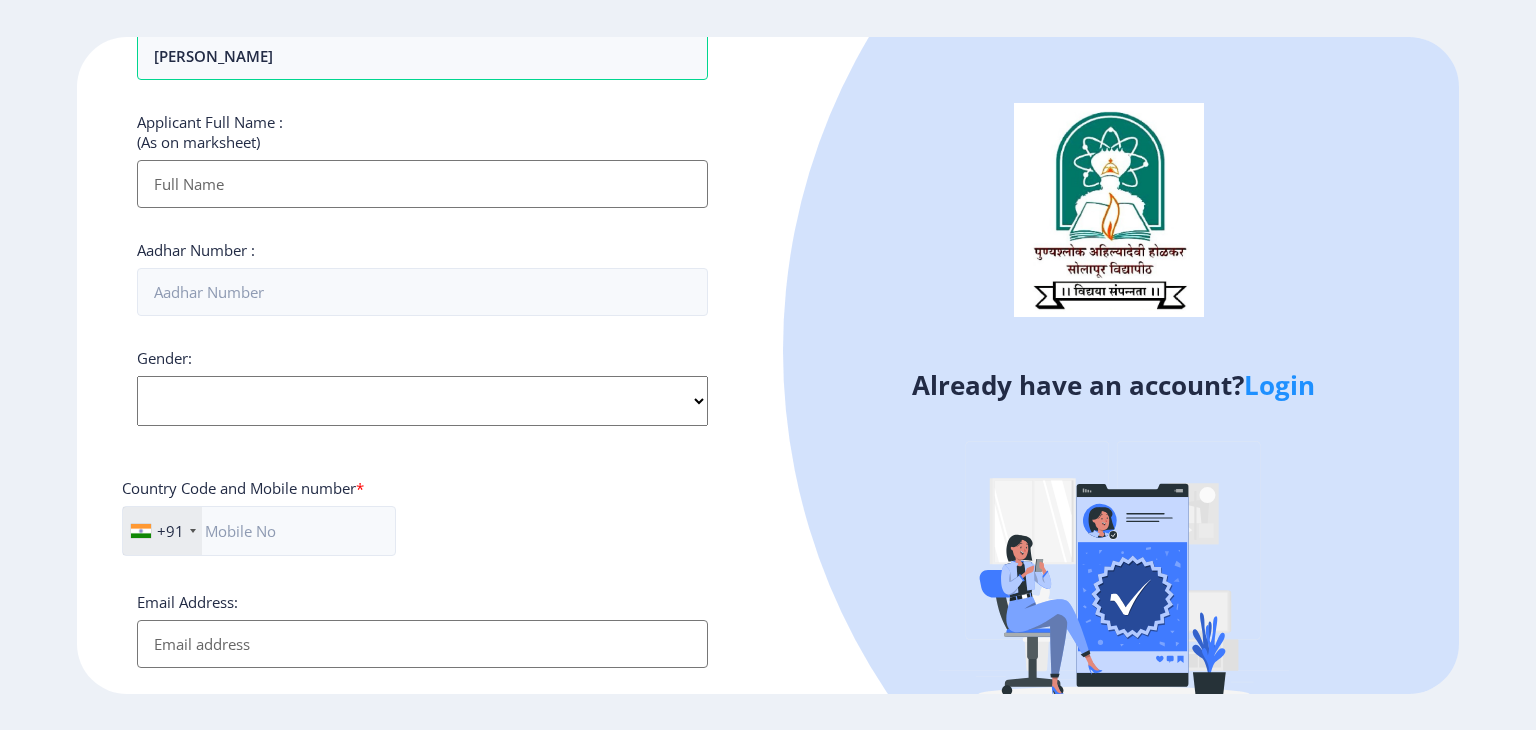 click on "Select Gender Male Female Other" 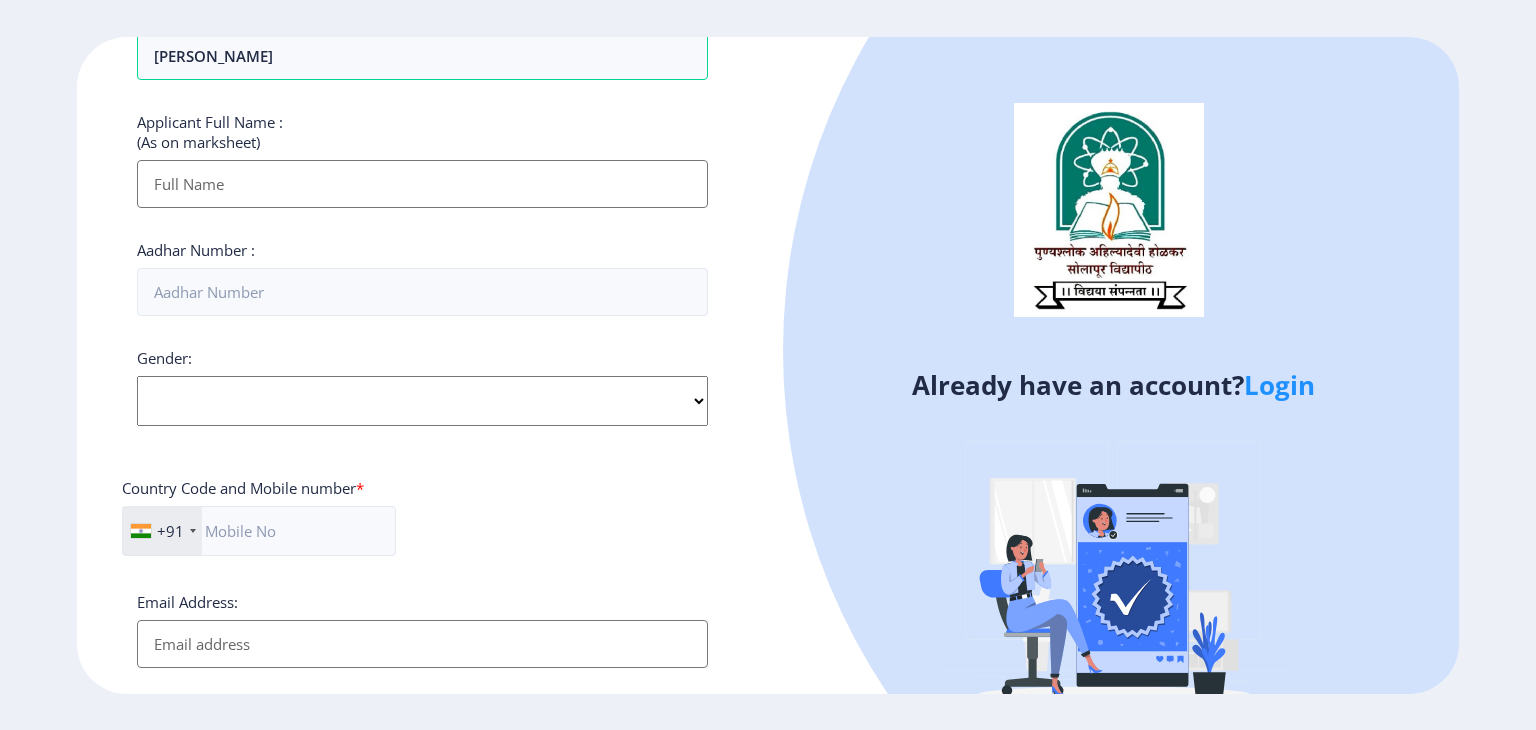 select on "[DEMOGRAPHIC_DATA]" 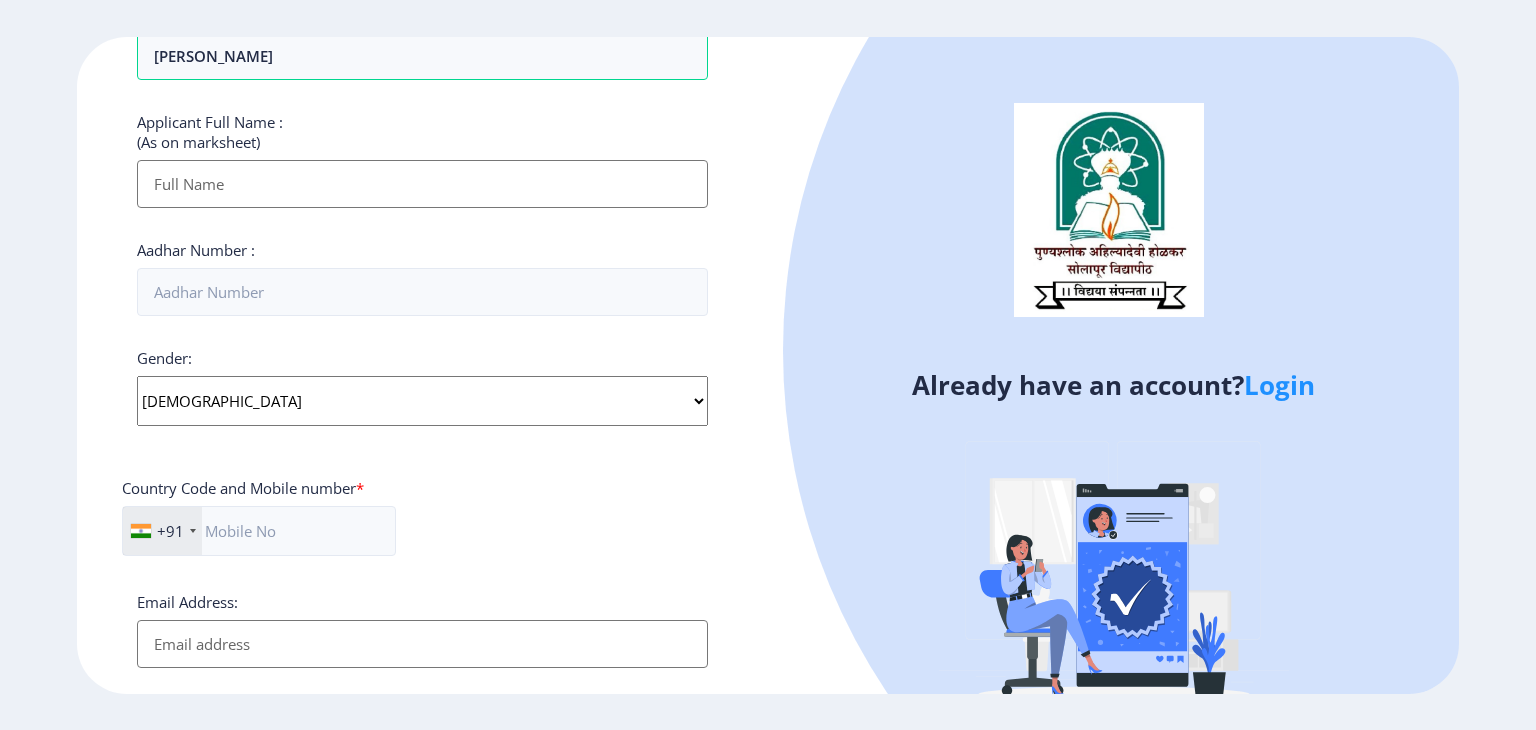click on "Select Gender Male Female Other" 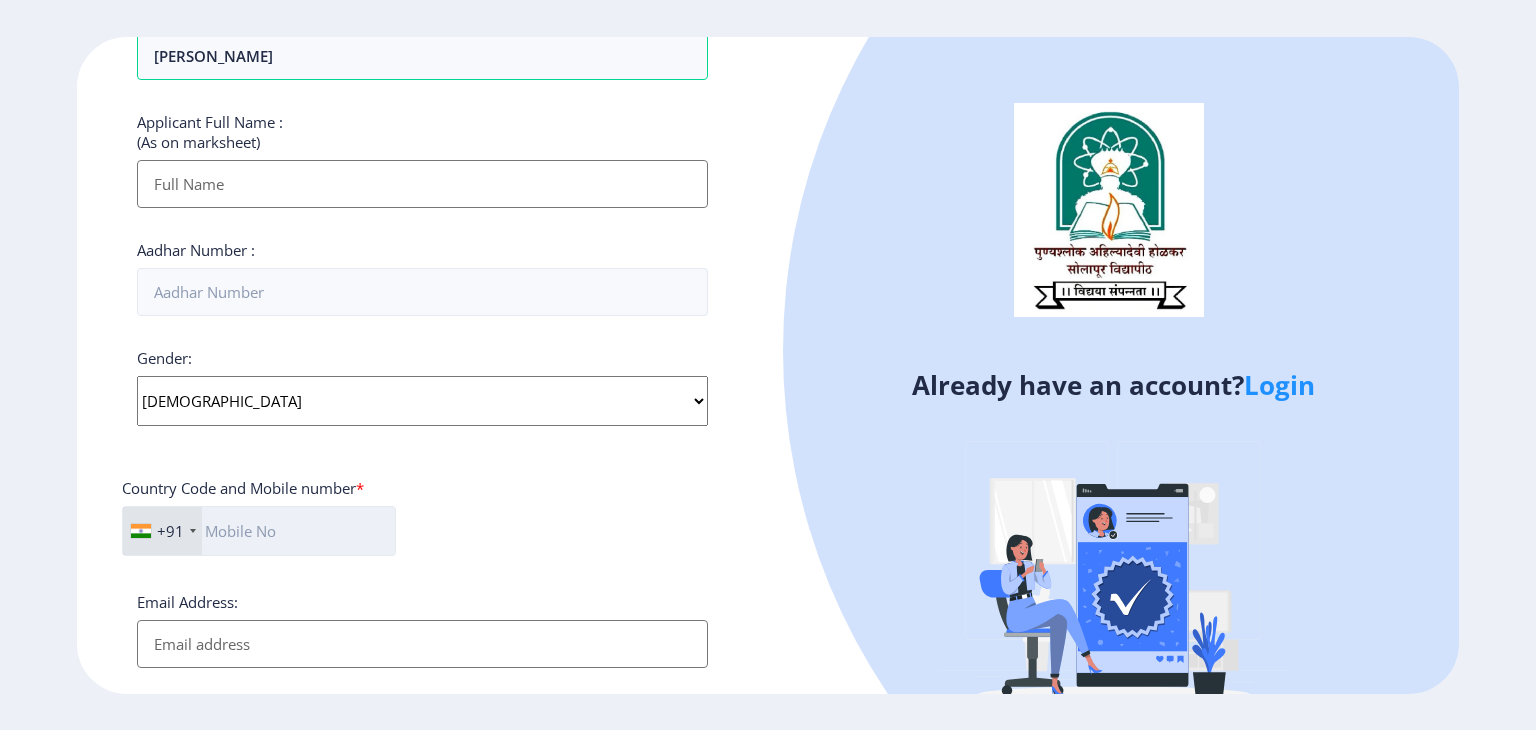 click 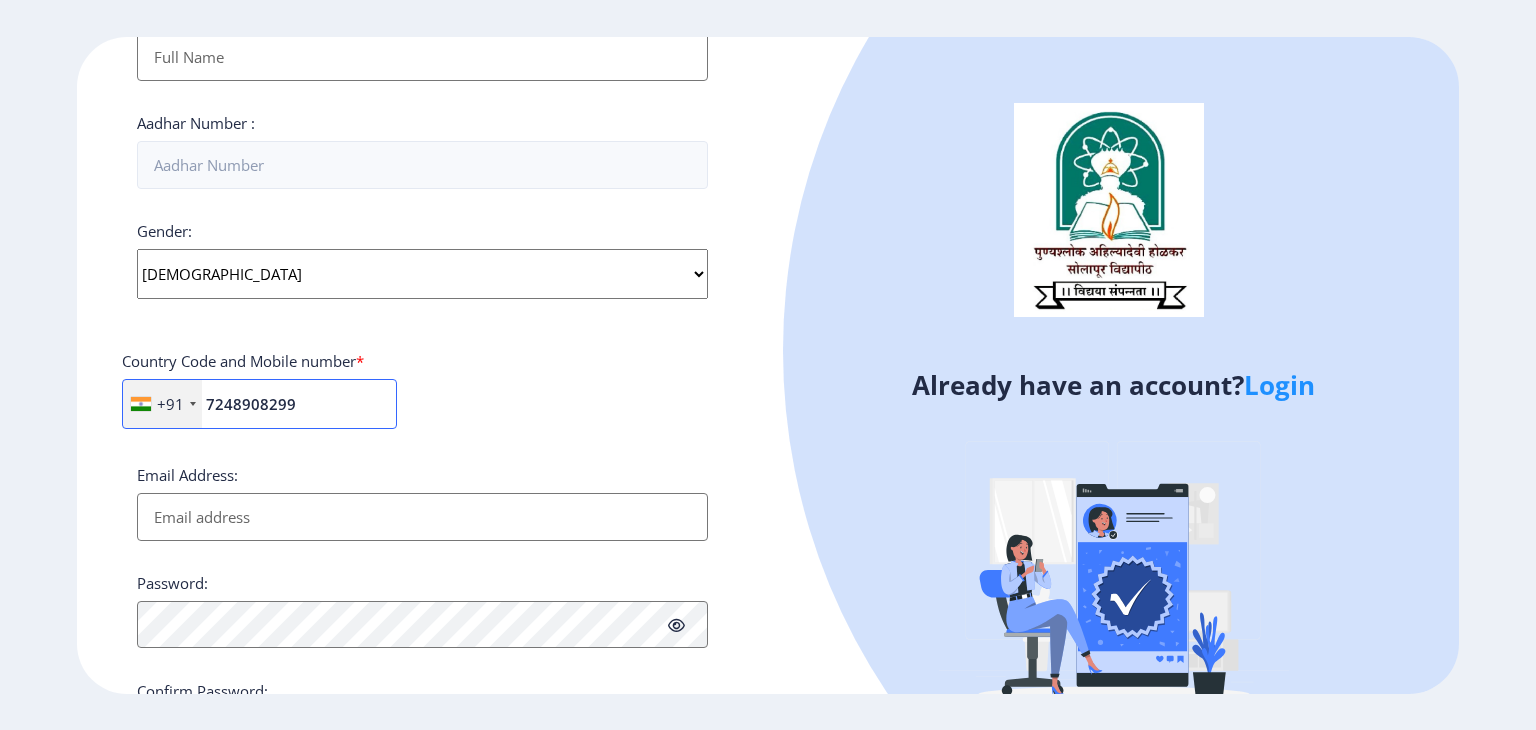 scroll, scrollTop: 611, scrollLeft: 0, axis: vertical 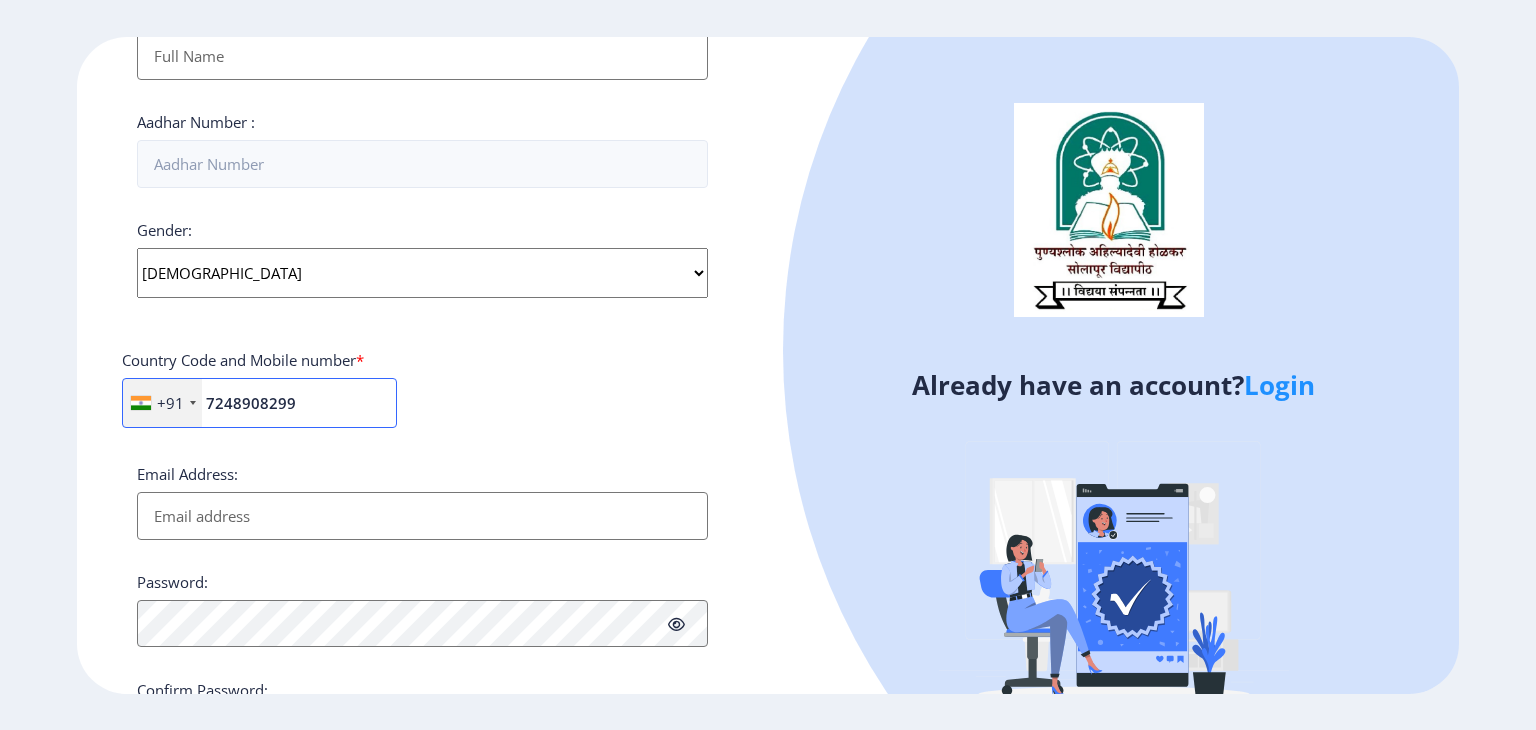 type on "7248908299" 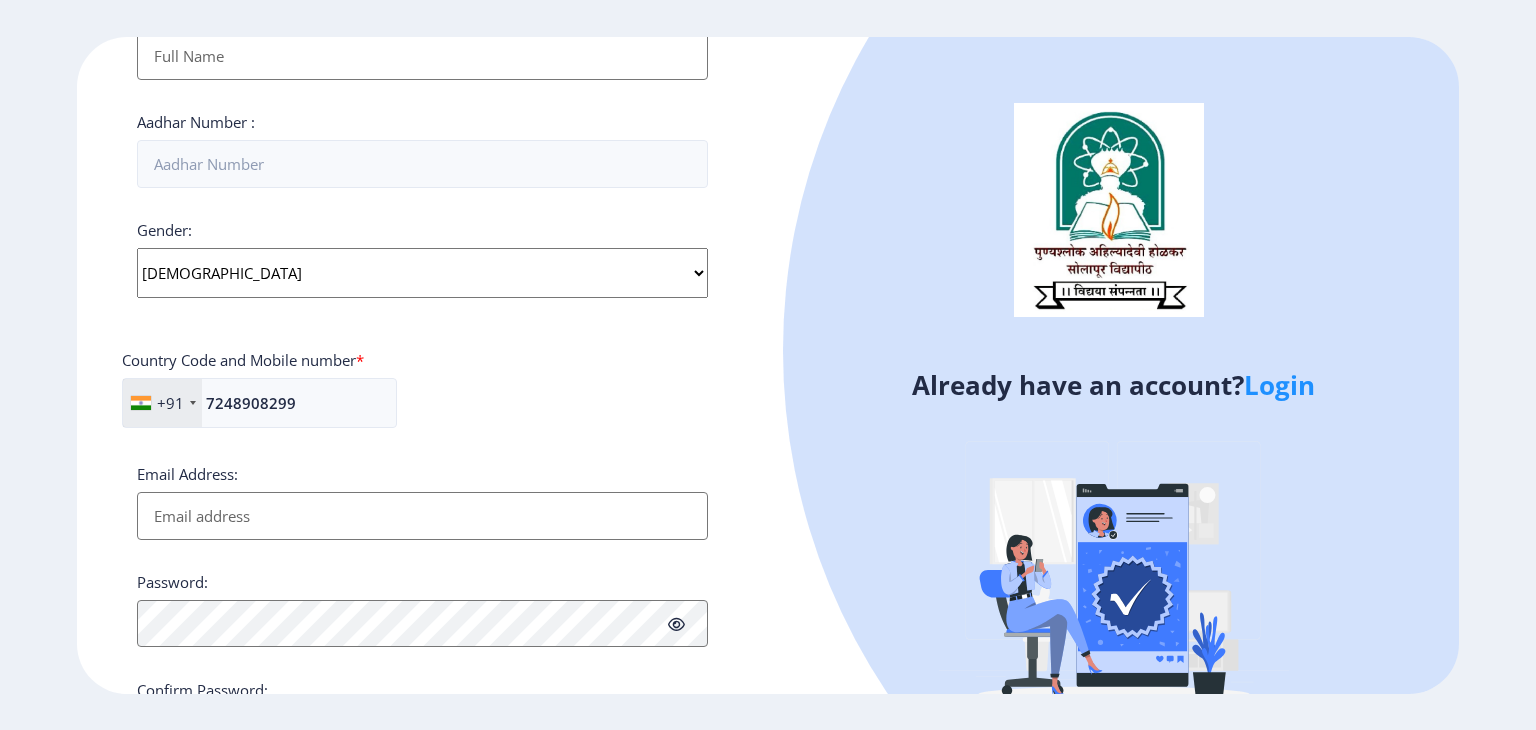 click on "Email Address:" at bounding box center (422, 516) 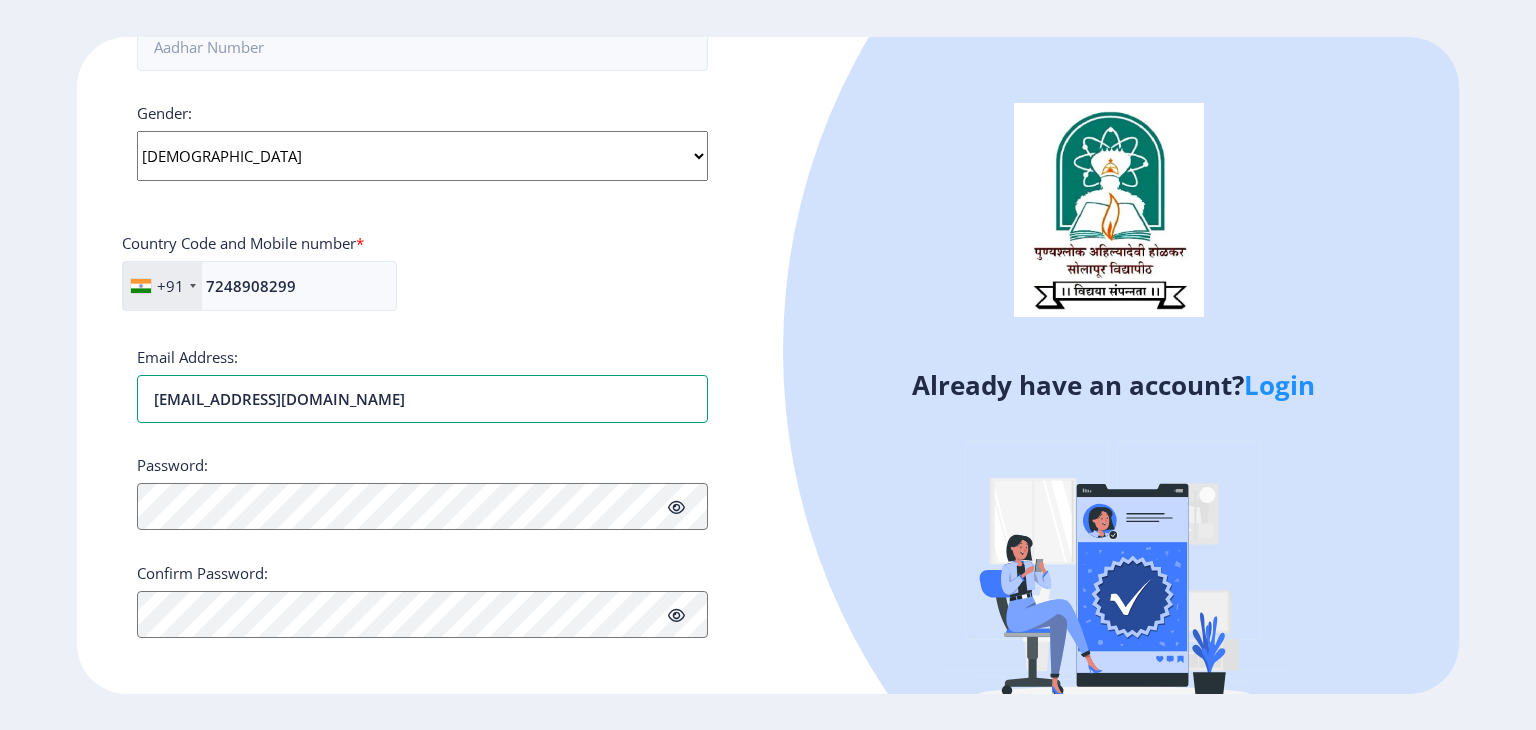 scroll, scrollTop: 732, scrollLeft: 0, axis: vertical 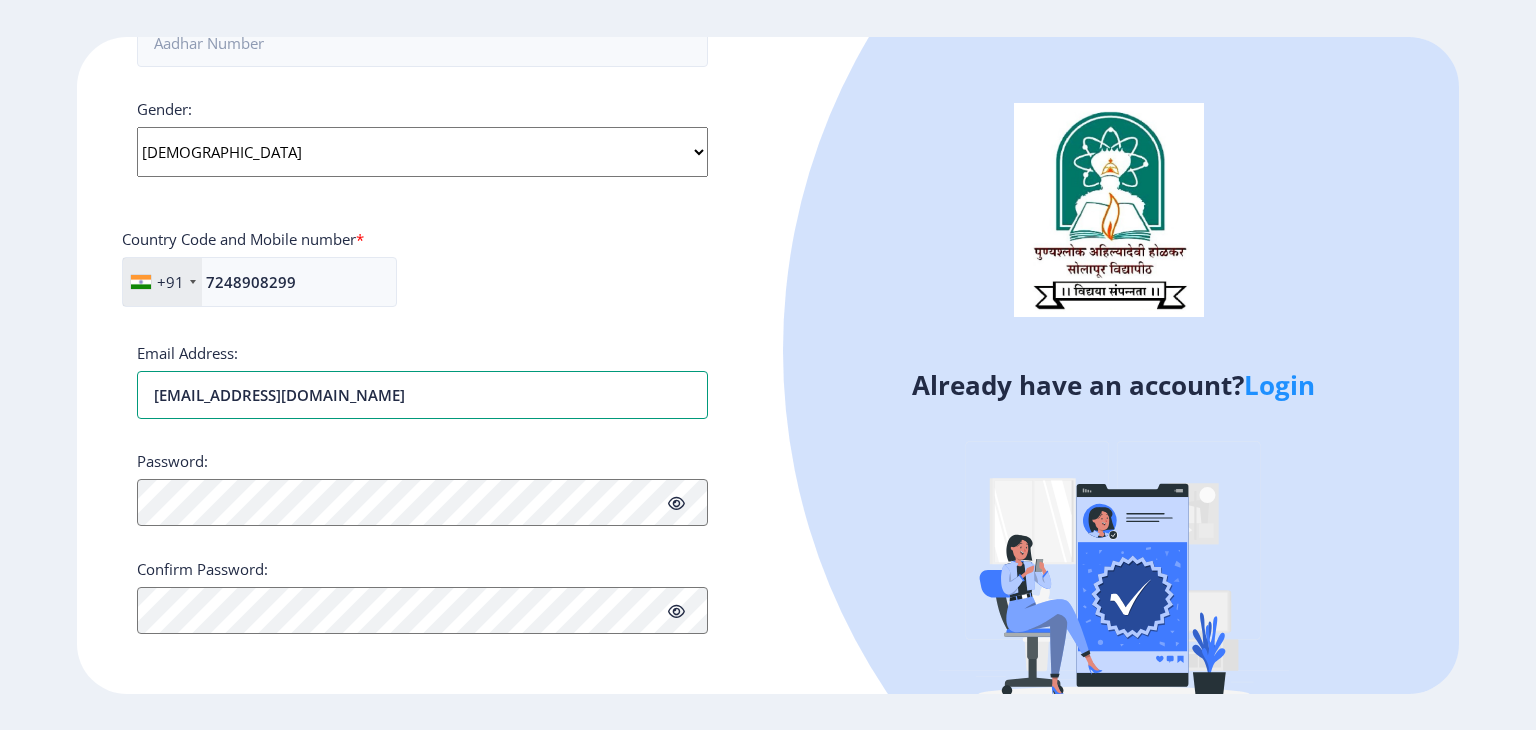 type on "[EMAIL_ADDRESS][DOMAIN_NAME]" 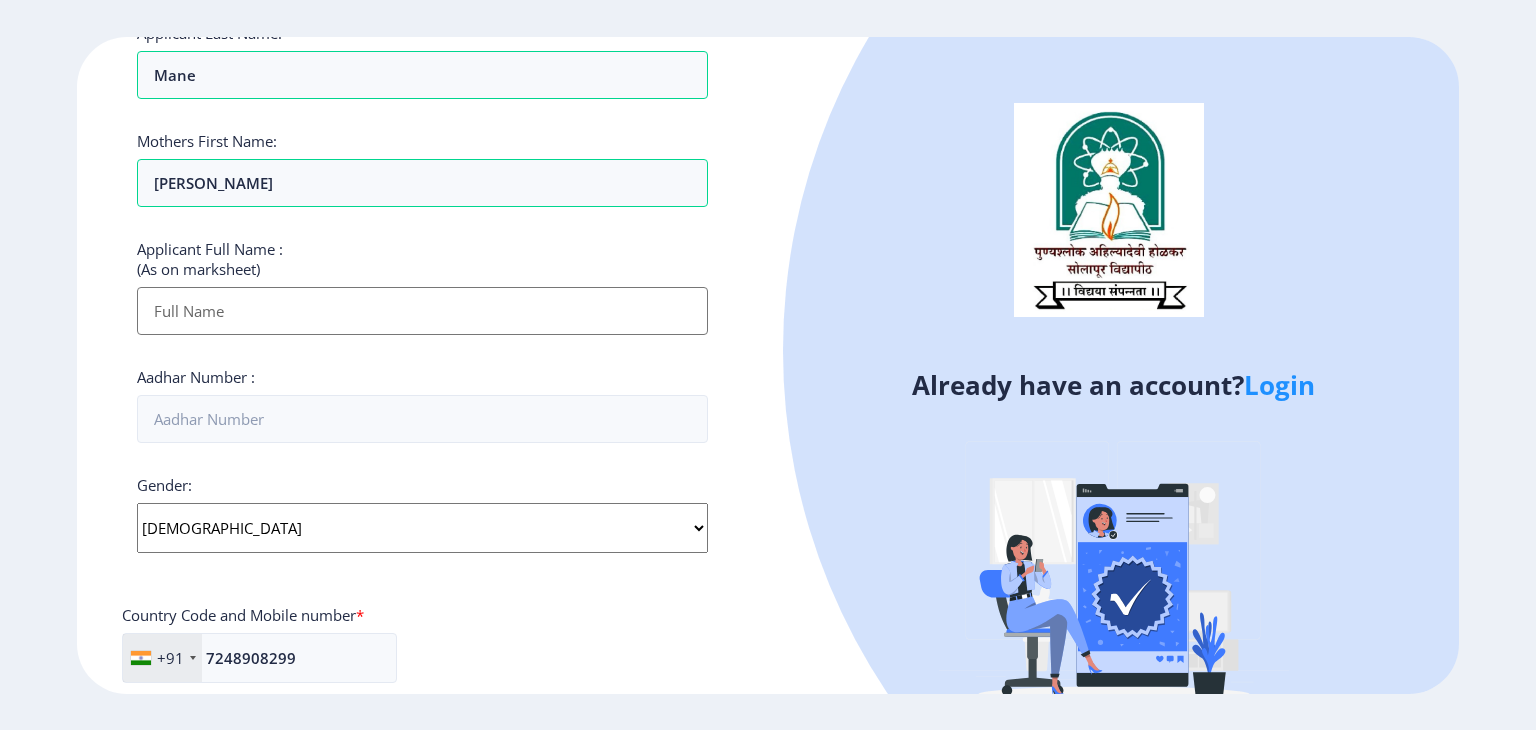 scroll, scrollTop: 339, scrollLeft: 0, axis: vertical 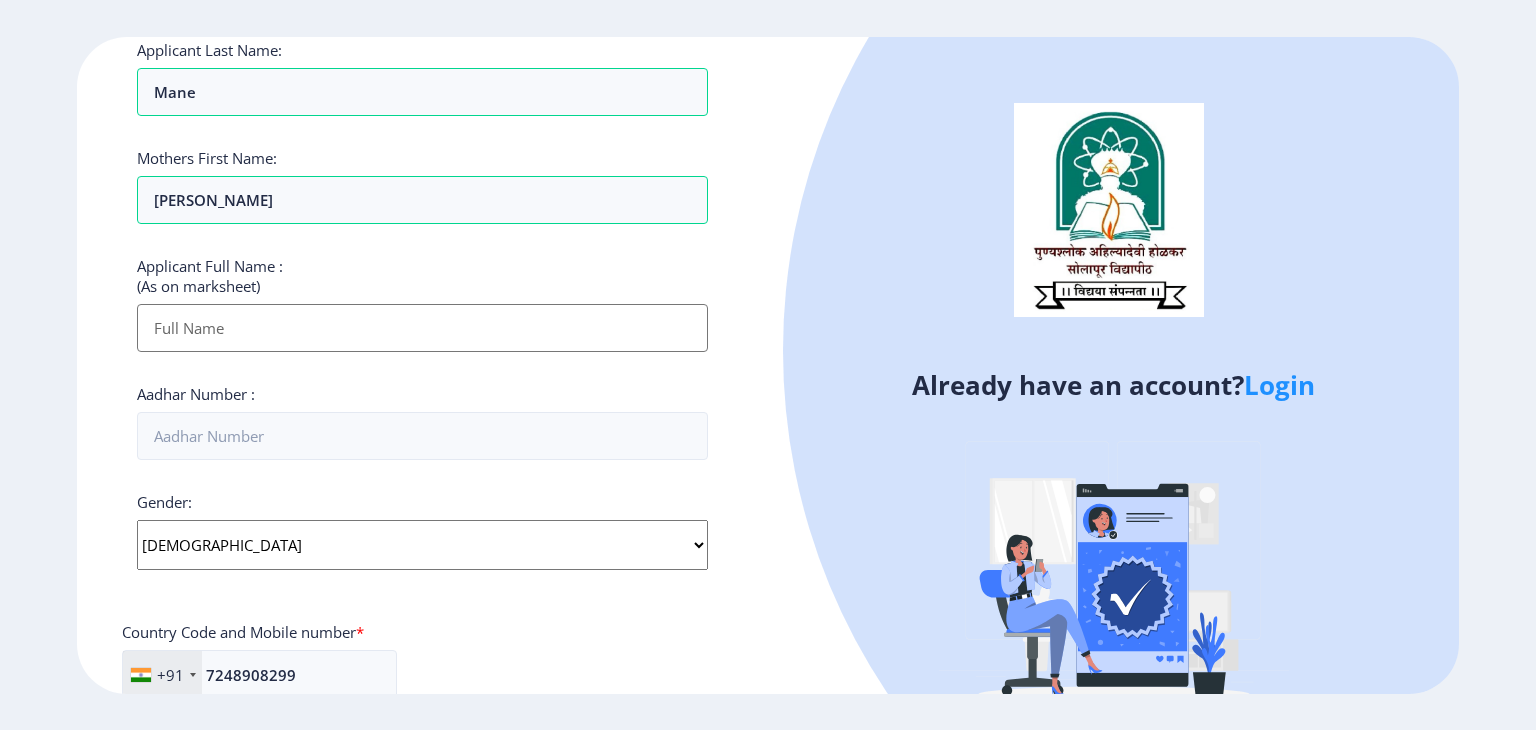 click on "Applicant First Name:" at bounding box center [422, 328] 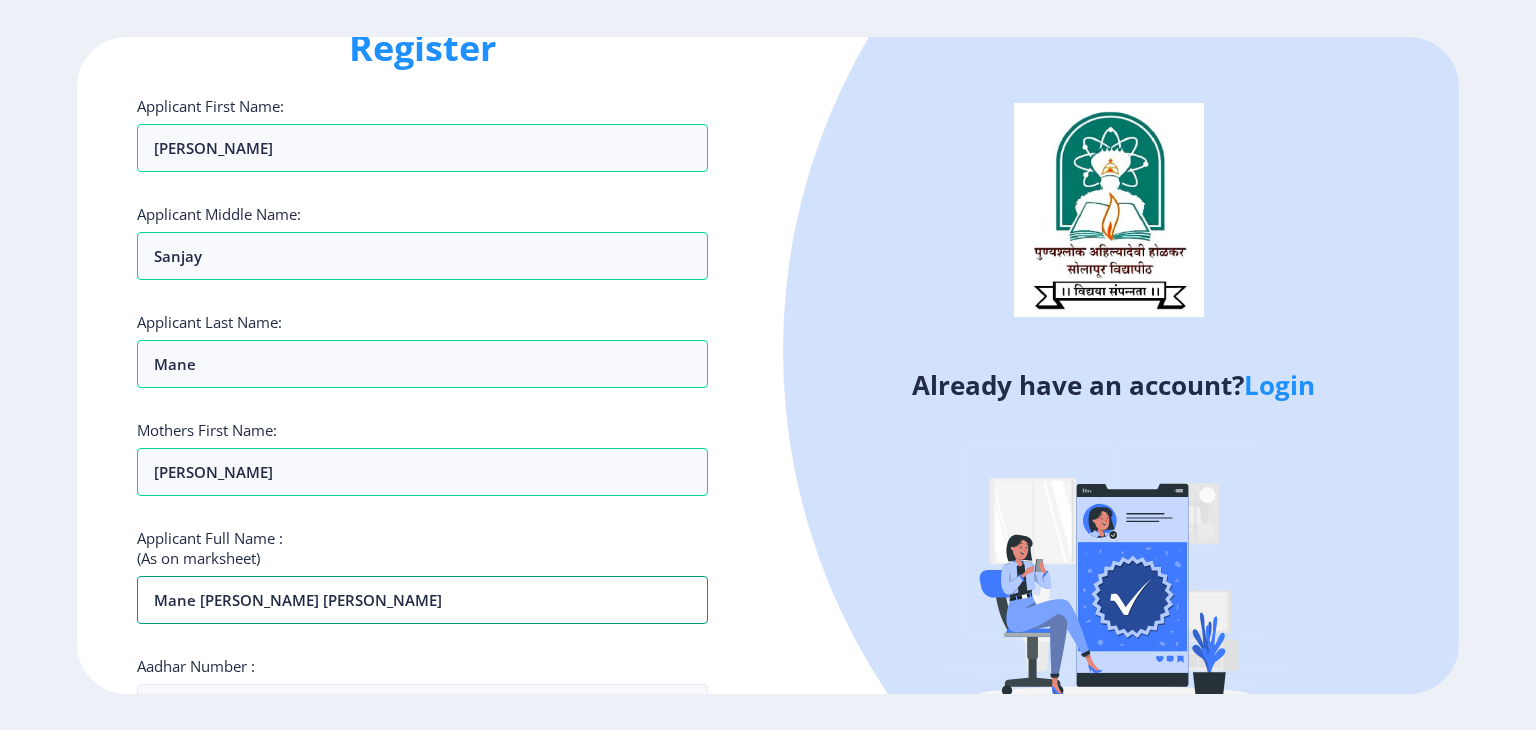 scroll, scrollTop: 0, scrollLeft: 0, axis: both 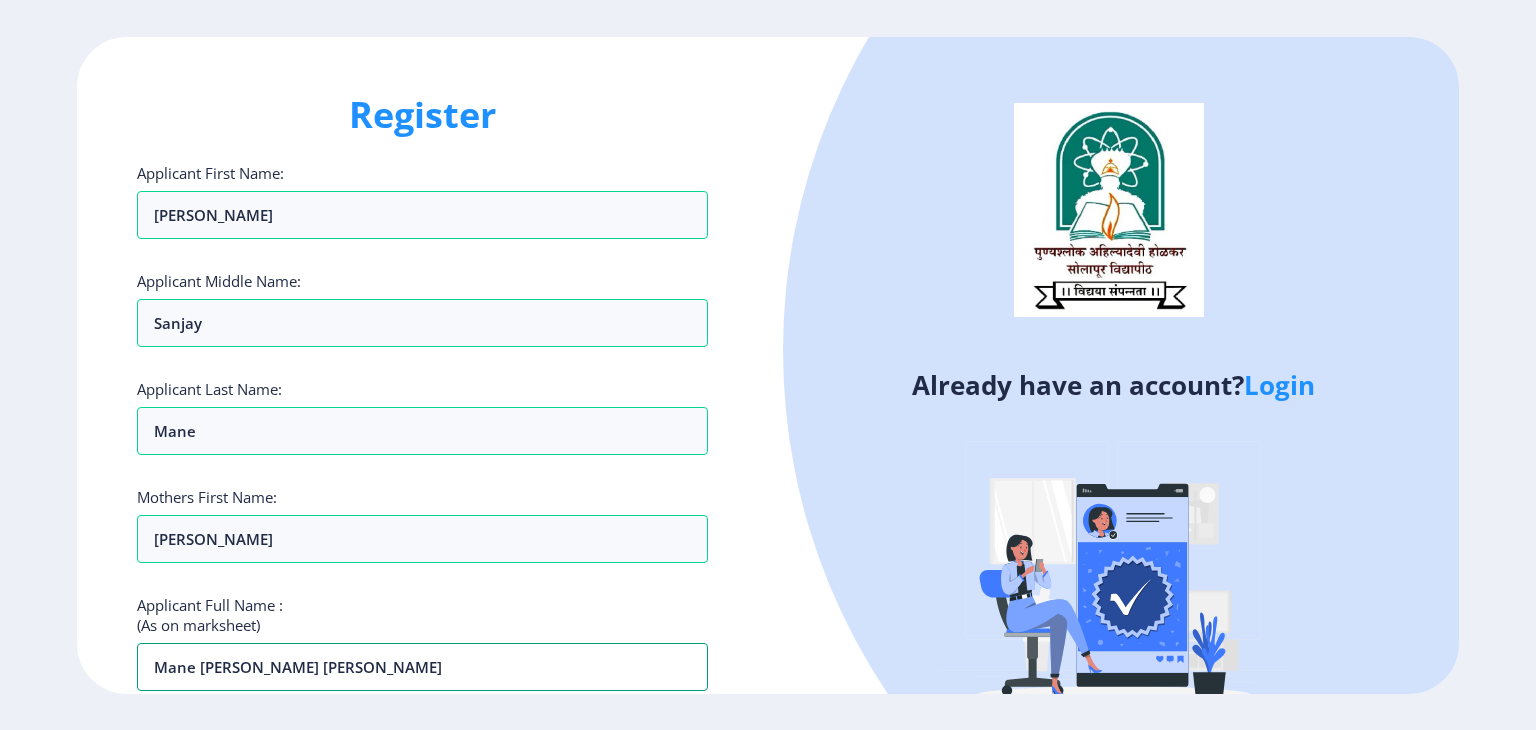 type on "Mane Pranali Sanjay" 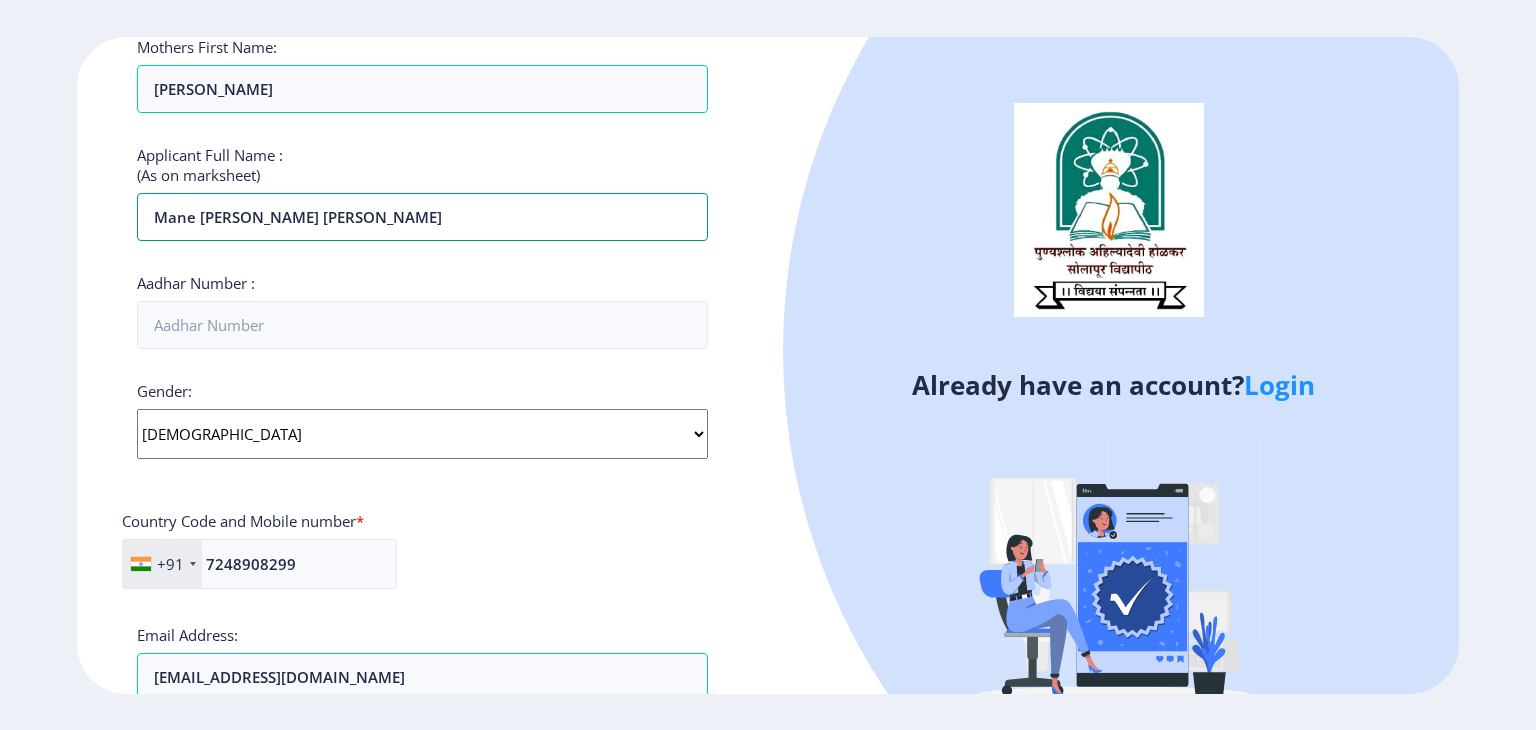 scroll, scrollTop: 732, scrollLeft: 0, axis: vertical 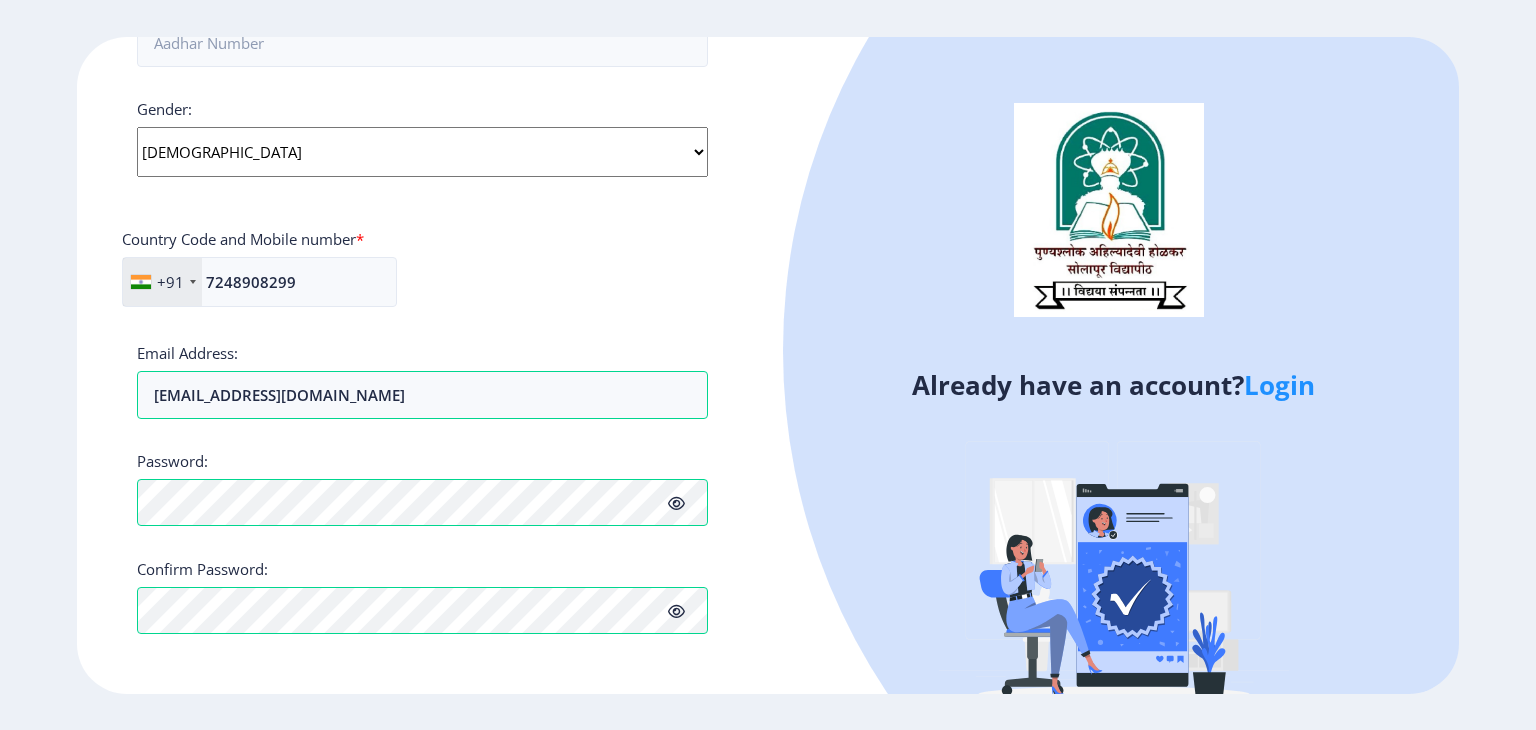 click on "Login" 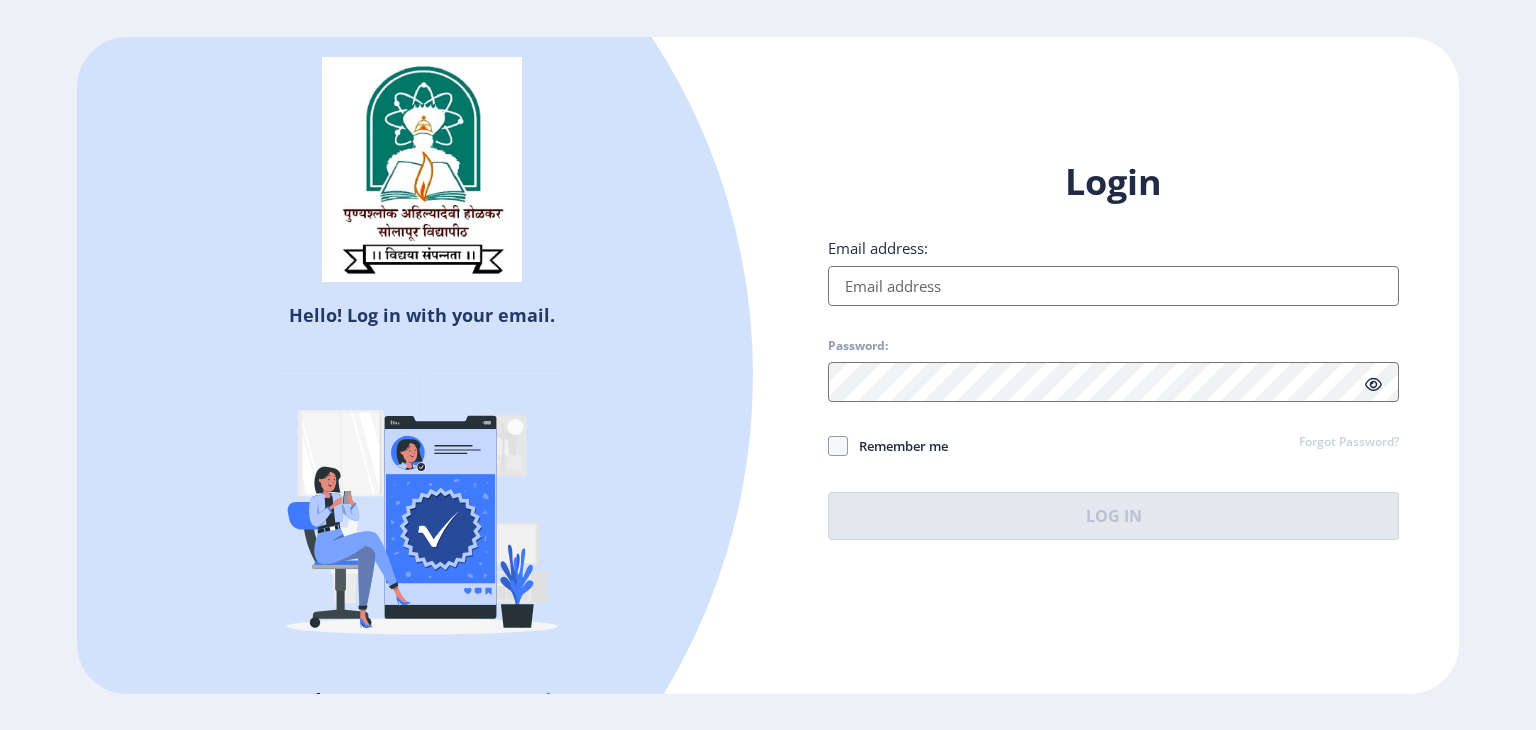 click on "Email address:" at bounding box center (1113, 286) 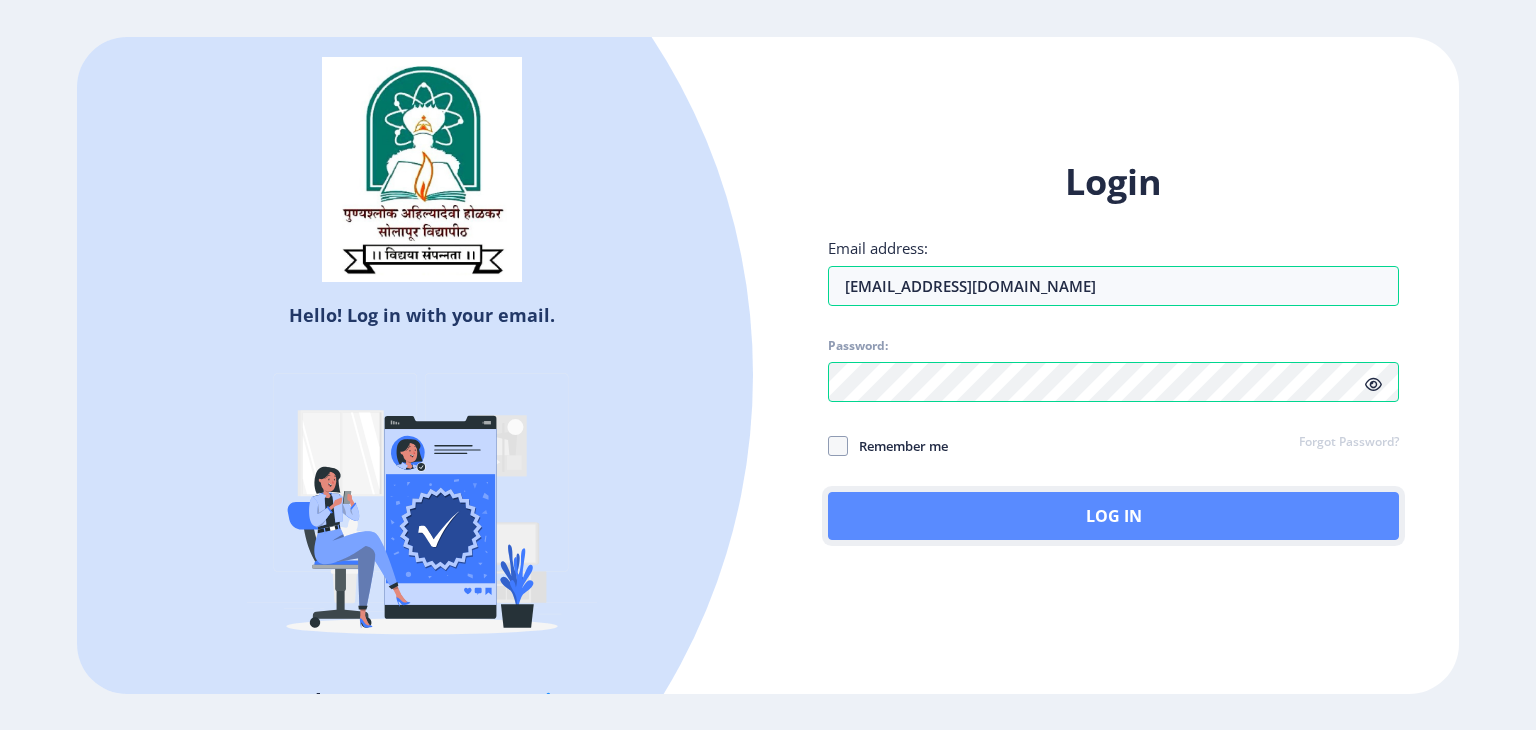 click on "Log In" 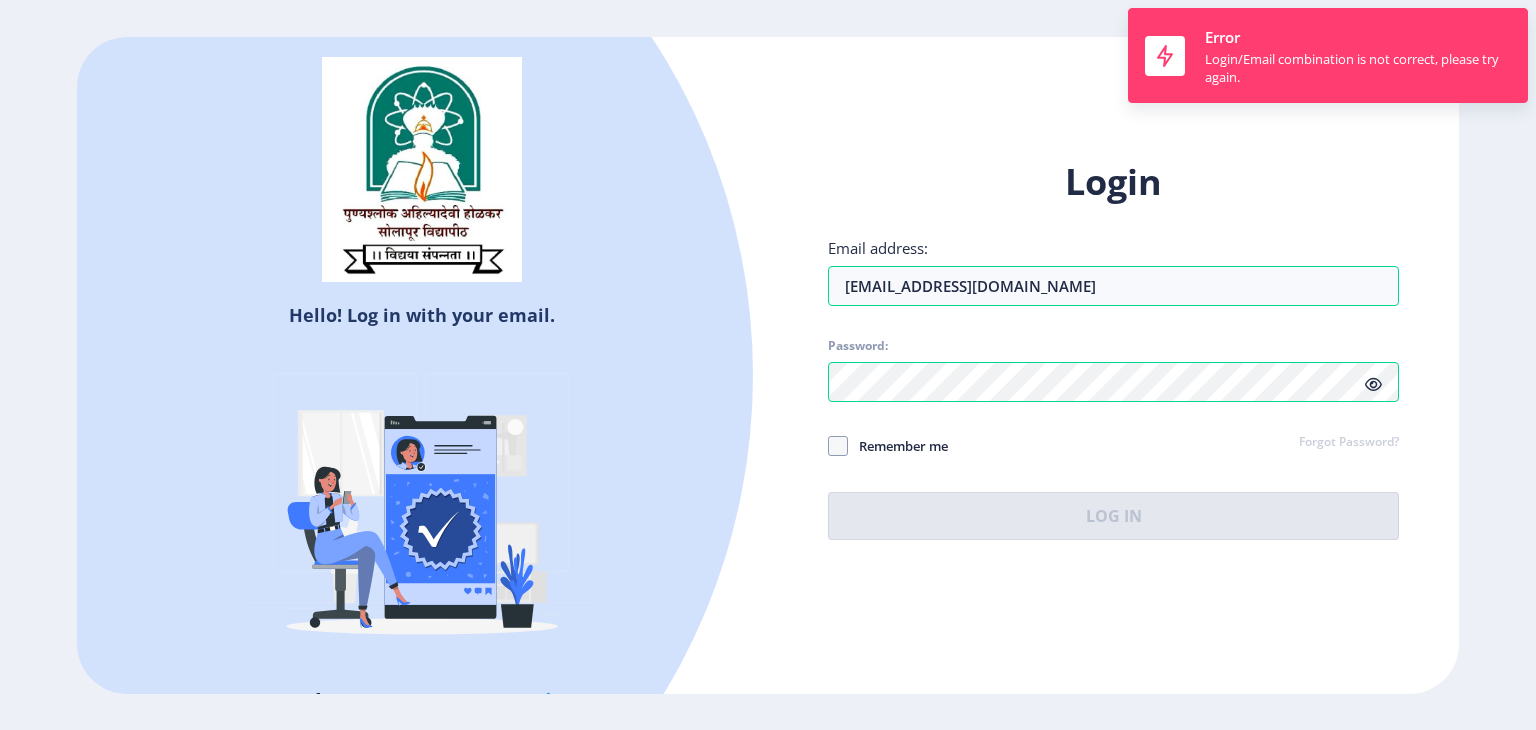 click on "Login Email address: pranalismane2000@gmail.com Password: Remember me Forgot Password?  Log In" 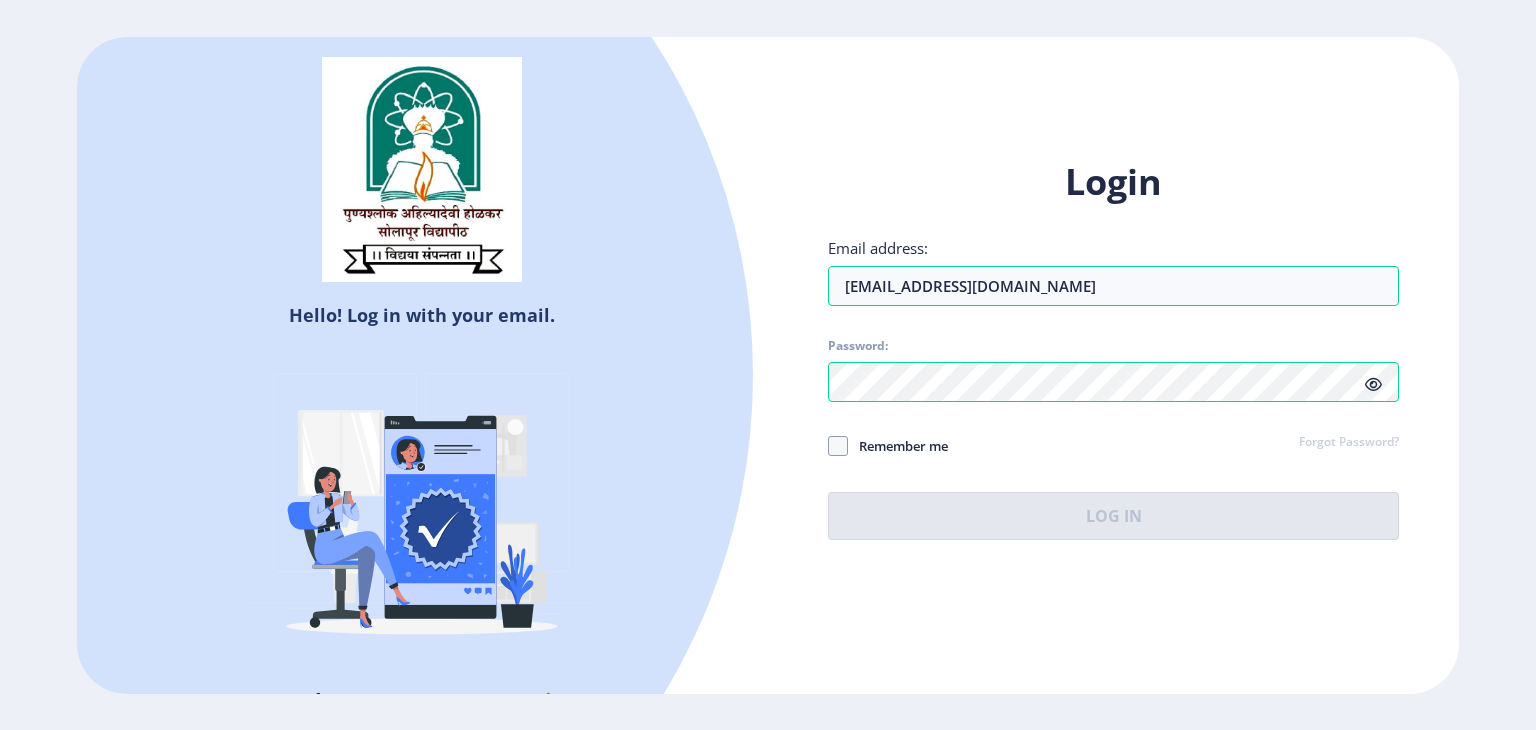 click on "Login Email address: pranalismane2000@gmail.com Password: Remember me Forgot Password?  Log In" 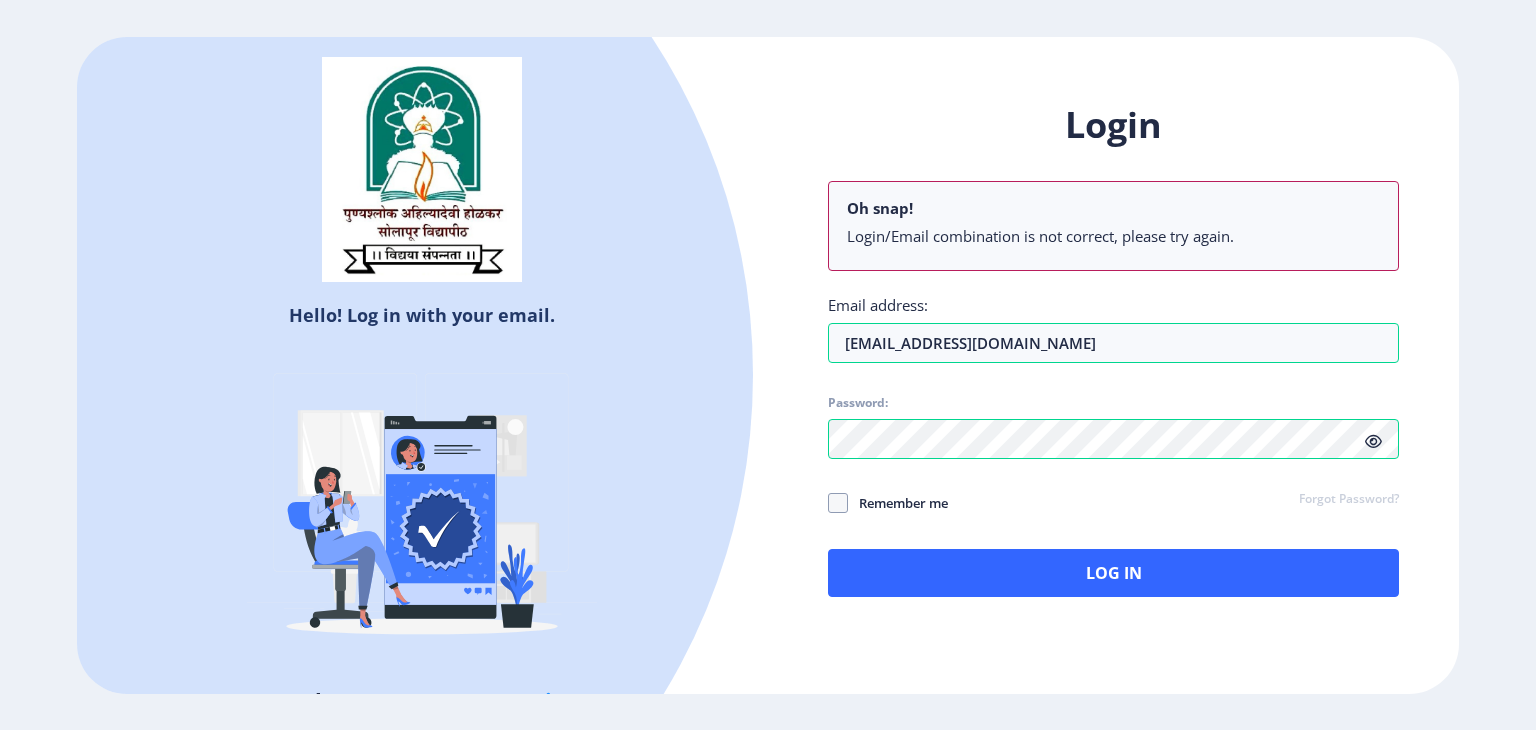 click 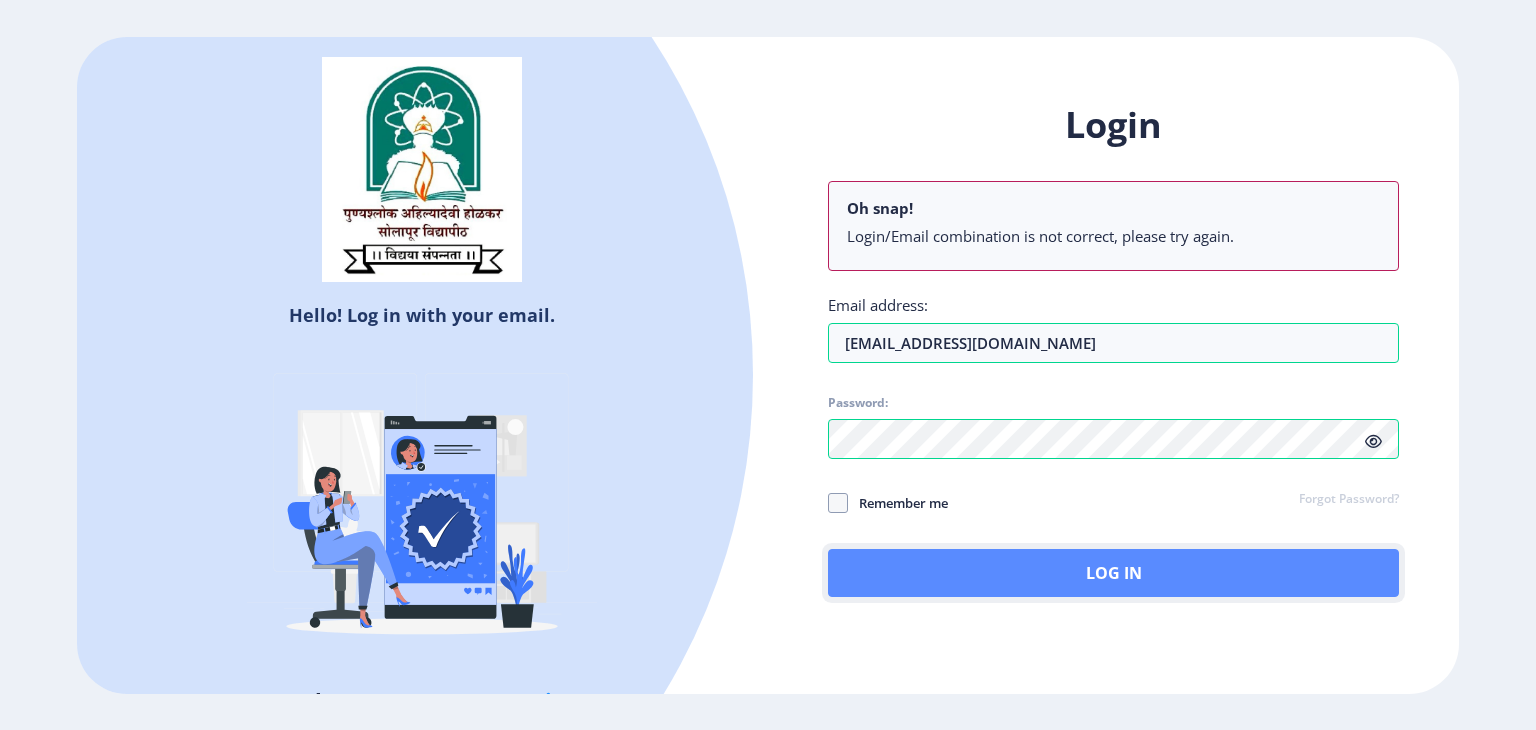 click on "Log In" 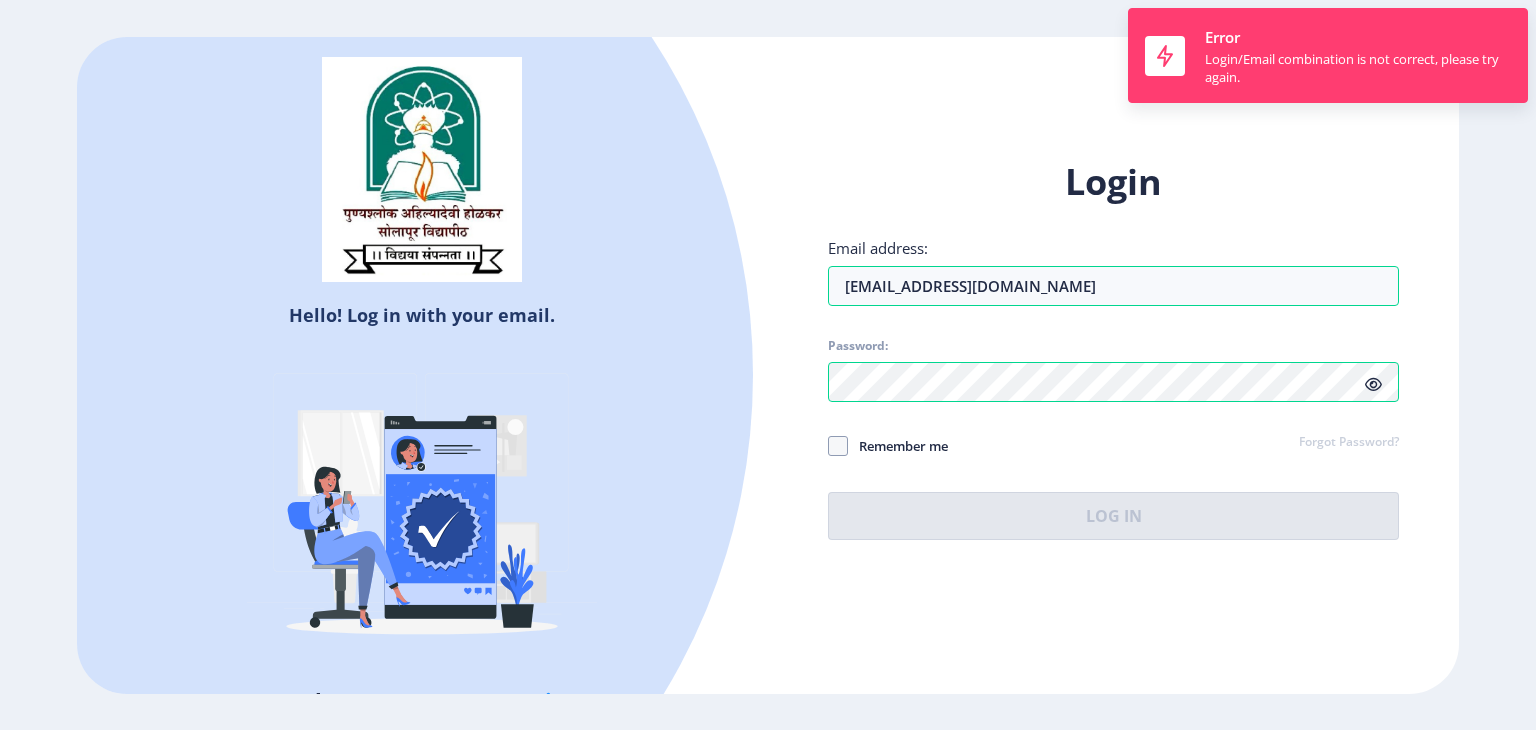 click on "Login Email address: pranalismane2000@gmail.com Password: Remember me Forgot Password?  Log In   Don't have an account?  Register" 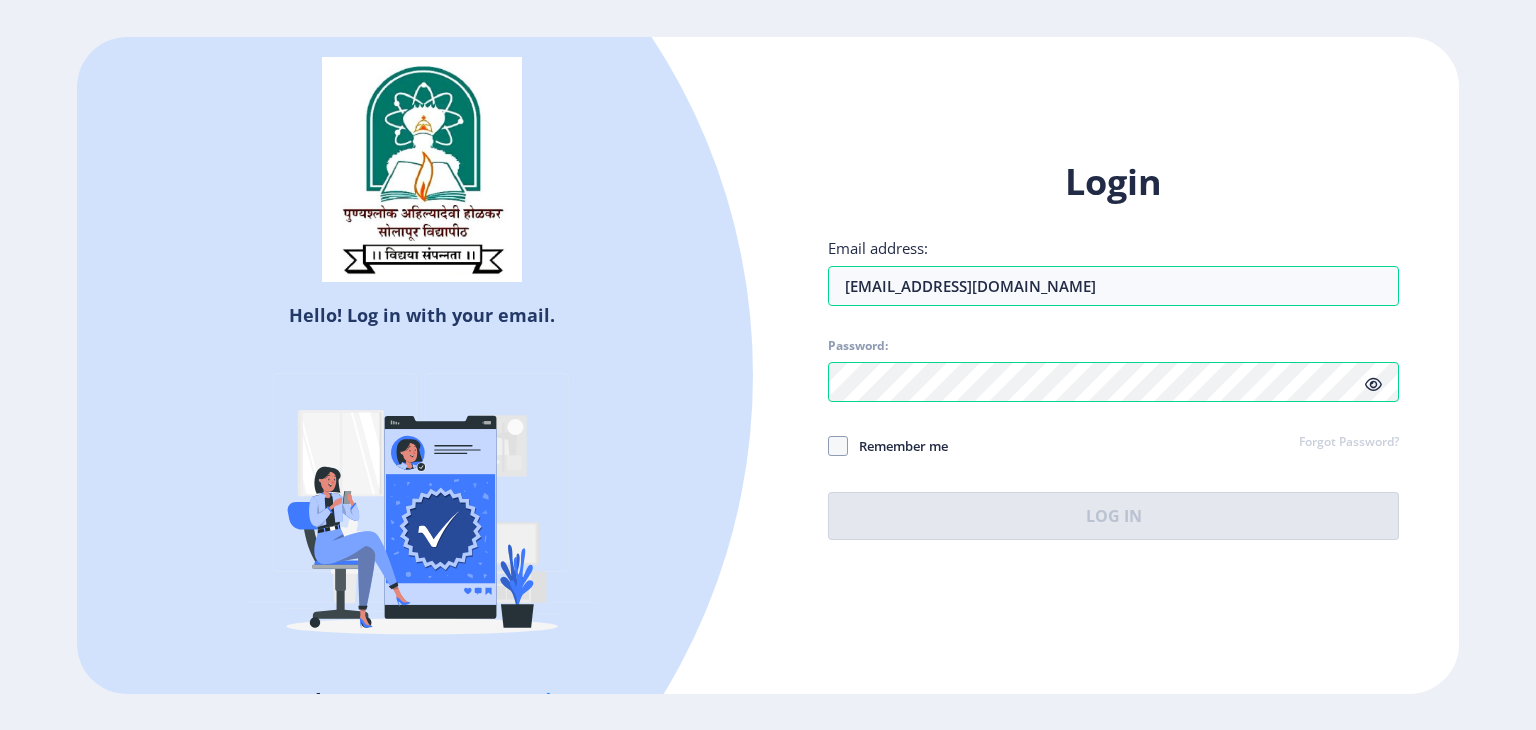 select 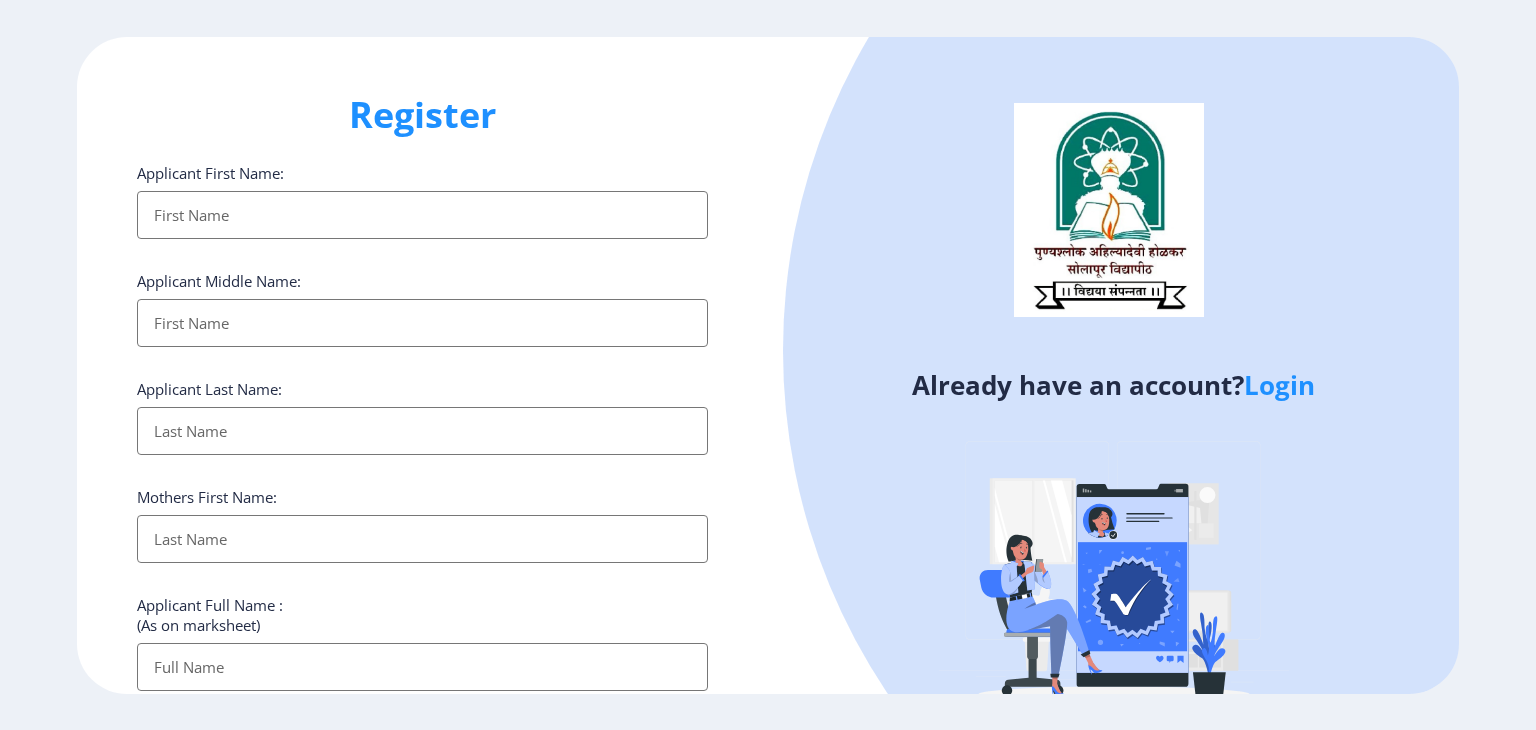 click on "Applicant First Name:" at bounding box center [422, 215] 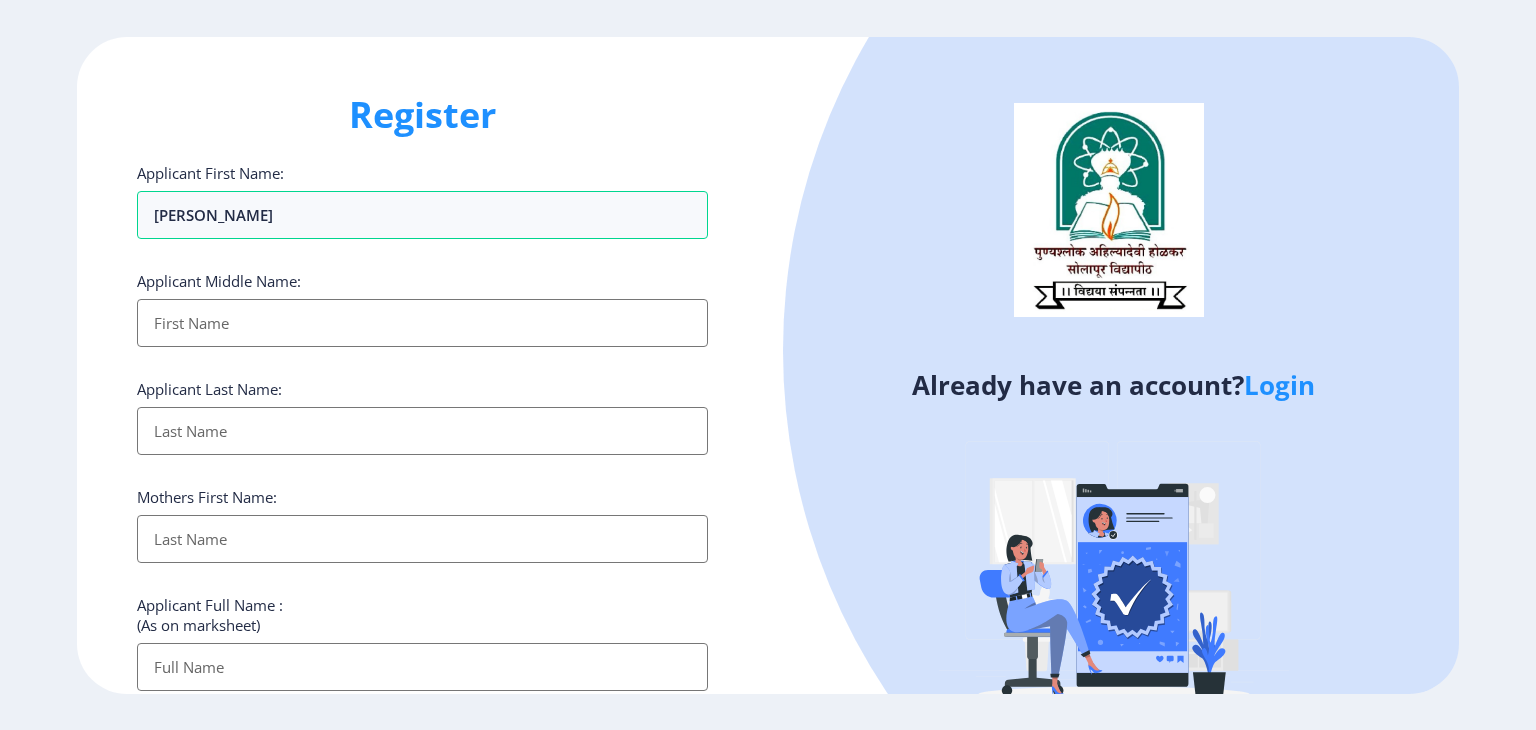 click on "Applicant First Name:" at bounding box center [422, 323] 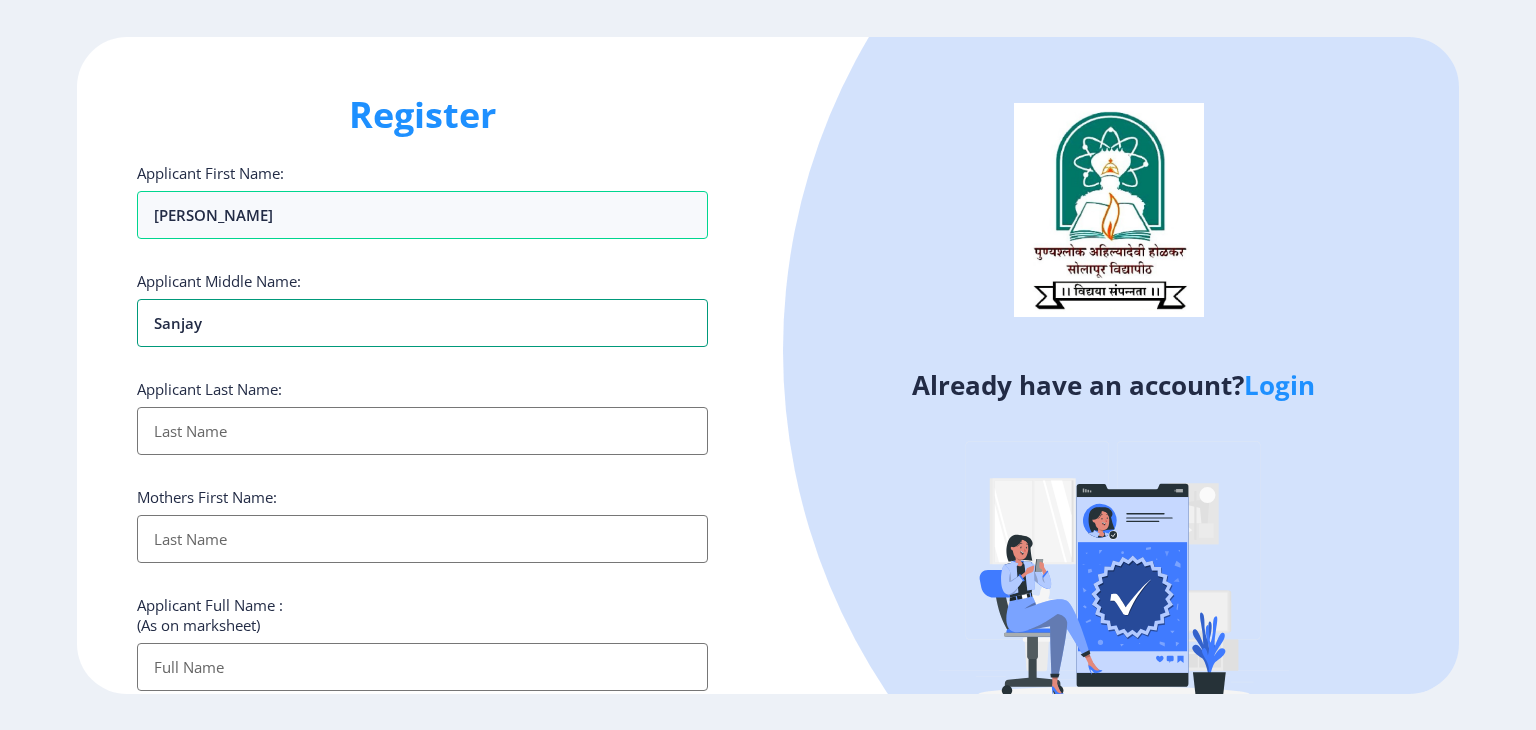 type on "Sanjay" 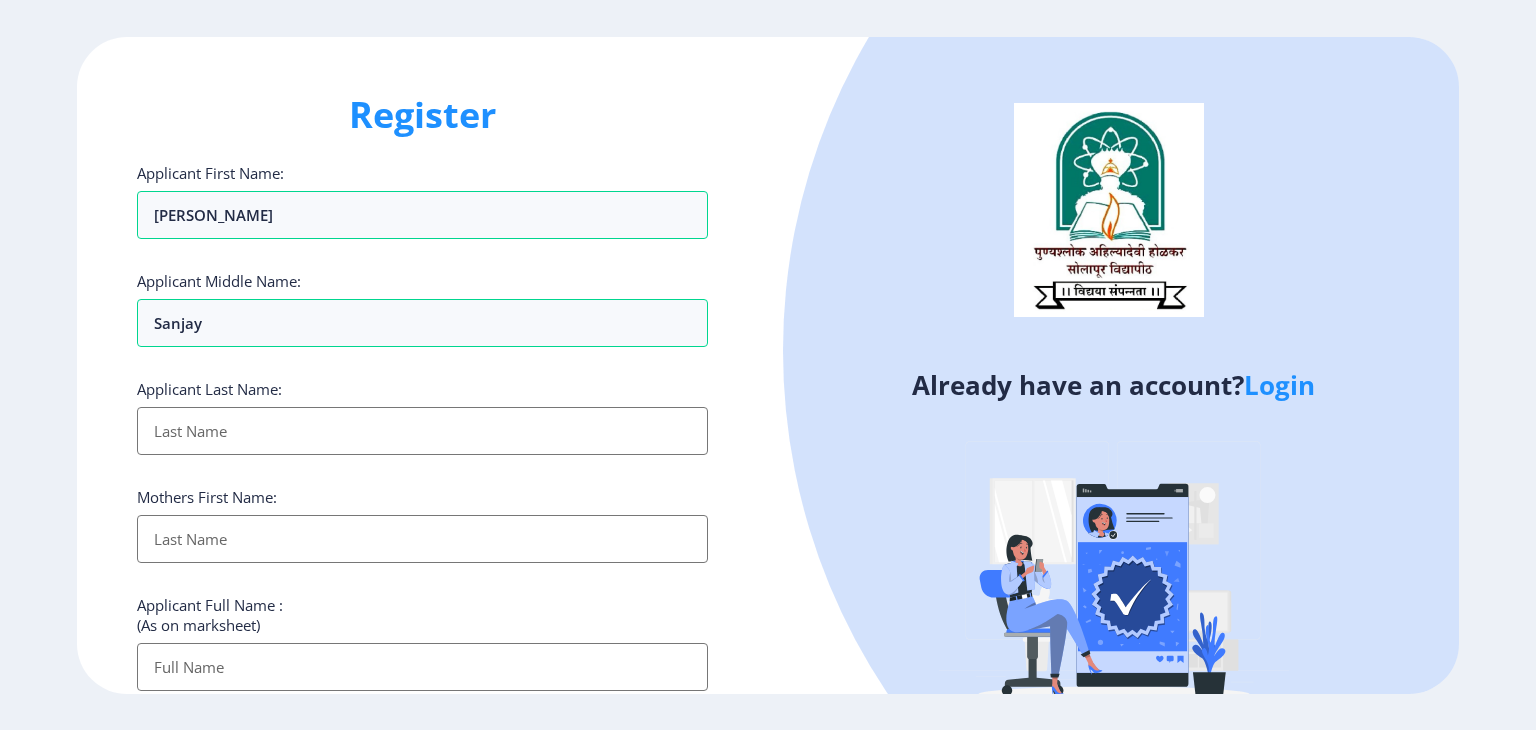 click on "Applicant First Name:" at bounding box center [422, 431] 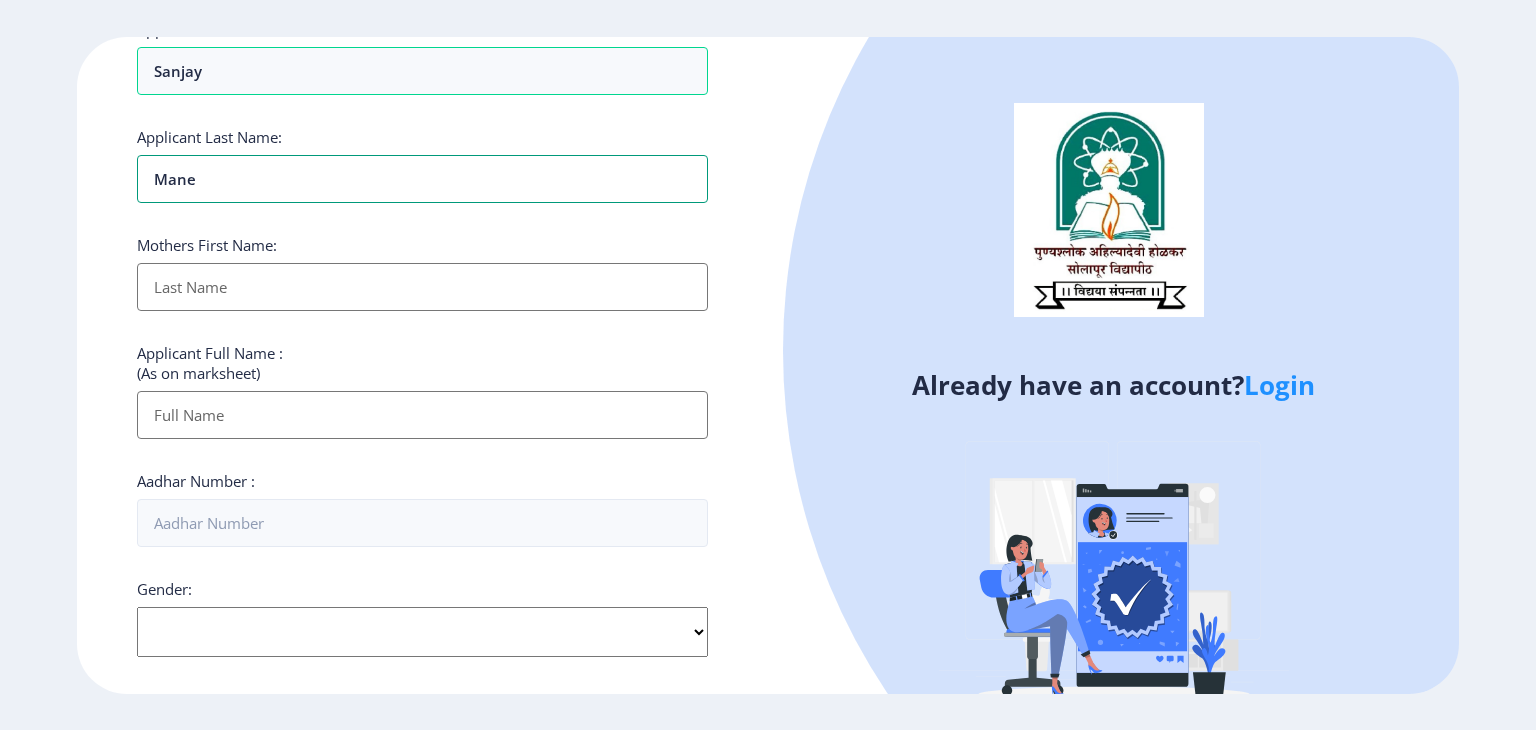 scroll, scrollTop: 254, scrollLeft: 0, axis: vertical 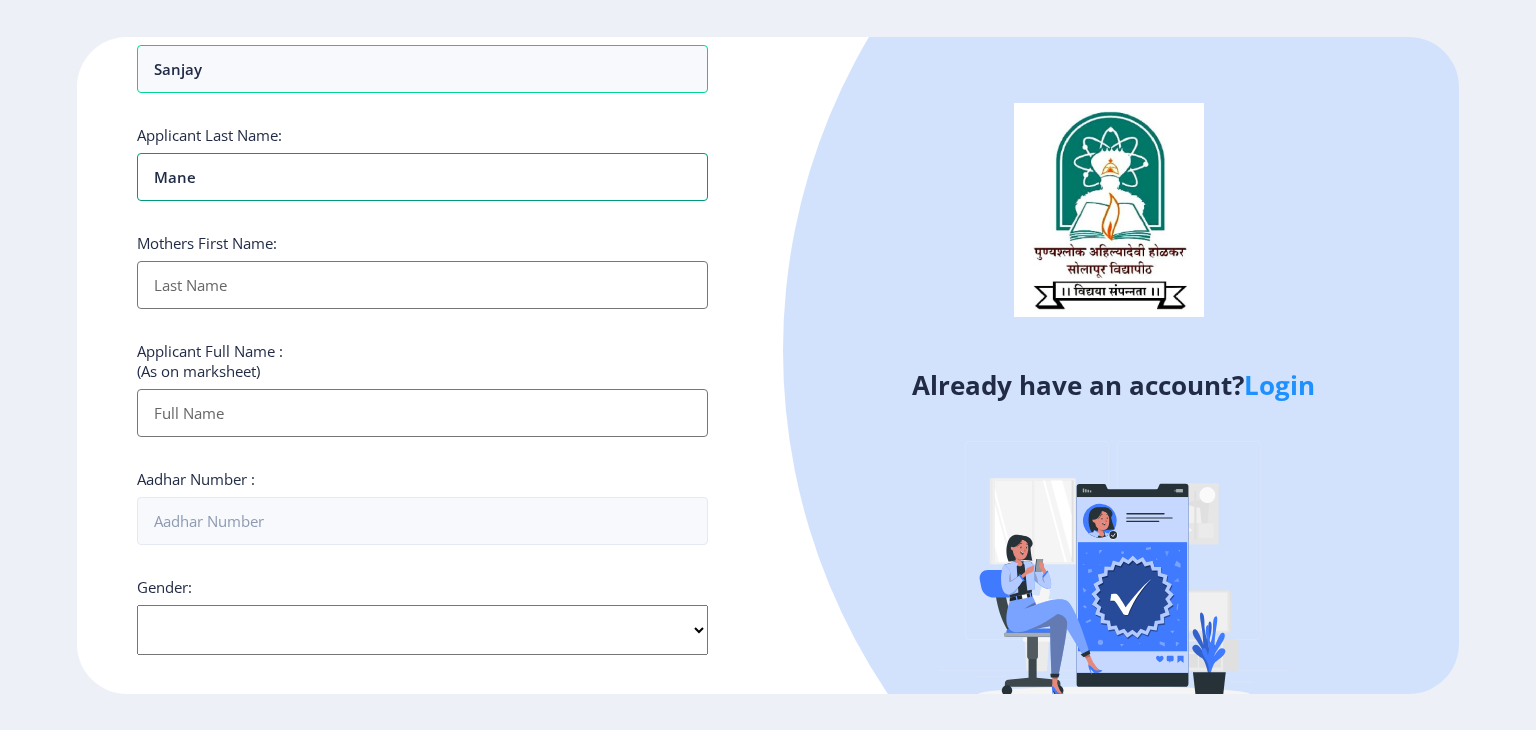 type on "Mane" 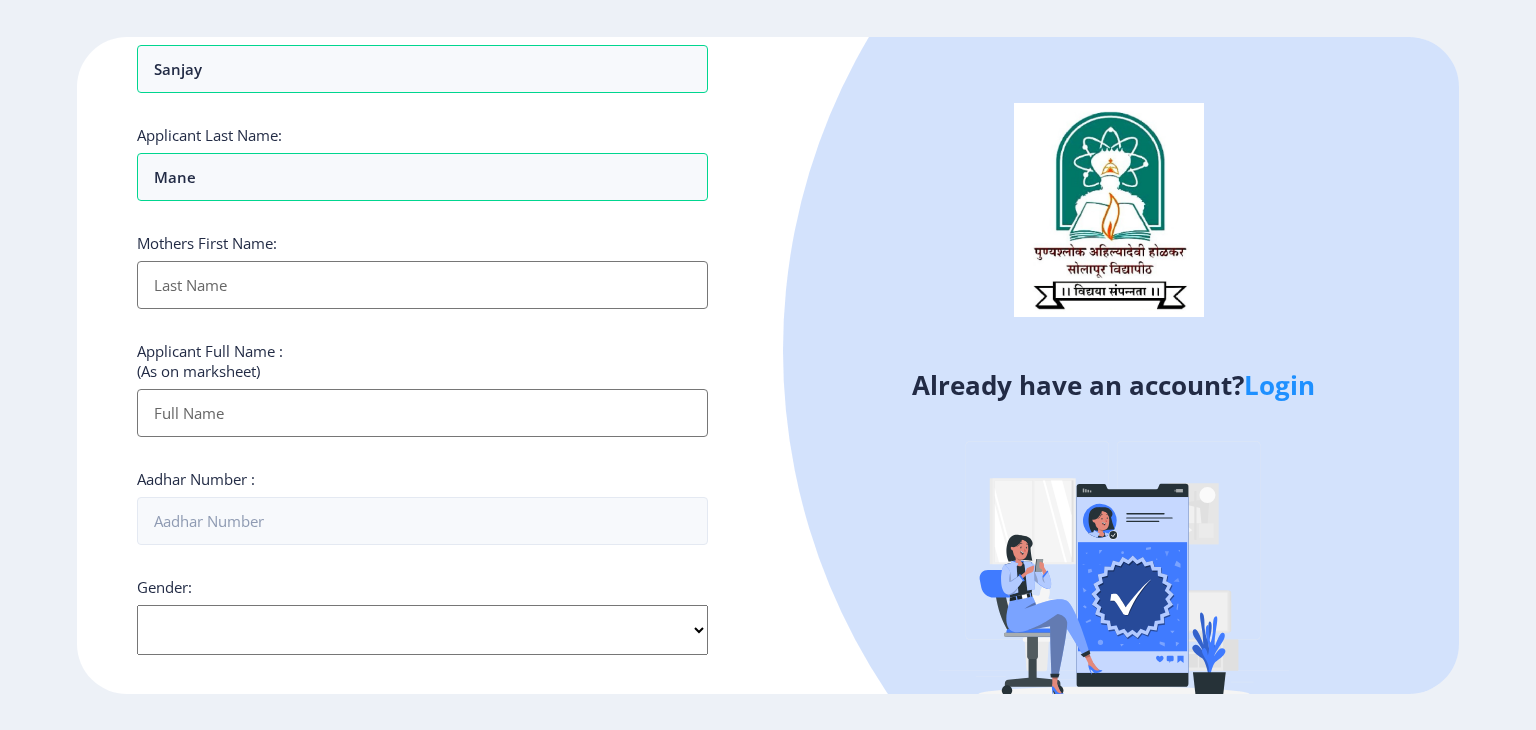 click on "Applicant First Name:" at bounding box center (422, 285) 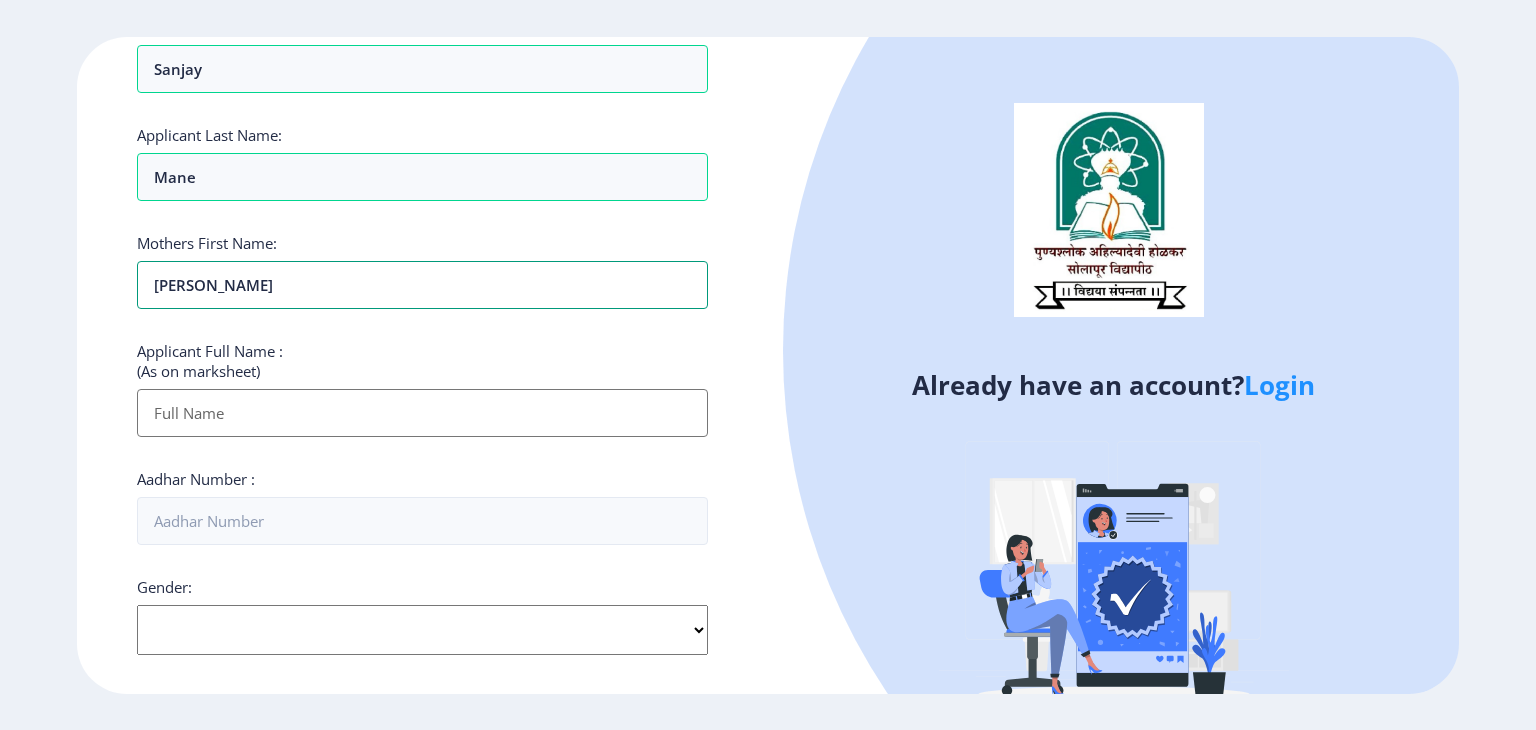 type on "Rupali" 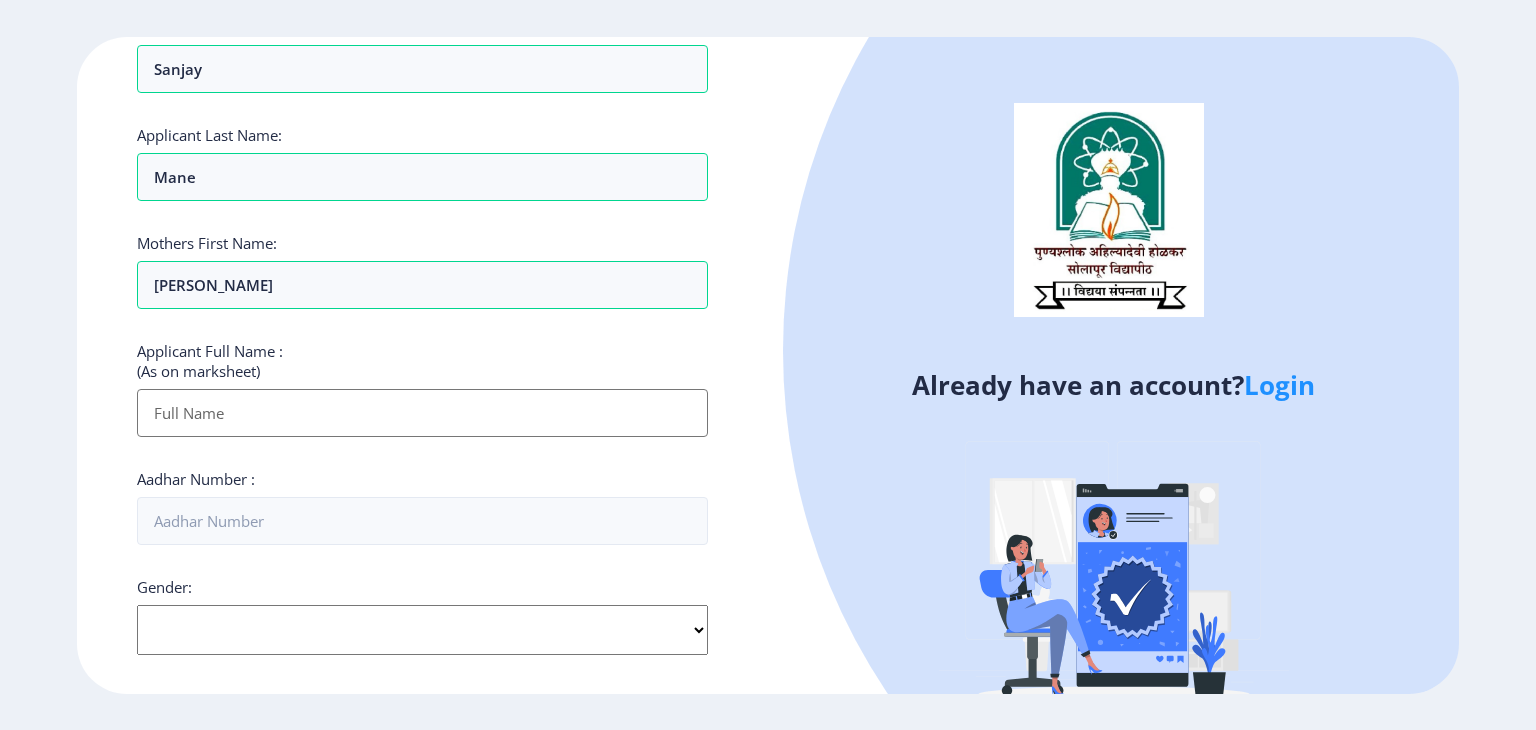 click on "Applicant First Name:" at bounding box center [422, 413] 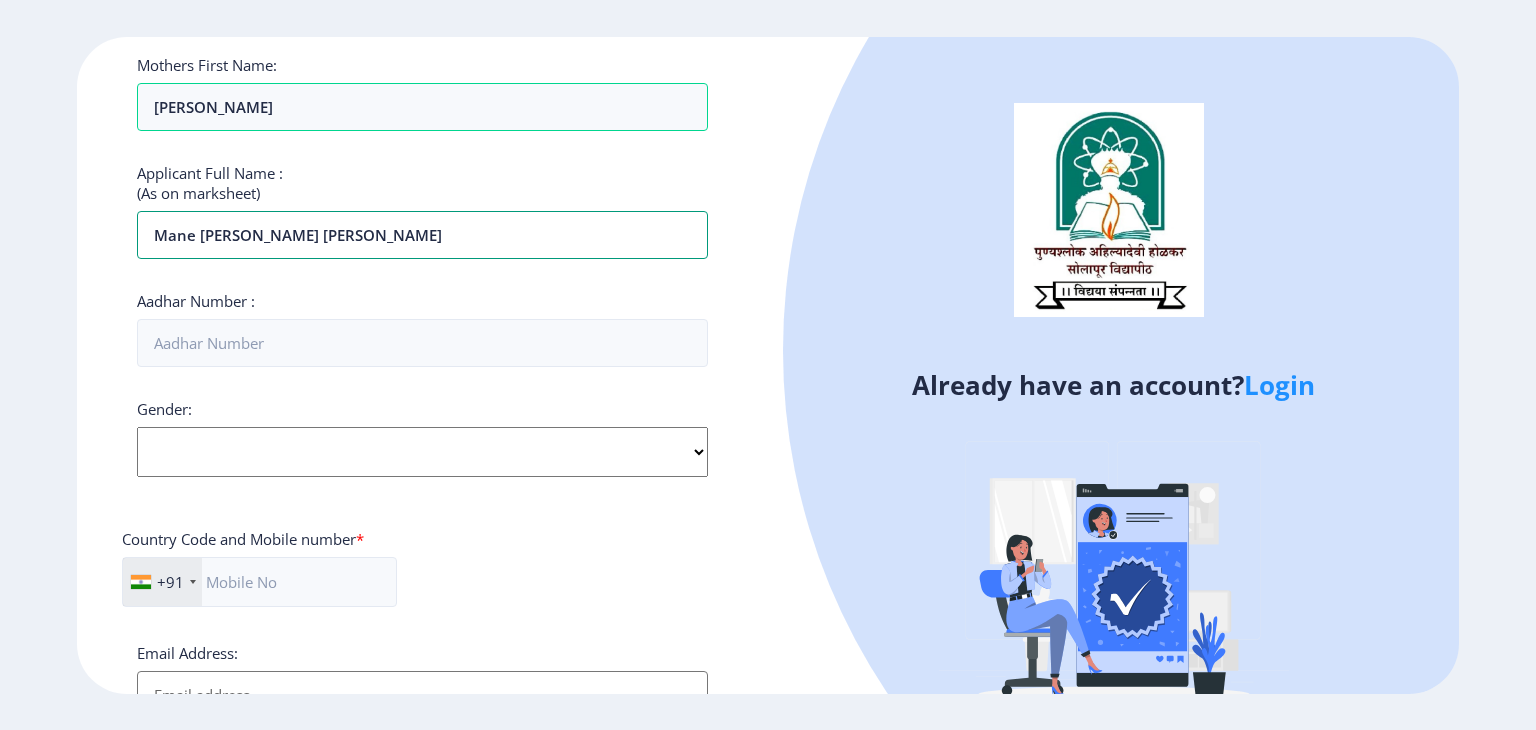 scroll, scrollTop: 486, scrollLeft: 0, axis: vertical 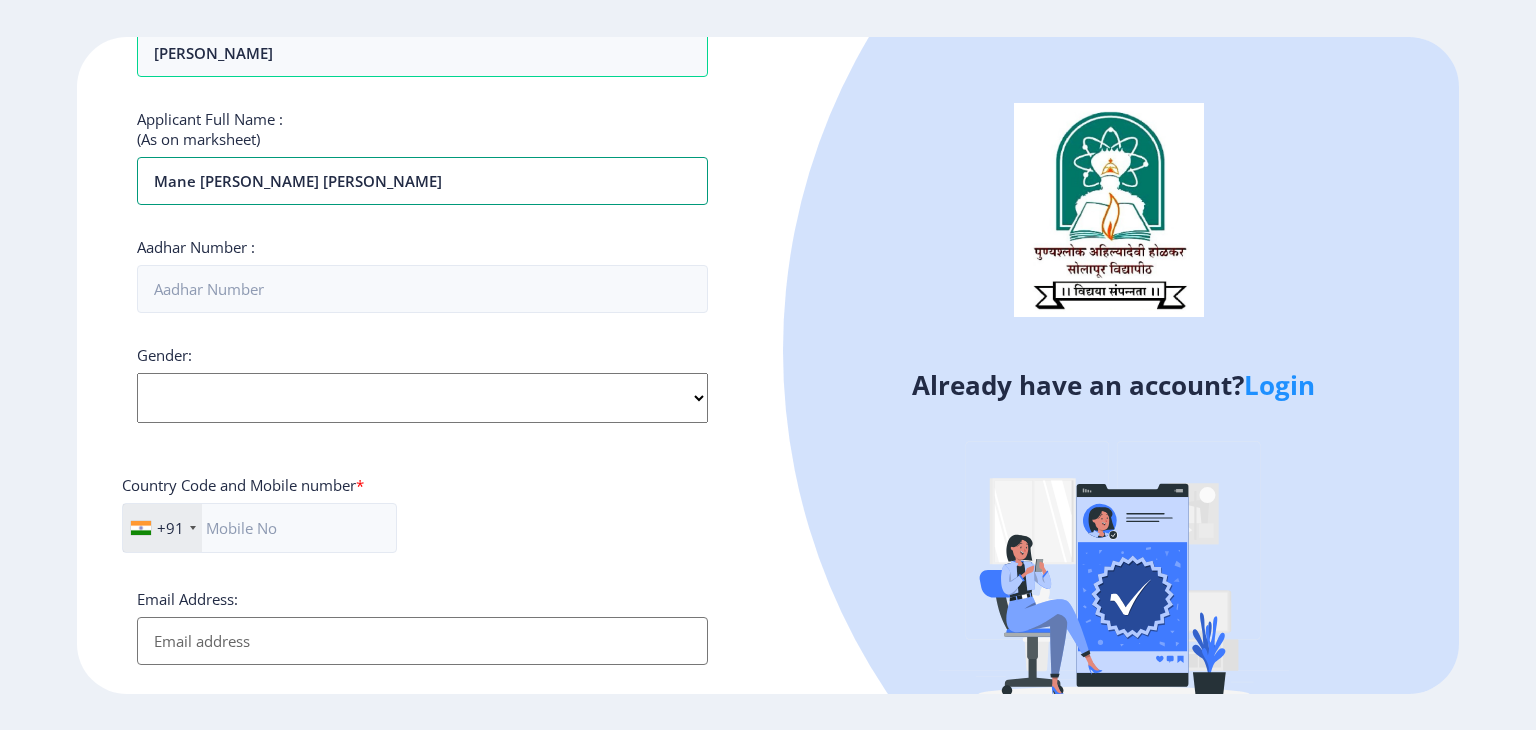 type on "Mane Pranali Sanjay" 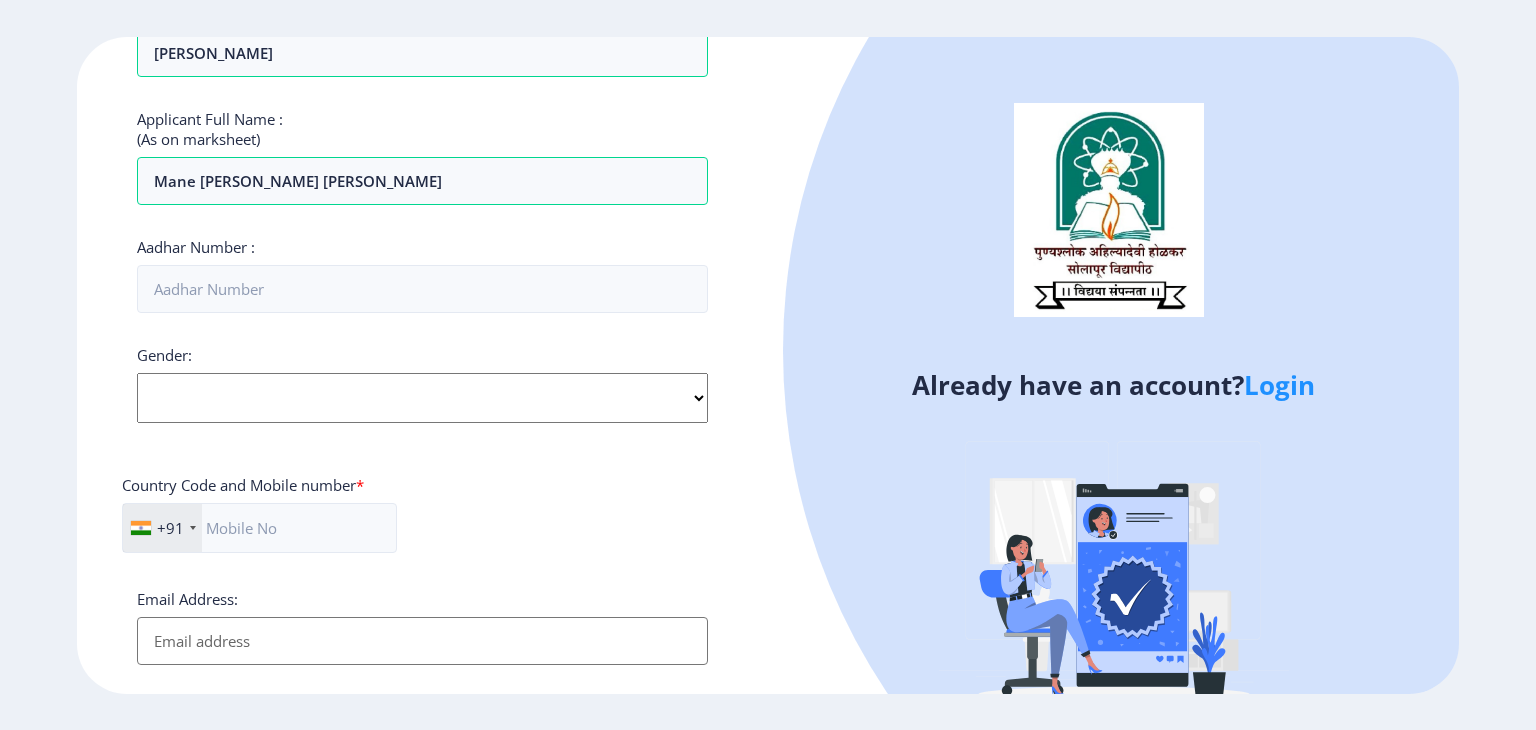 click on "Select Gender Male Female Other" 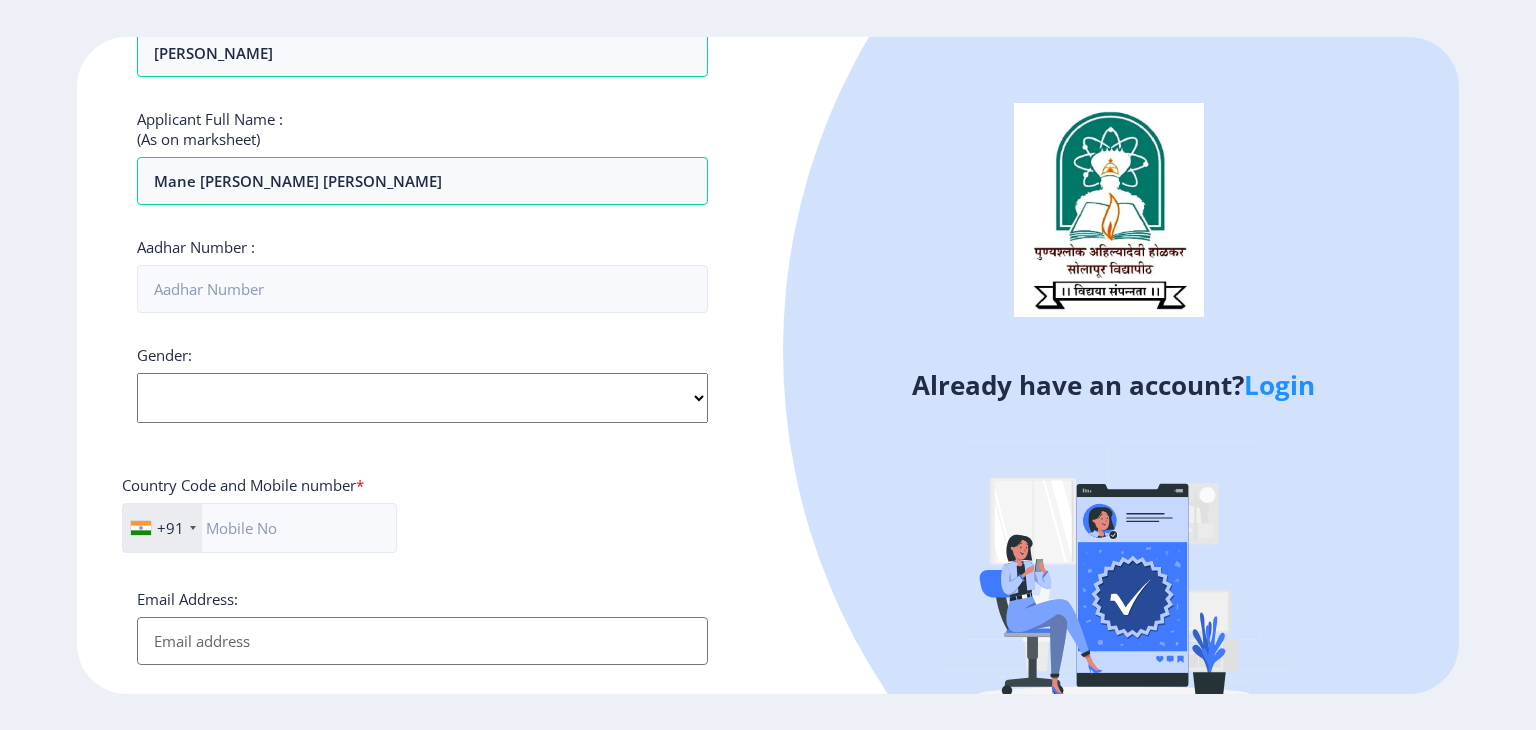 select on "[DEMOGRAPHIC_DATA]" 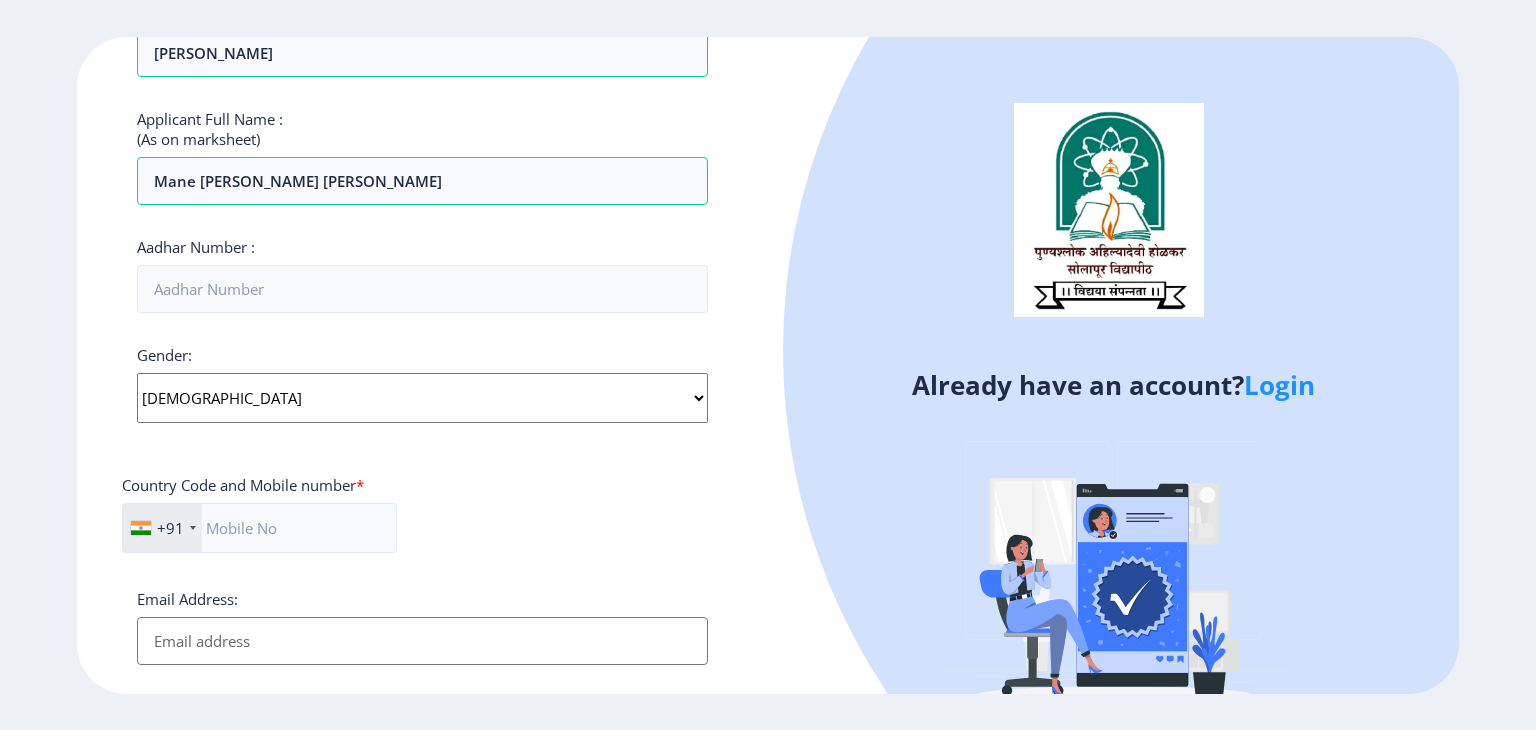 click on "Select Gender Male Female Other" 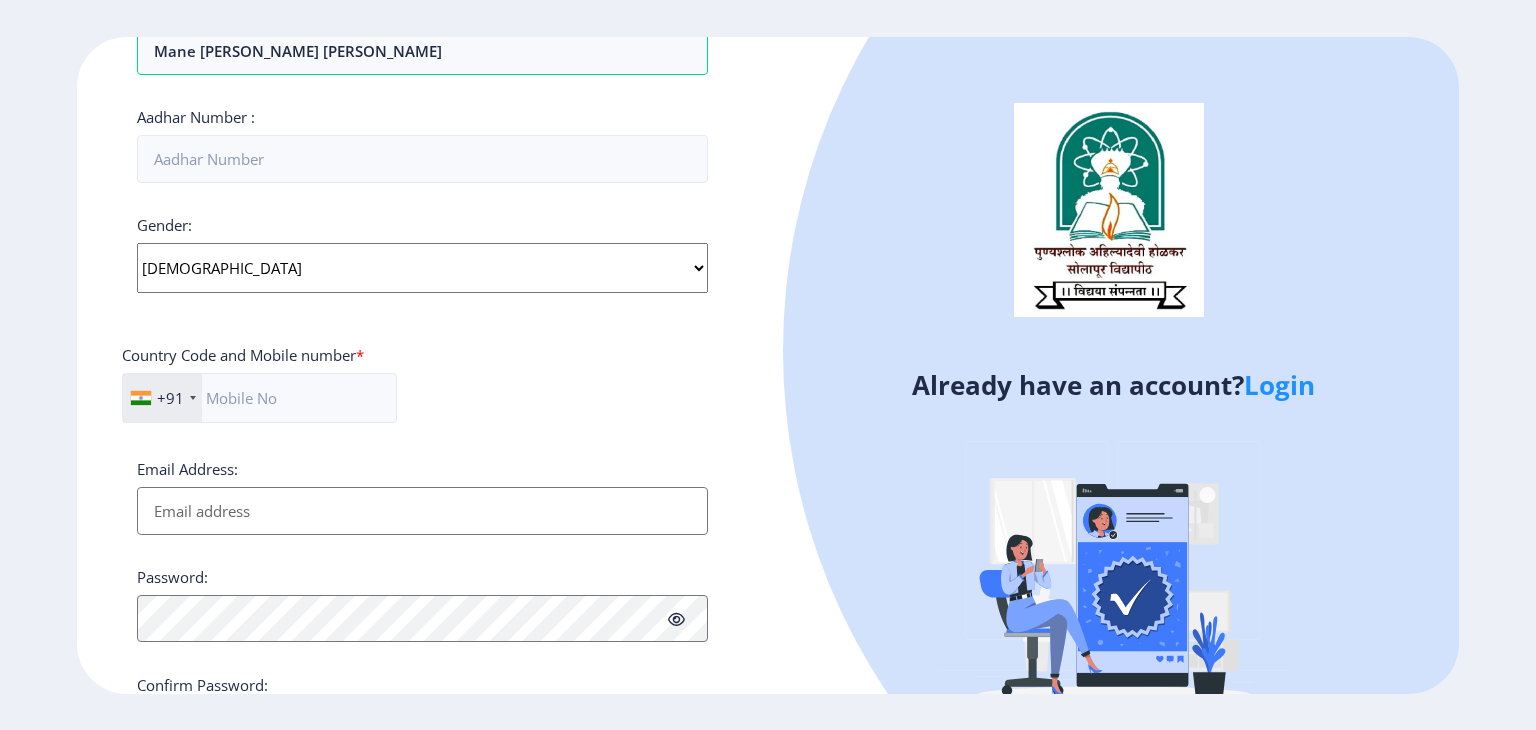 scroll, scrollTop: 620, scrollLeft: 0, axis: vertical 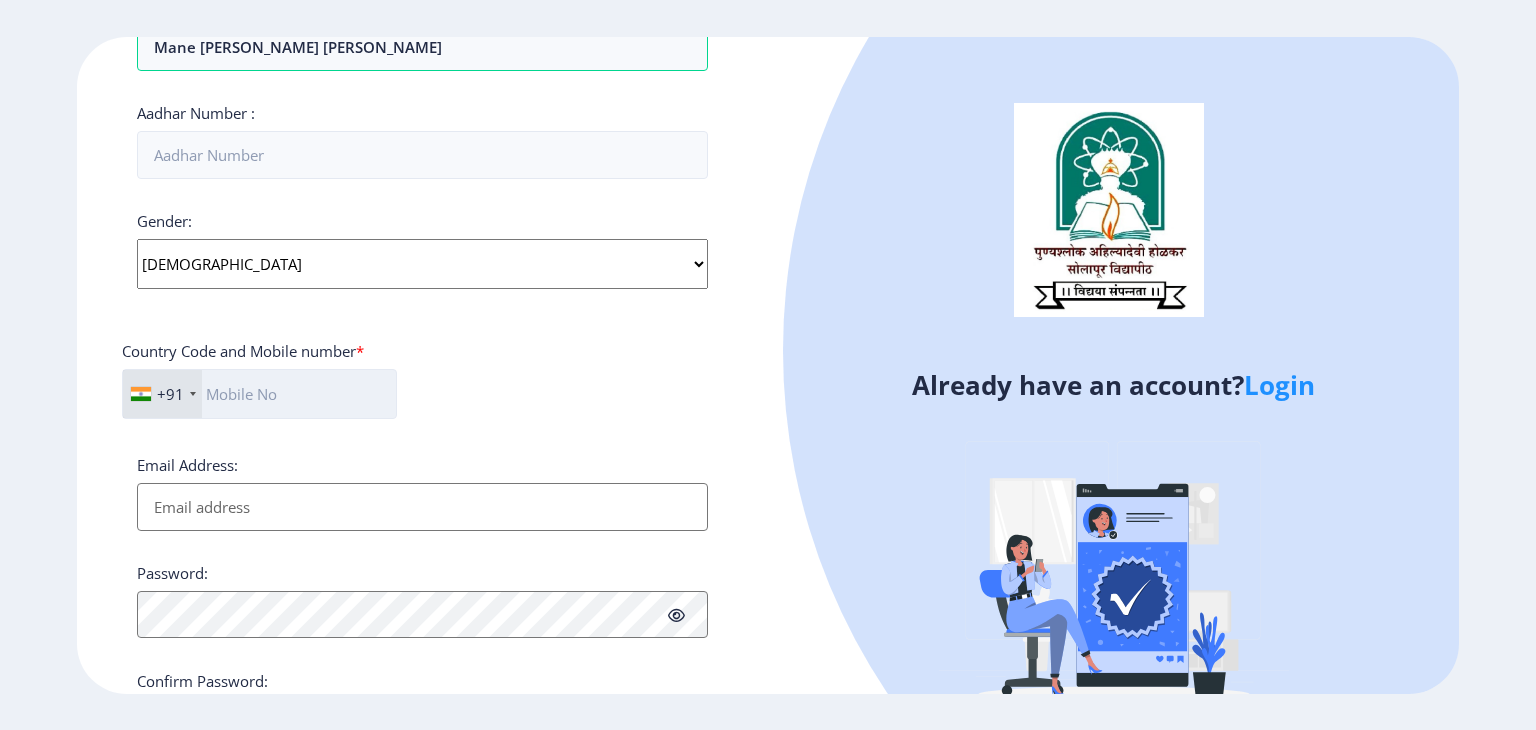 click 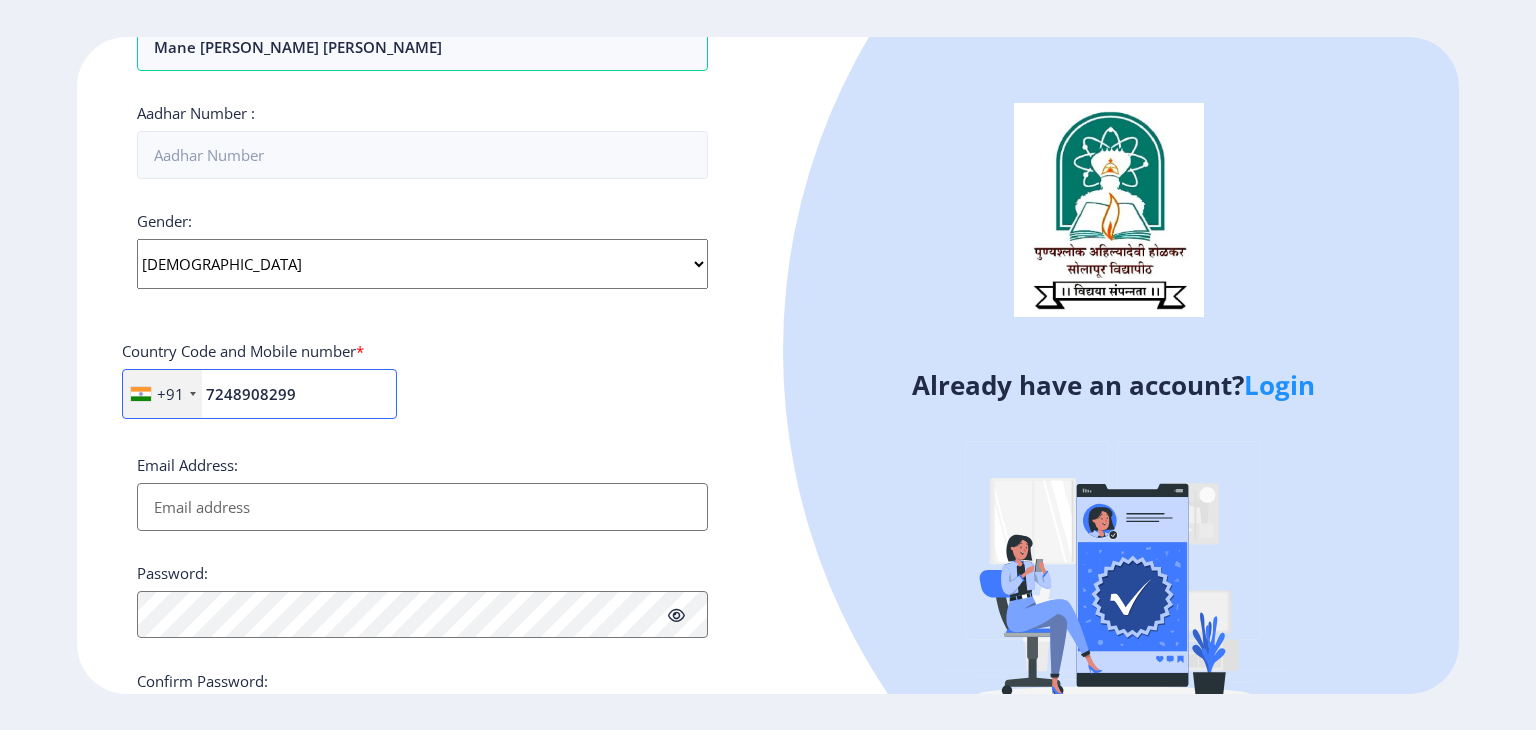 scroll, scrollTop: 732, scrollLeft: 0, axis: vertical 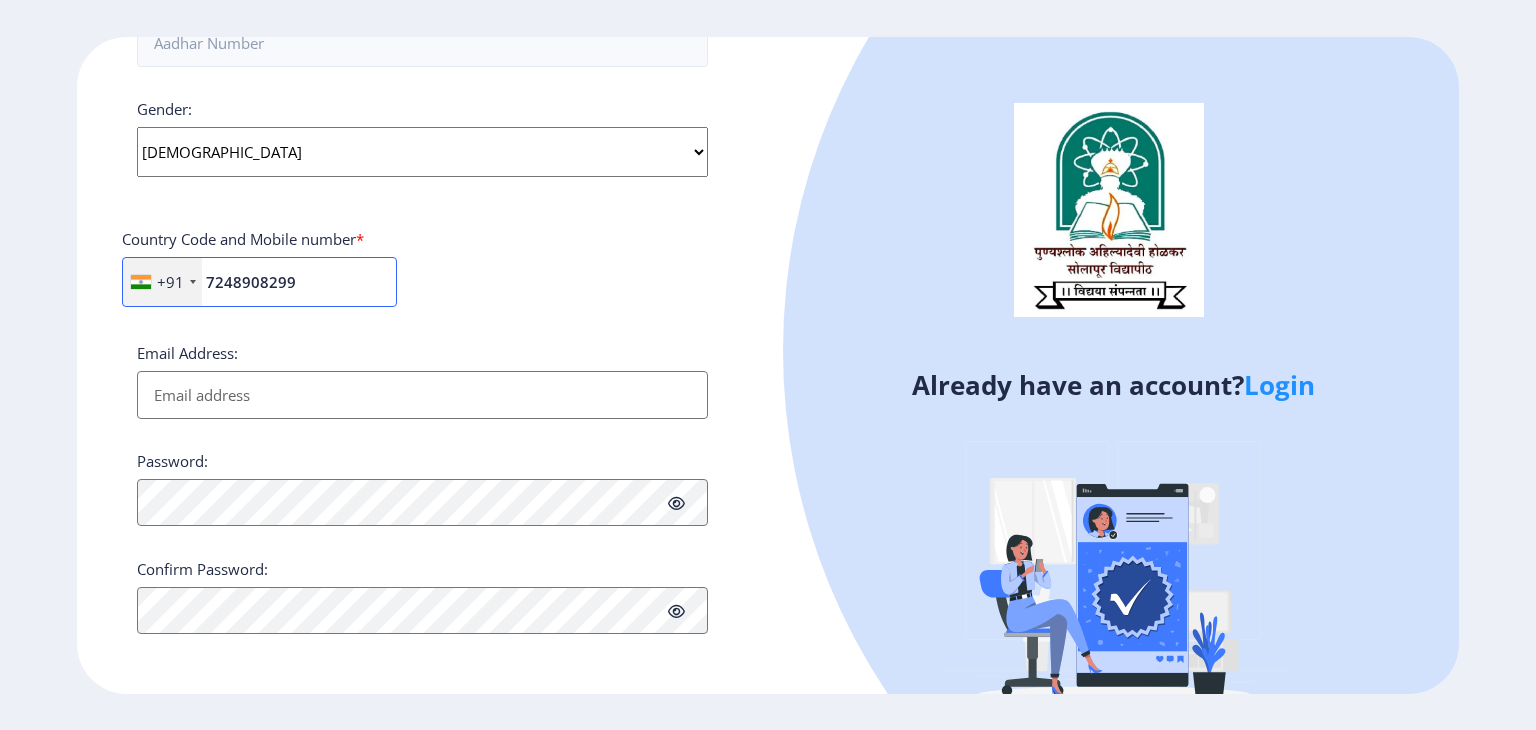 type on "7248908299" 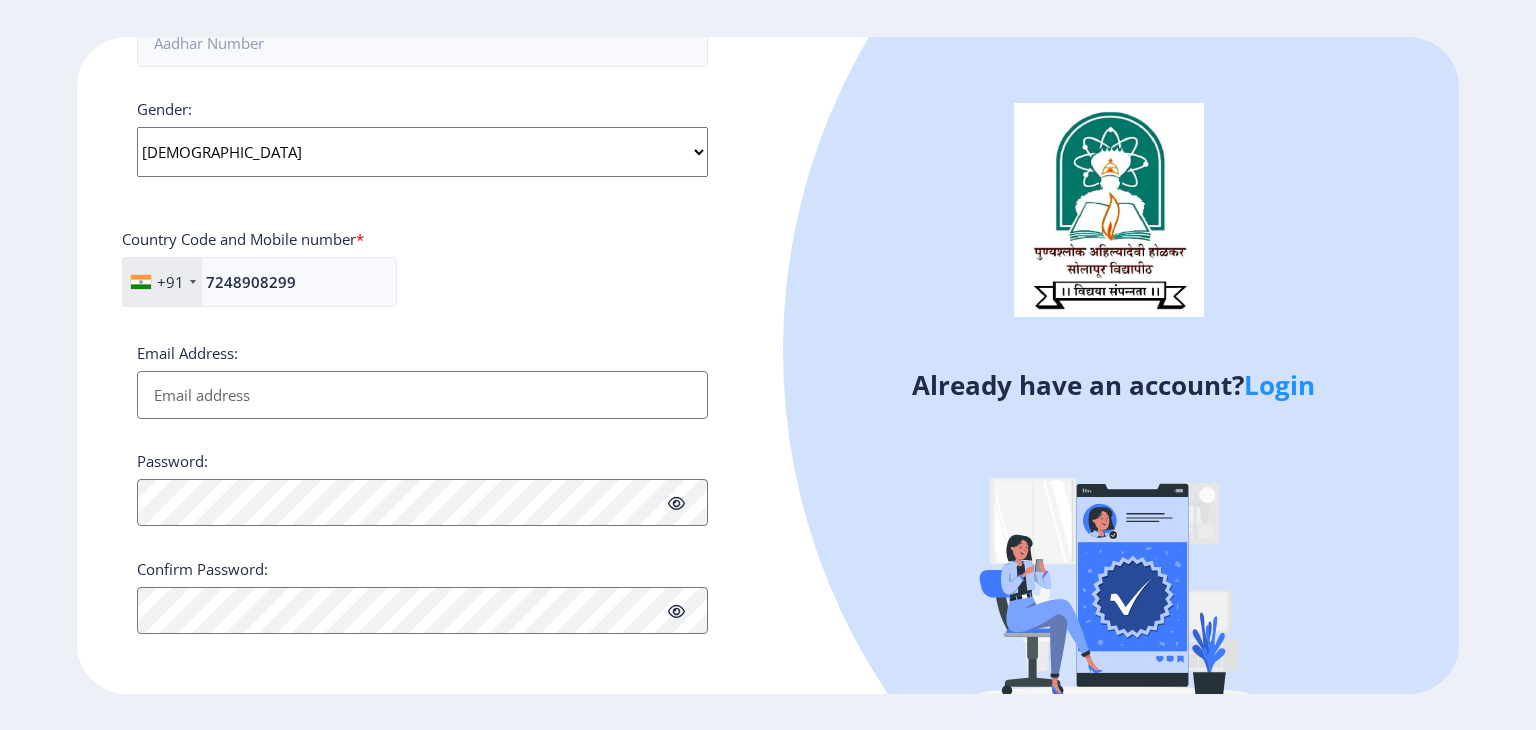 click on "Email Address:" at bounding box center [422, 395] 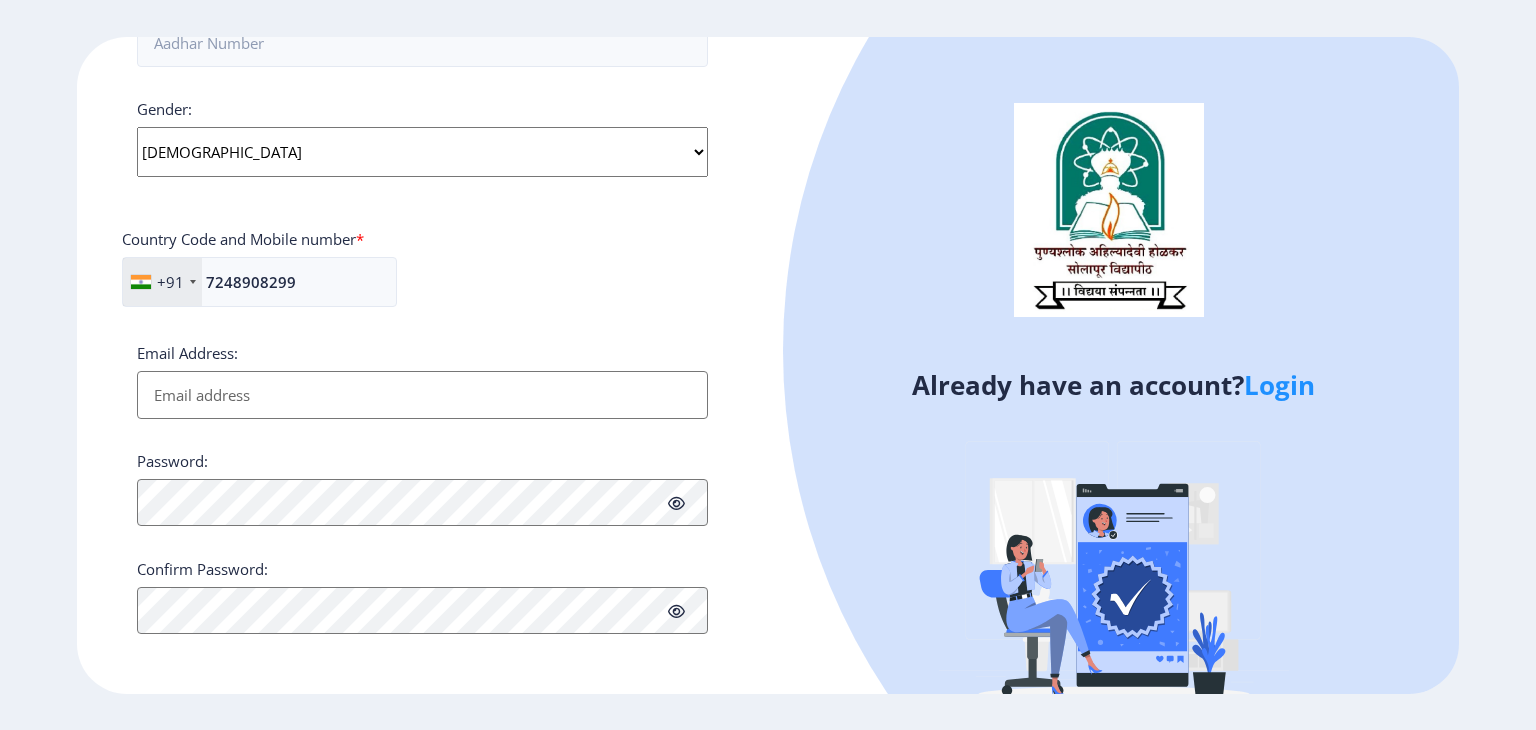 type on "[EMAIL_ADDRESS][DOMAIN_NAME]" 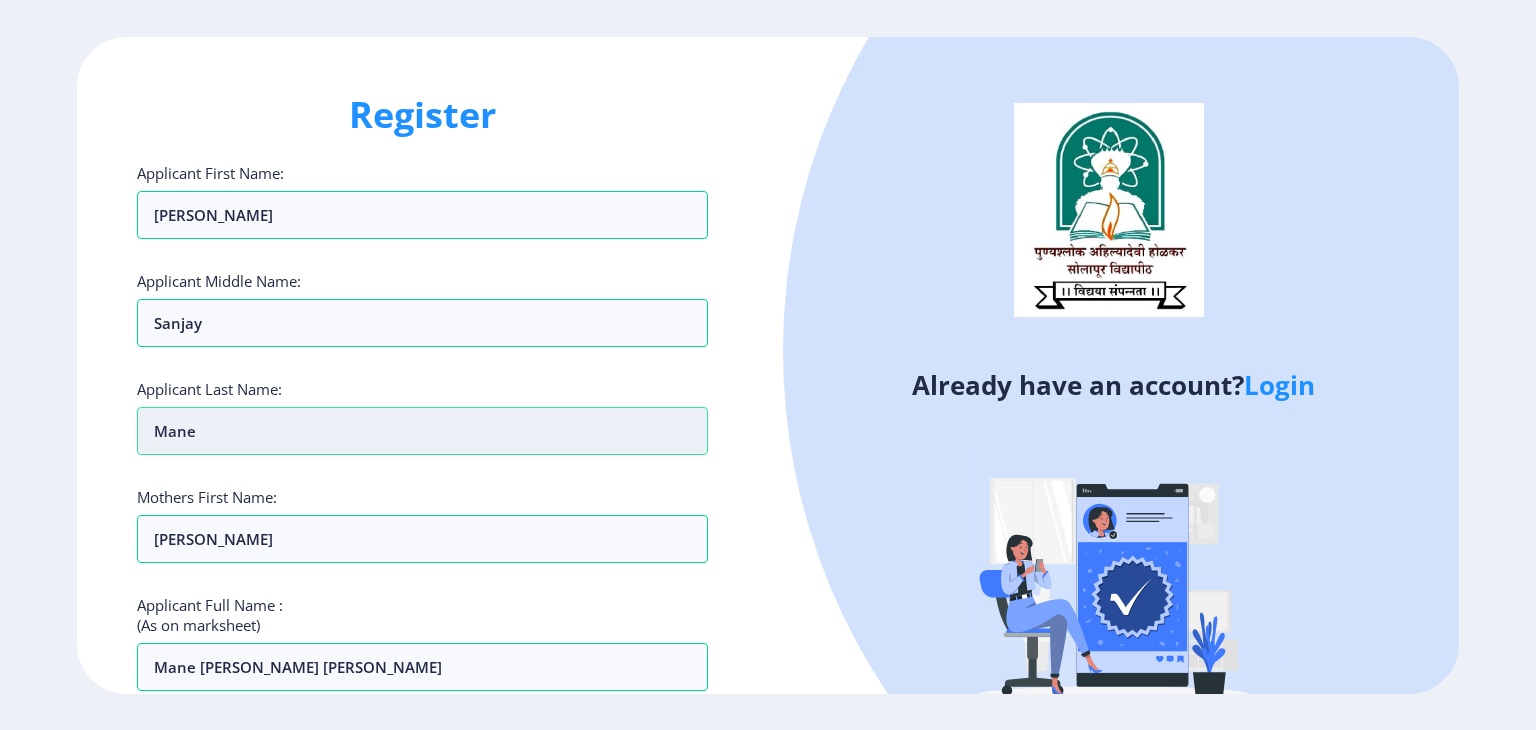scroll, scrollTop: 732, scrollLeft: 0, axis: vertical 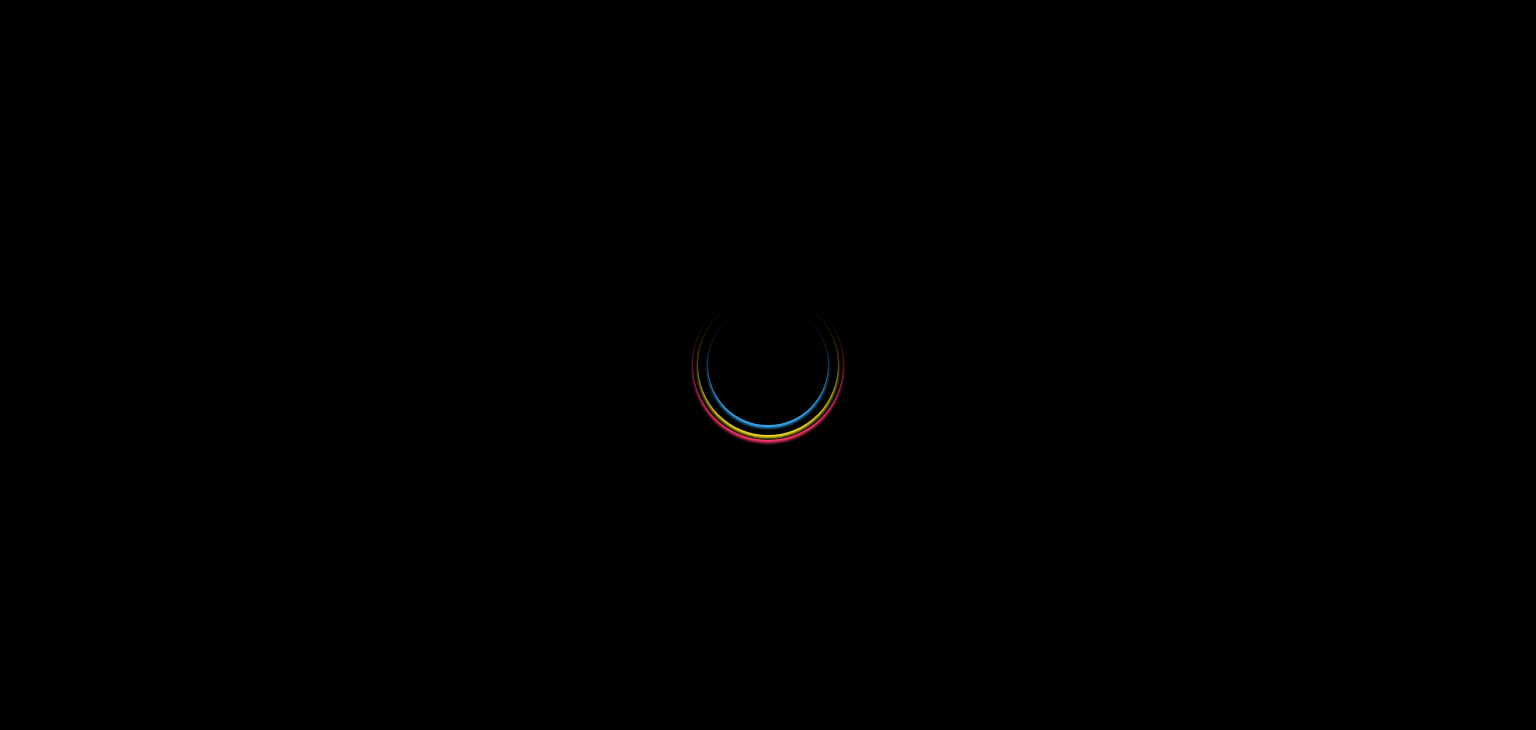 select 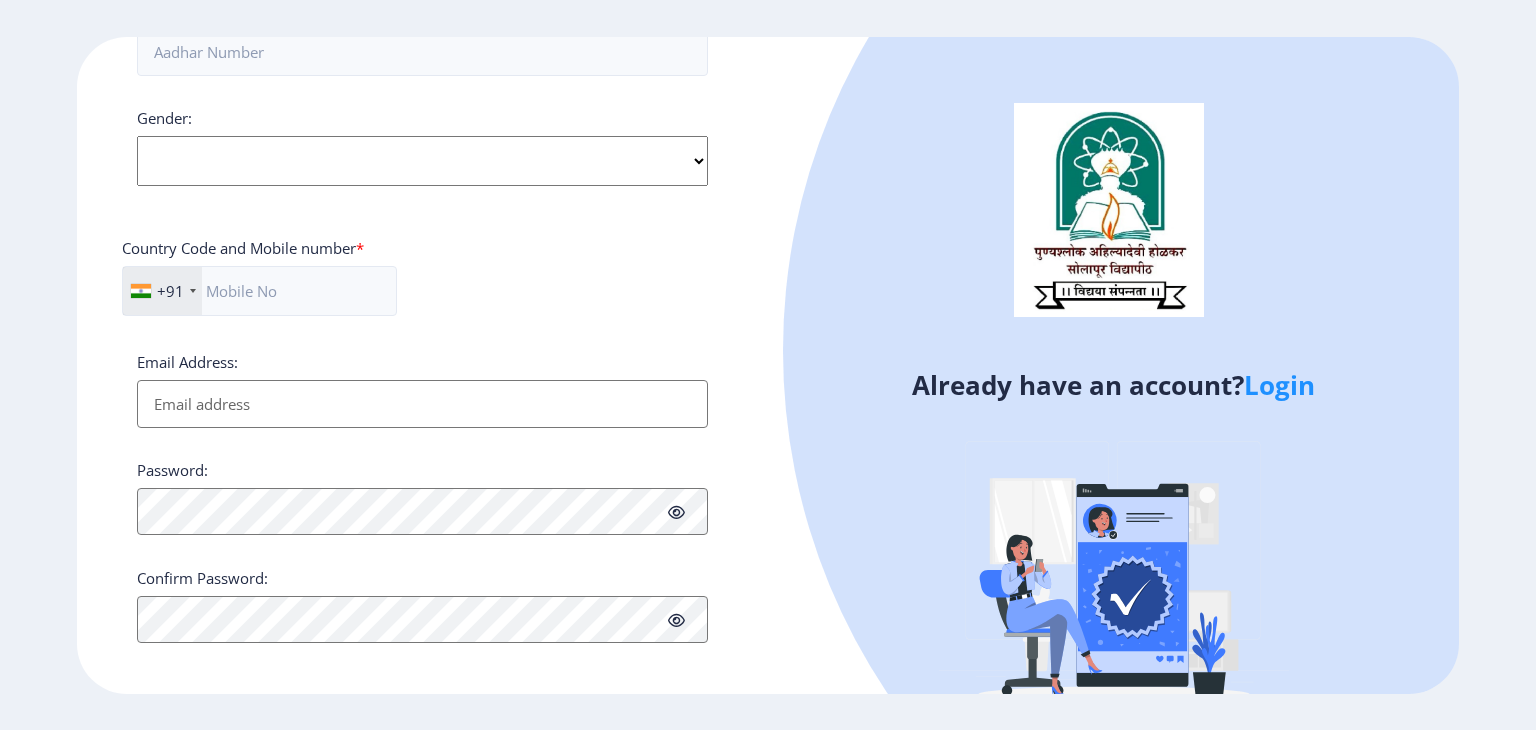 scroll, scrollTop: 732, scrollLeft: 0, axis: vertical 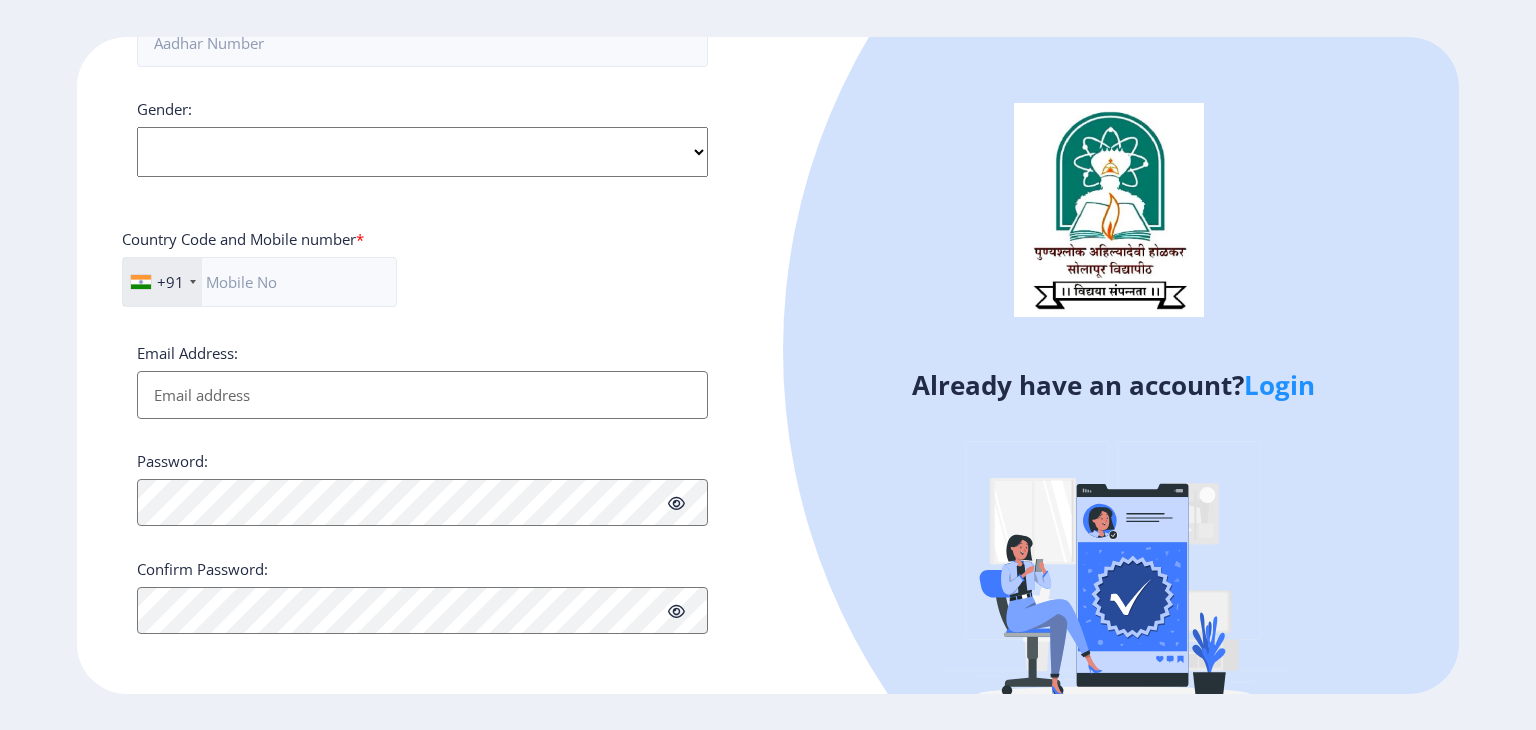 click on "Login" 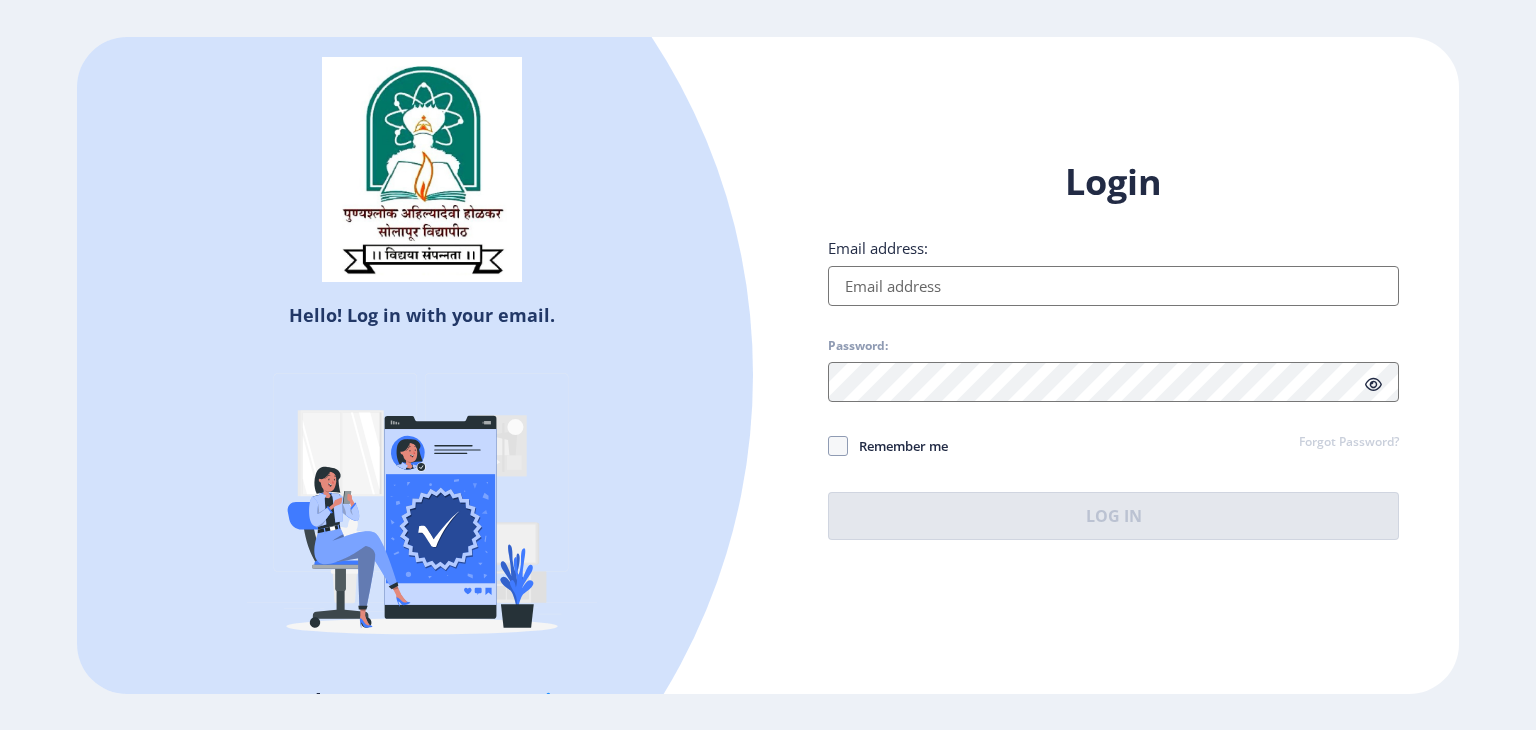 click on "Email address:" at bounding box center [1113, 286] 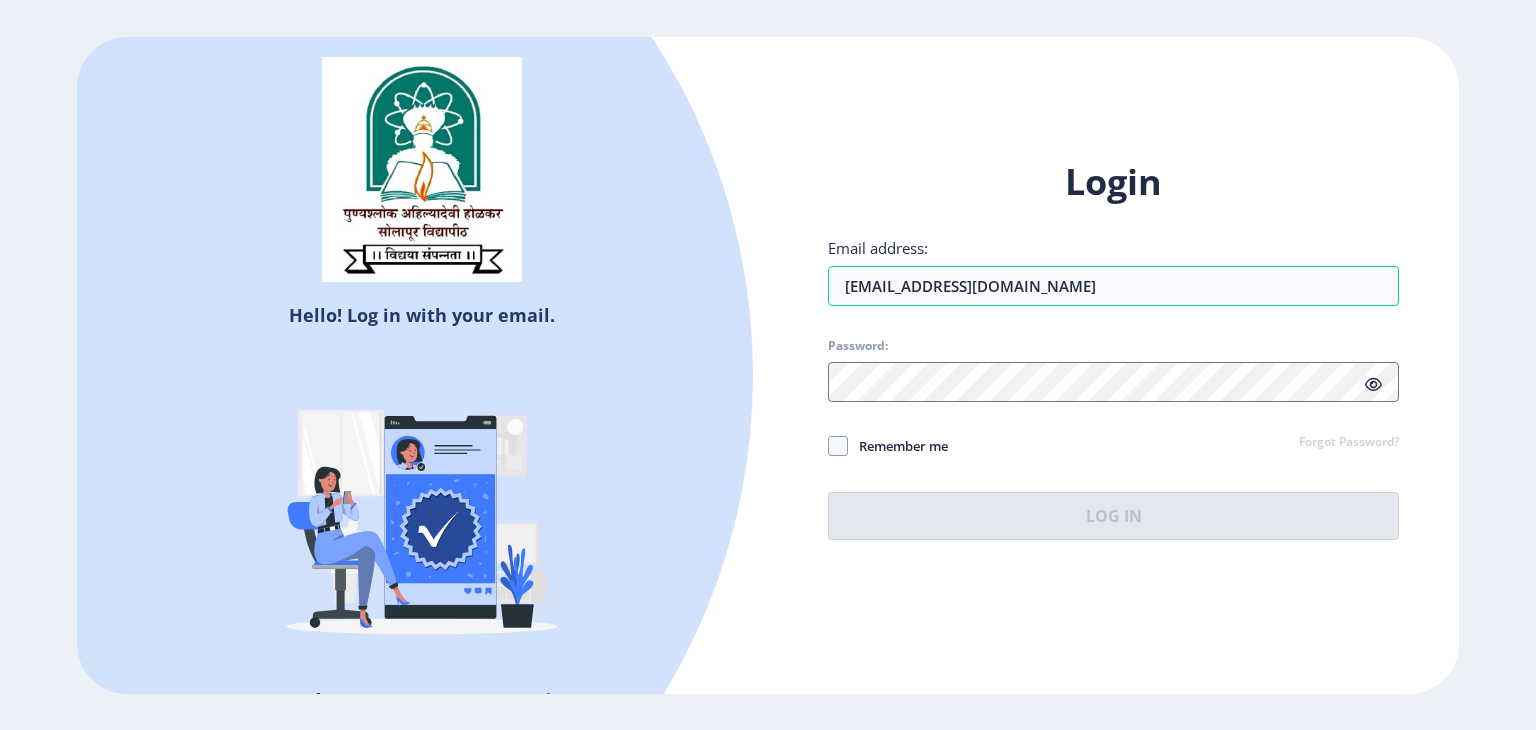 click on "Forgot Password?" 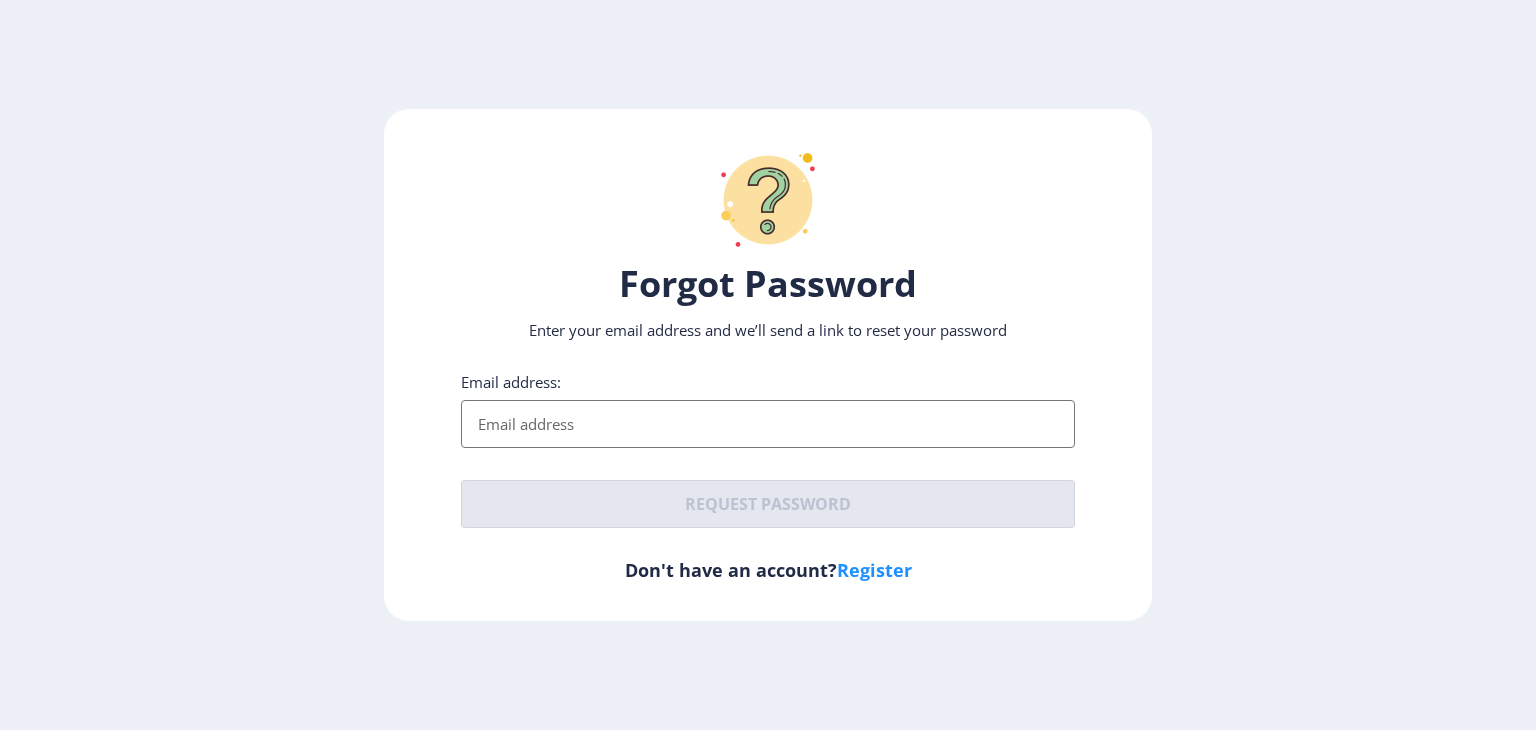 click on "Email address:" at bounding box center (768, 424) 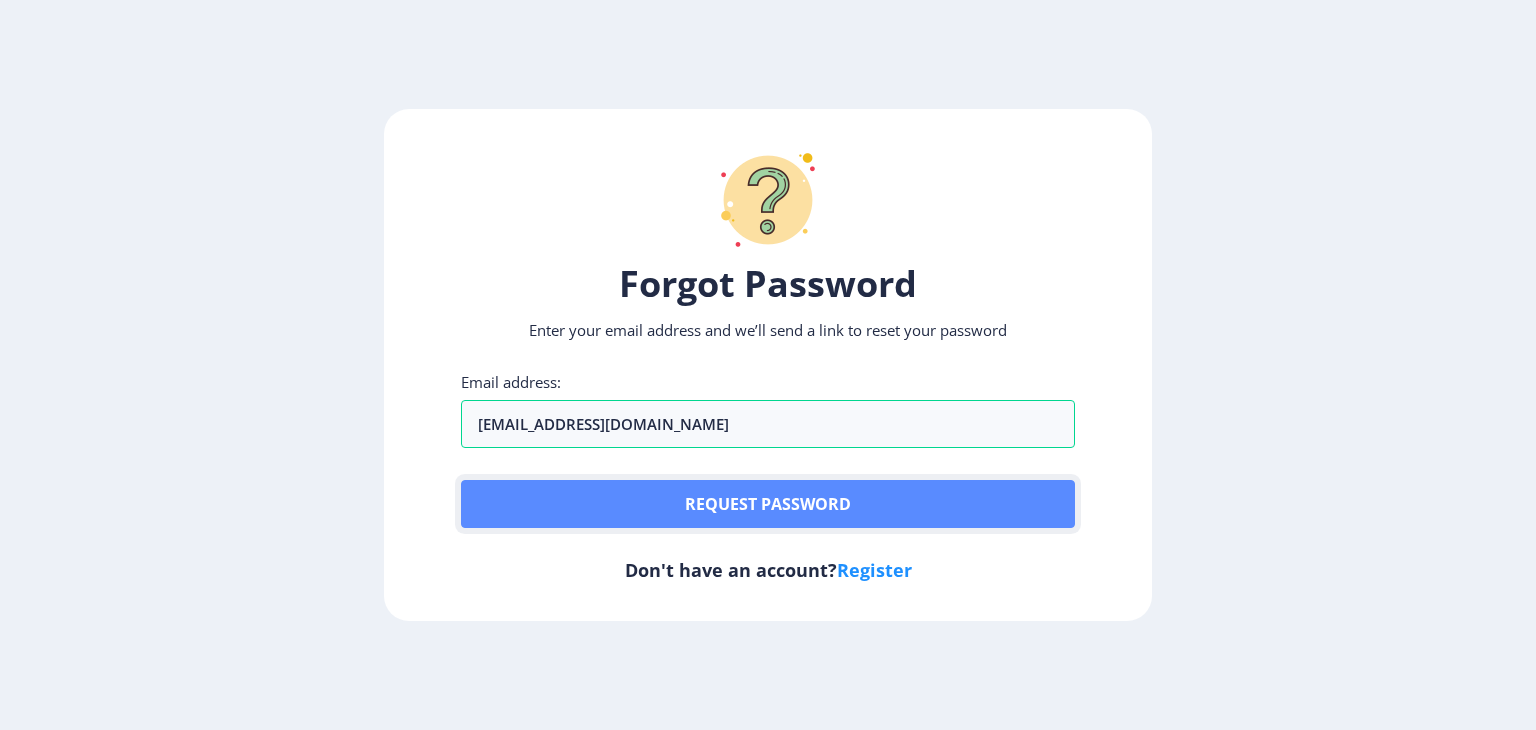 click on "Request password" 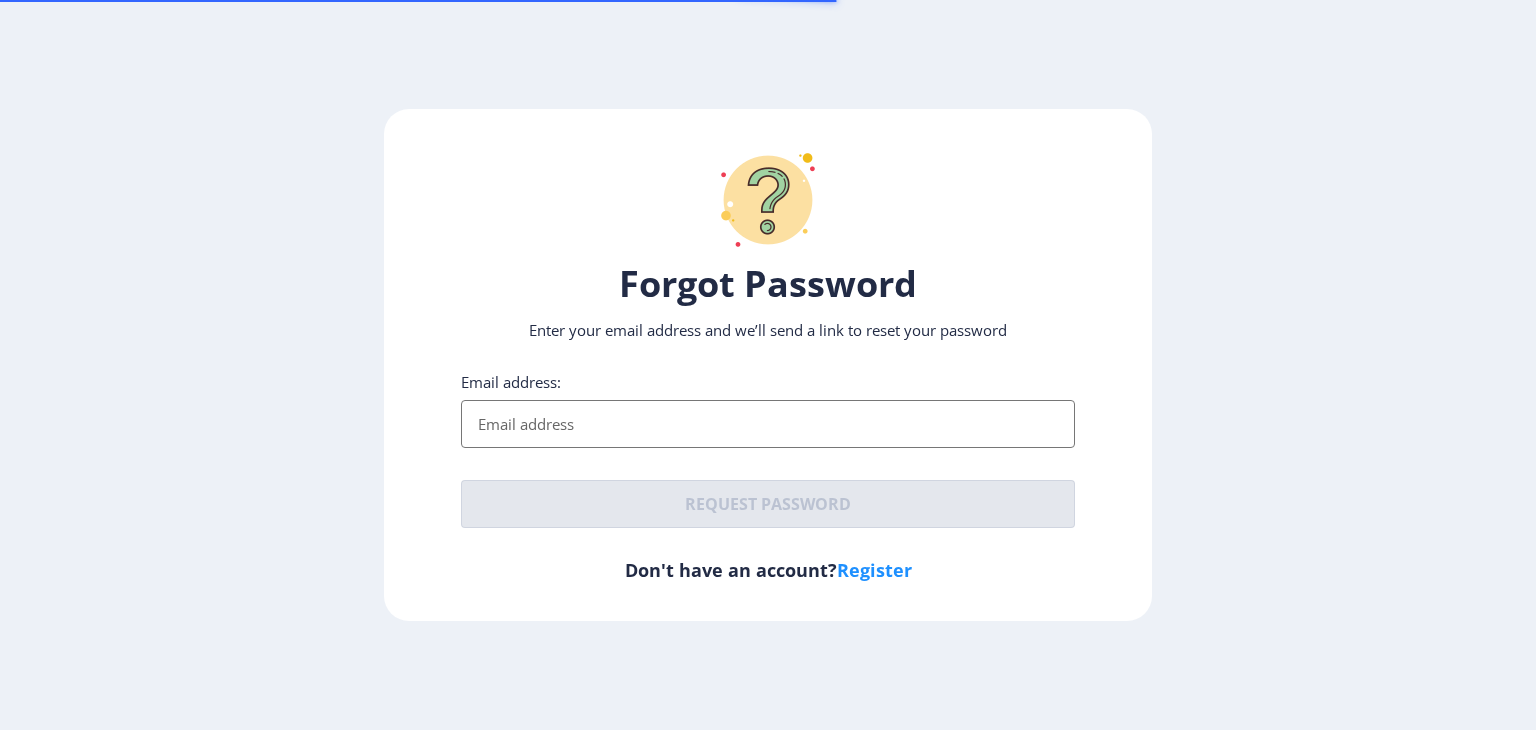 scroll, scrollTop: 0, scrollLeft: 0, axis: both 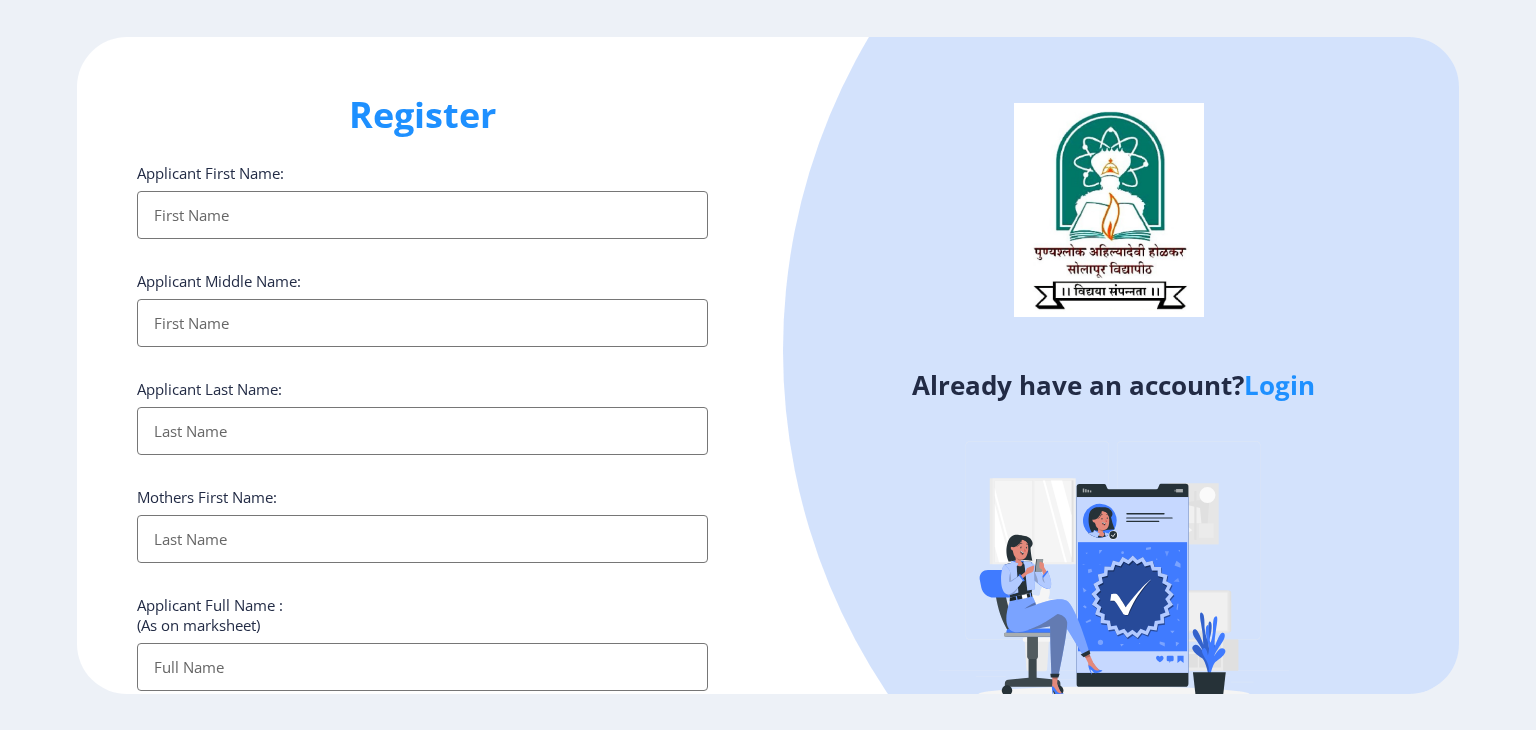 select 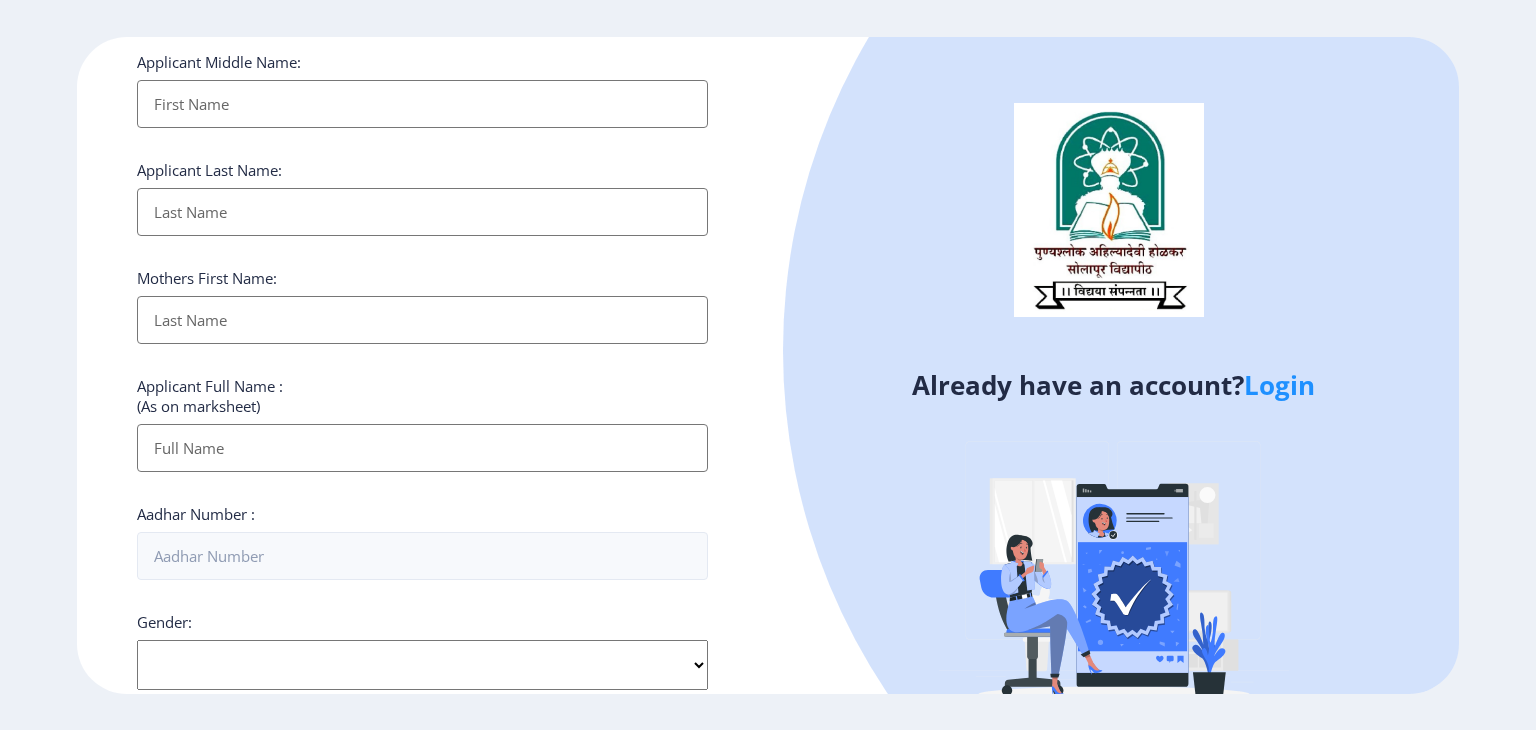 scroll, scrollTop: 0, scrollLeft: 0, axis: both 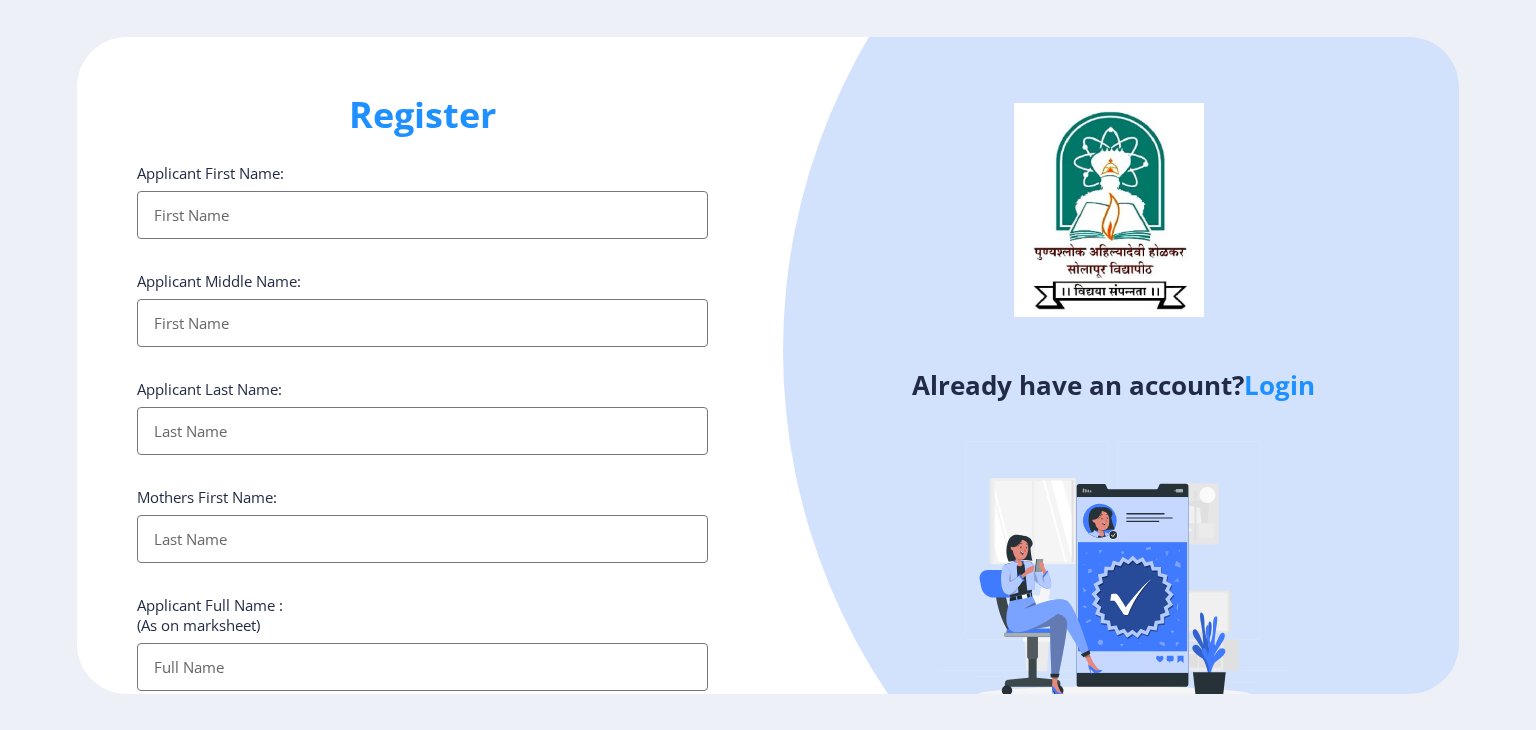 click on "Login" 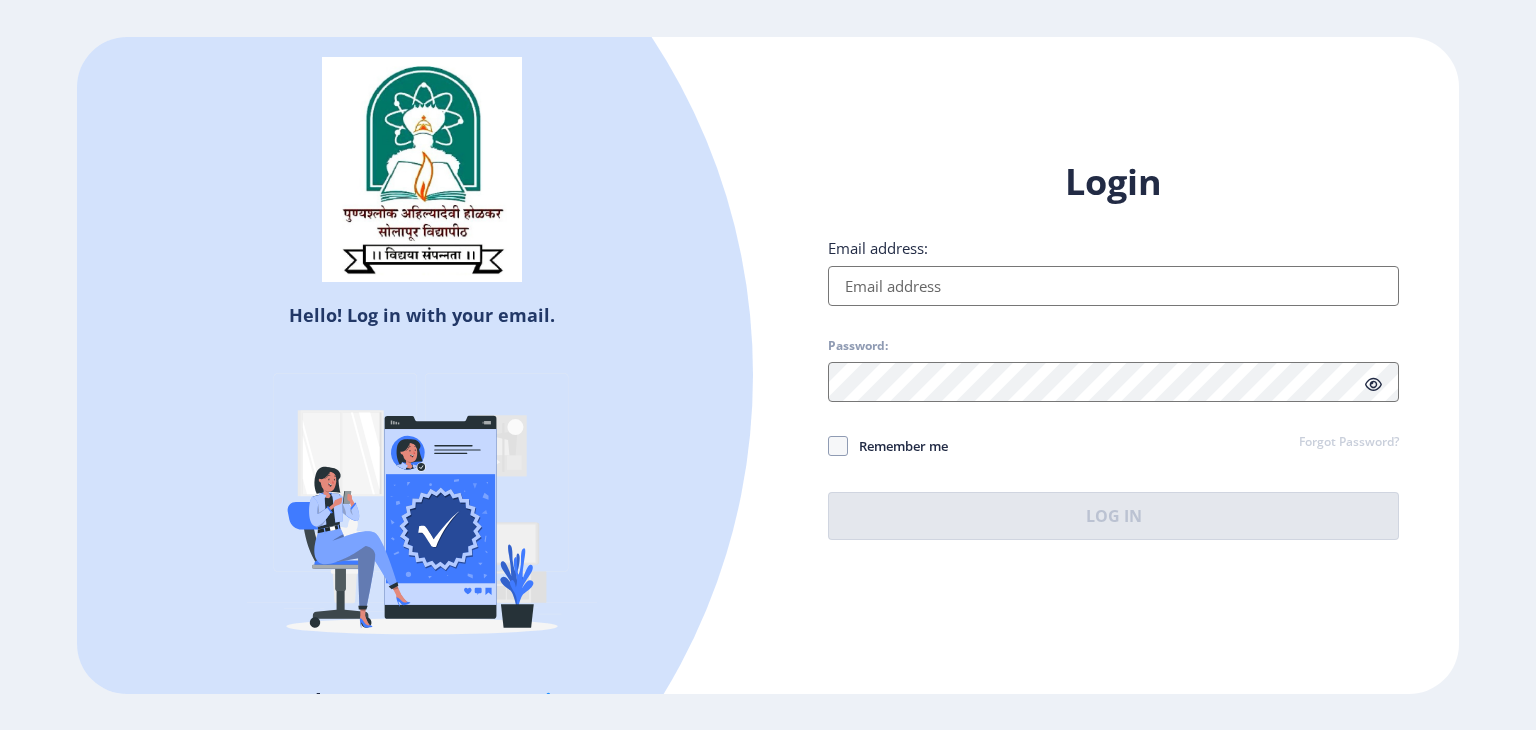 click on "Email address:" at bounding box center [1113, 286] 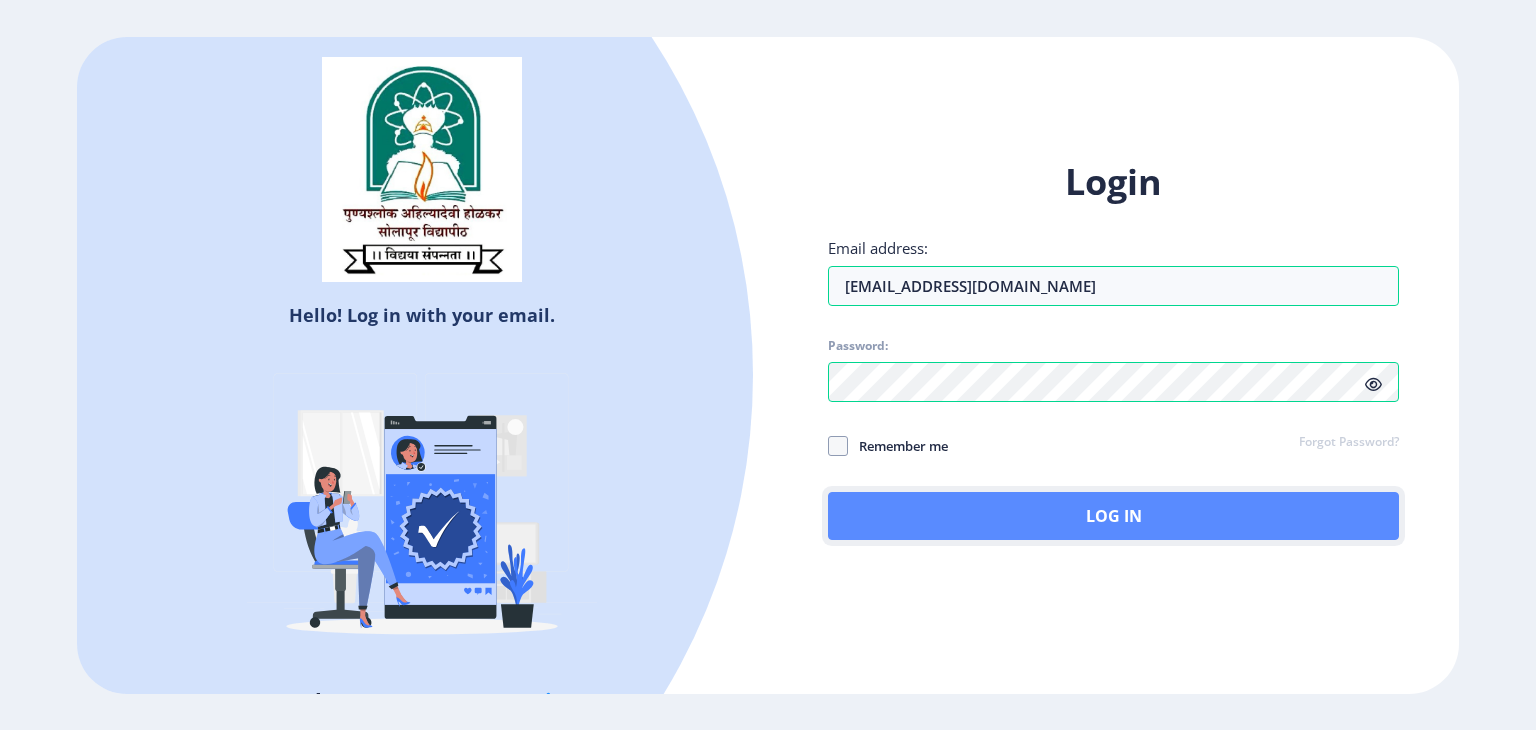 click on "Log In" 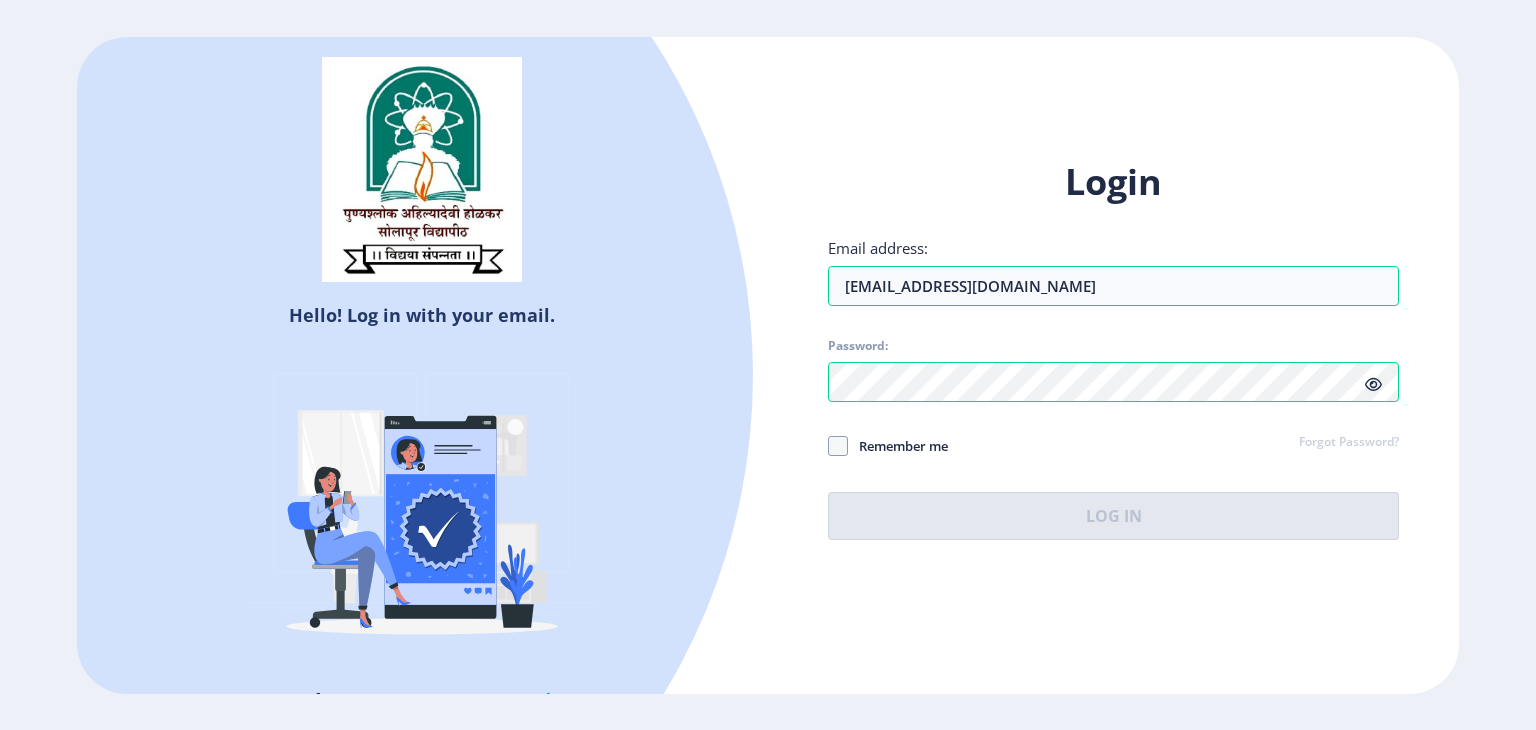 click on "Forgot Password?" 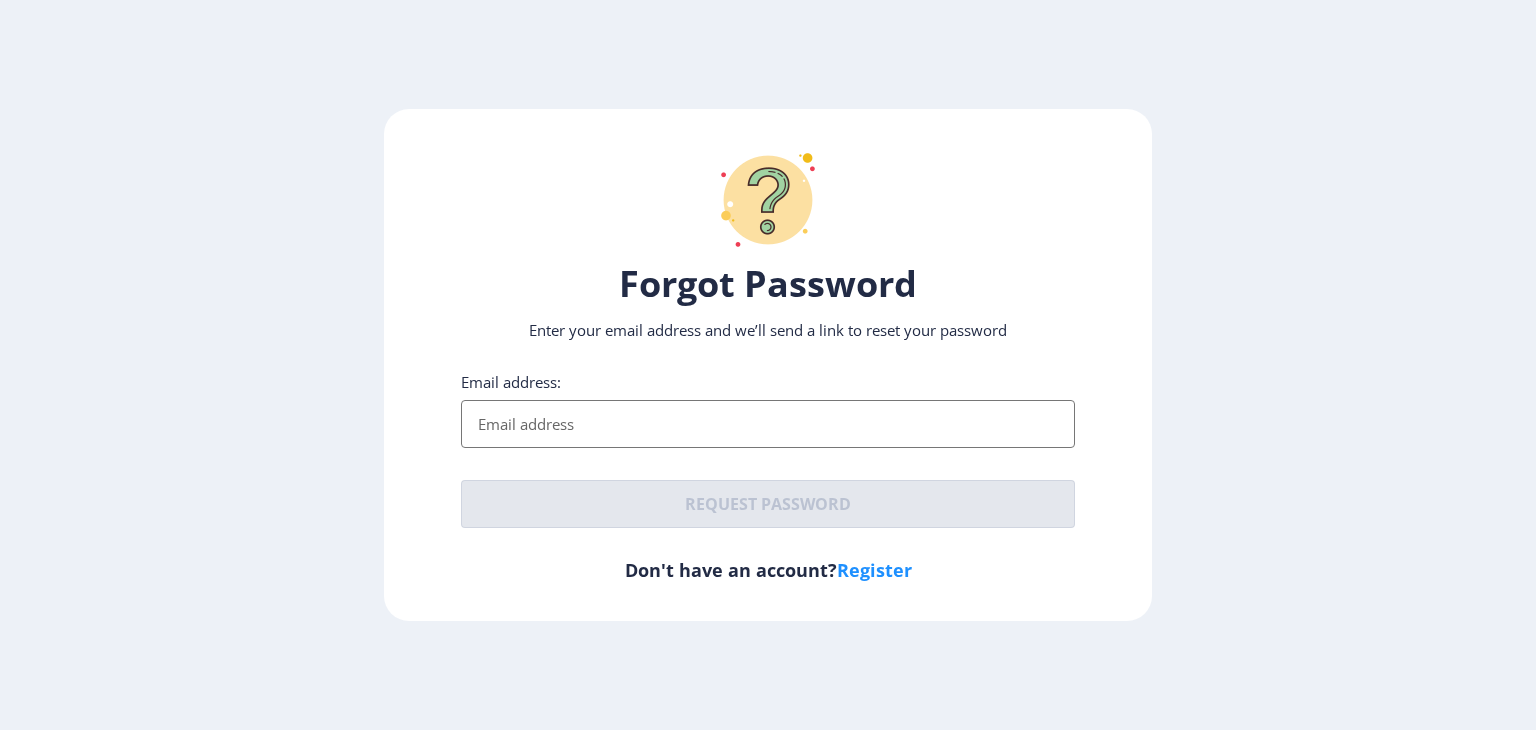 click on "Register" 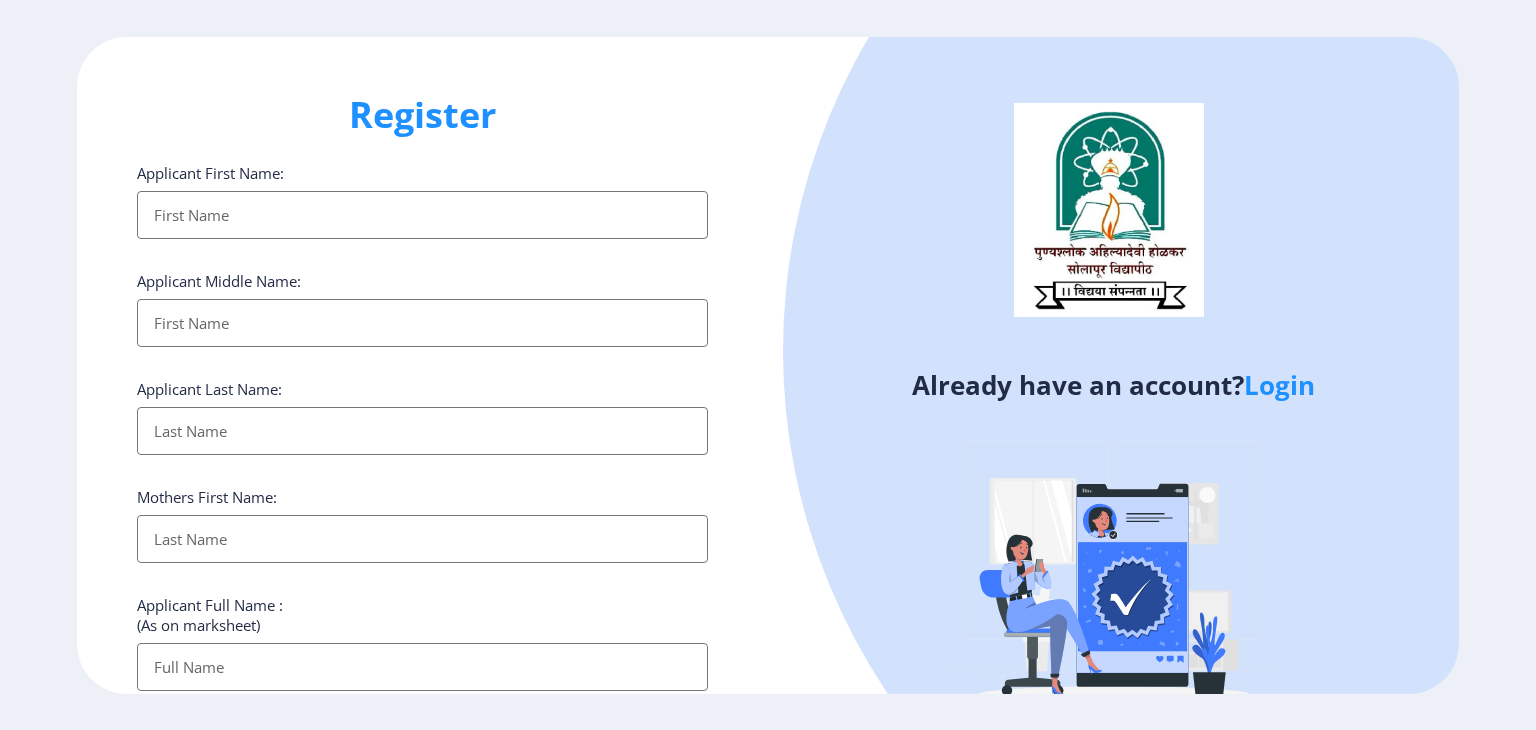 click on "Applicant First Name:" at bounding box center (422, 215) 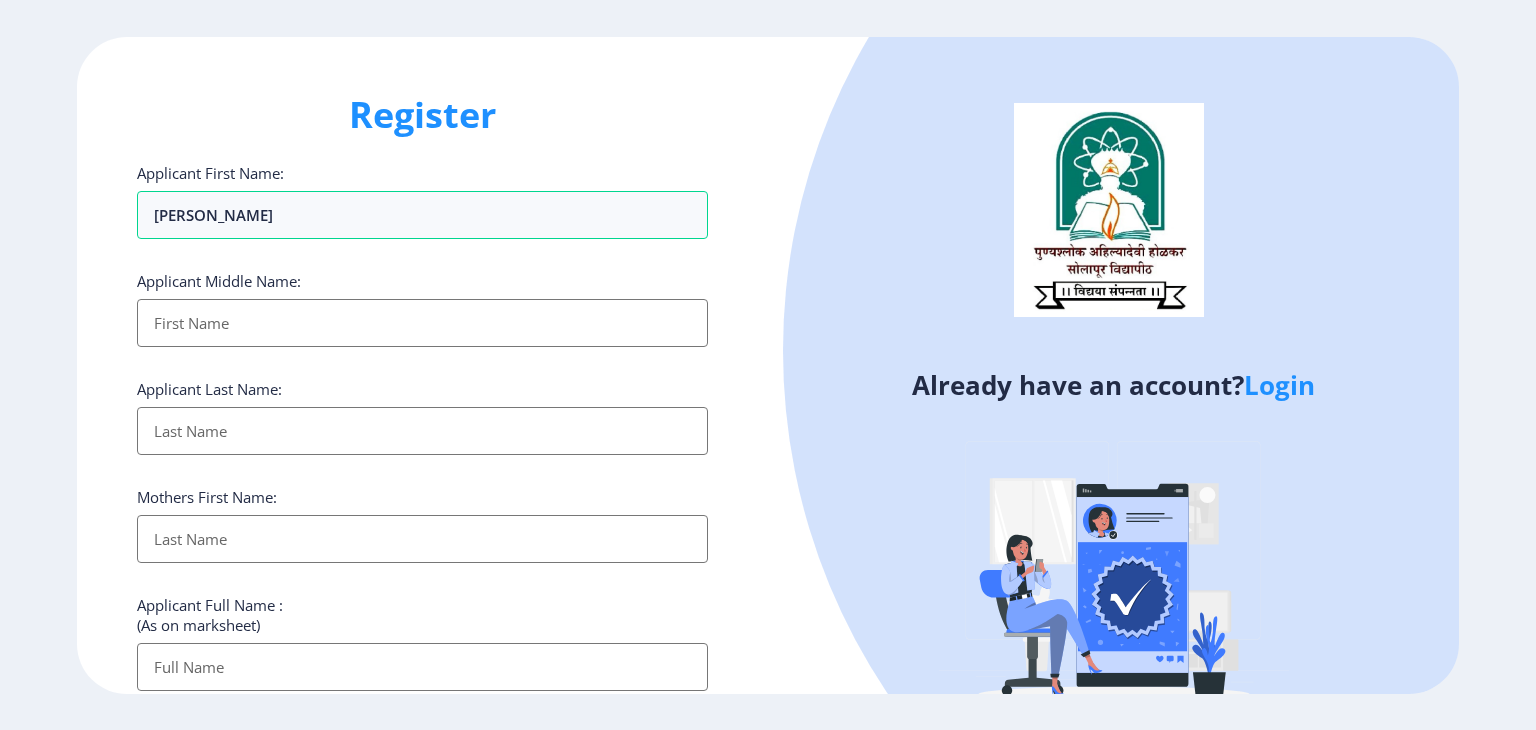 click on "Applicant First Name:" at bounding box center [422, 323] 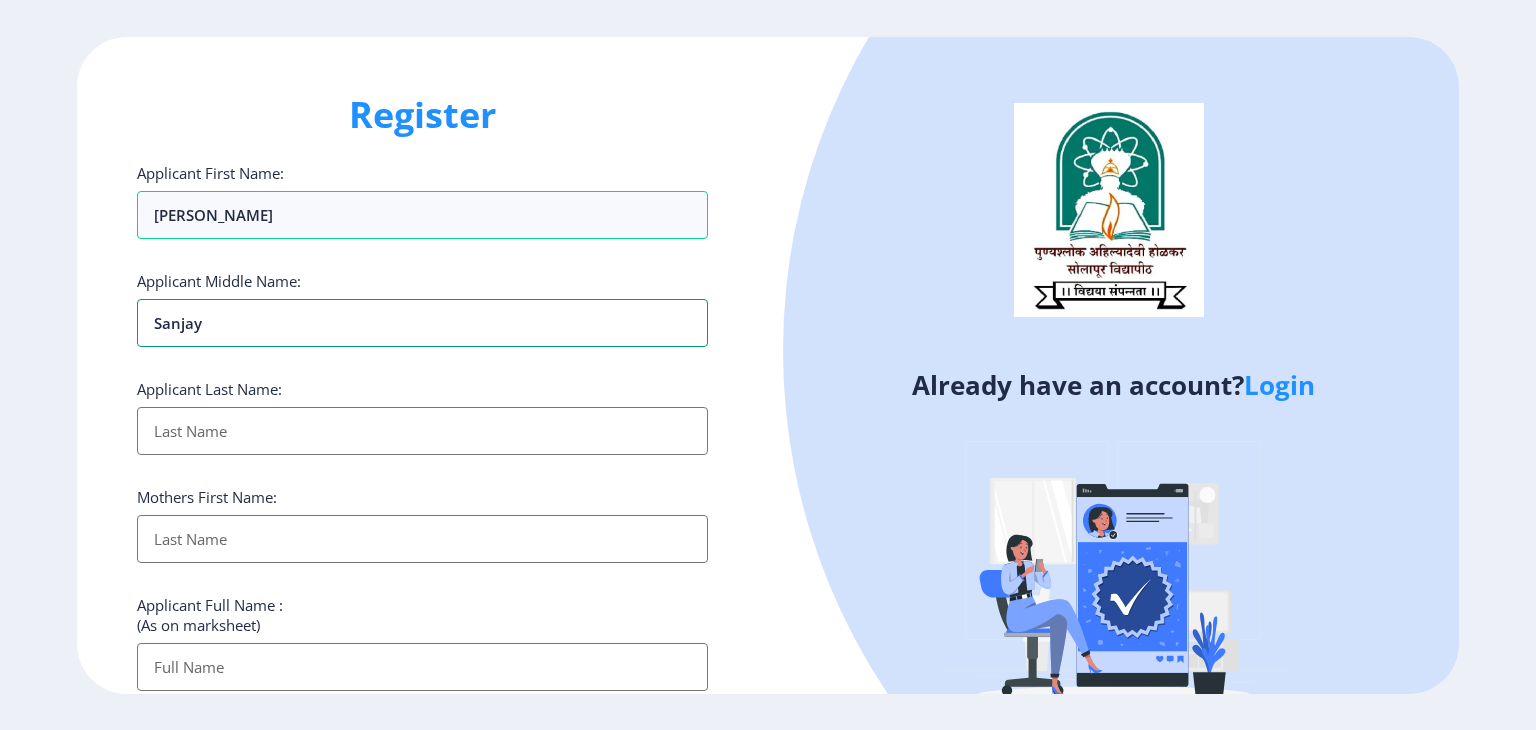 type on "Sanjay" 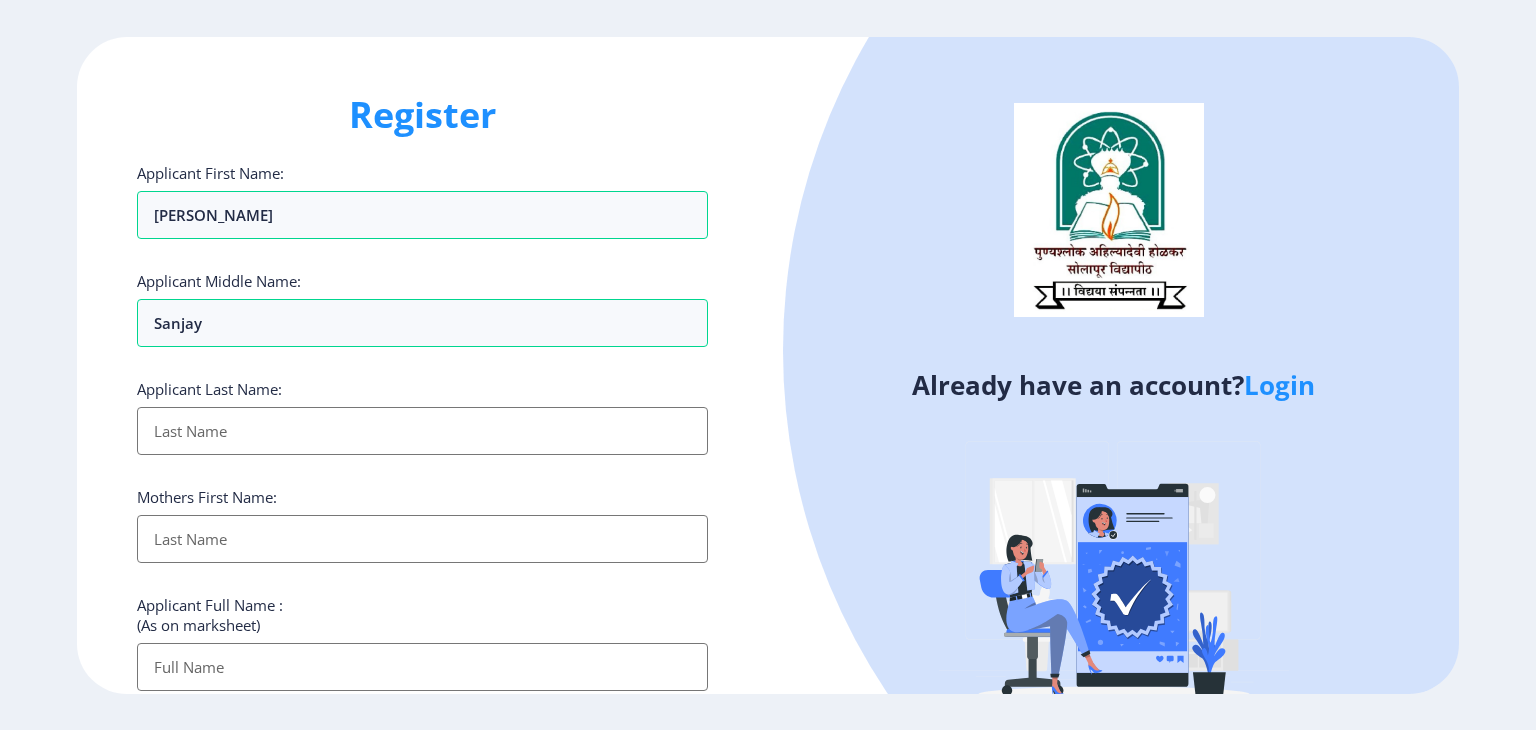 click on "Applicant First Name:" at bounding box center (422, 431) 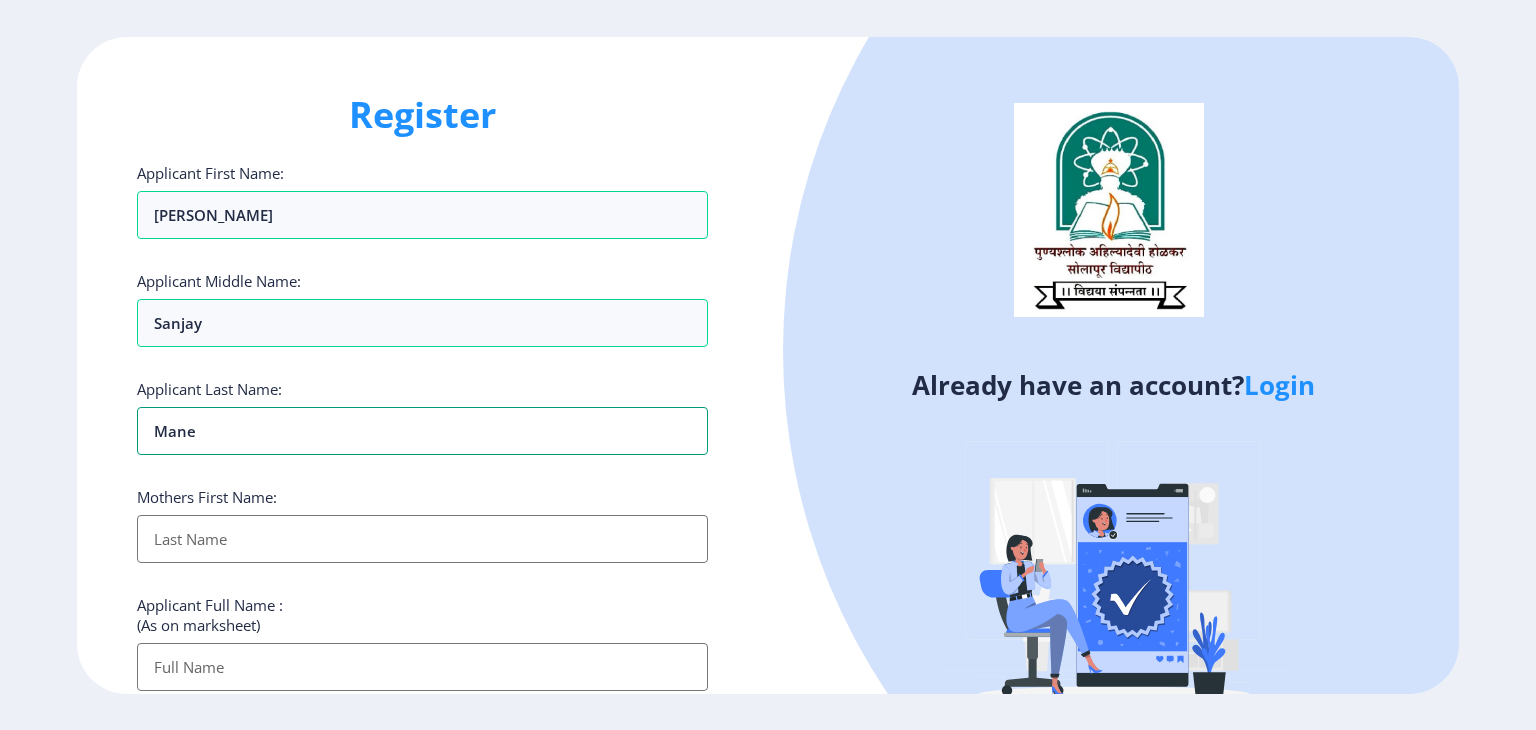 type on "Mane" 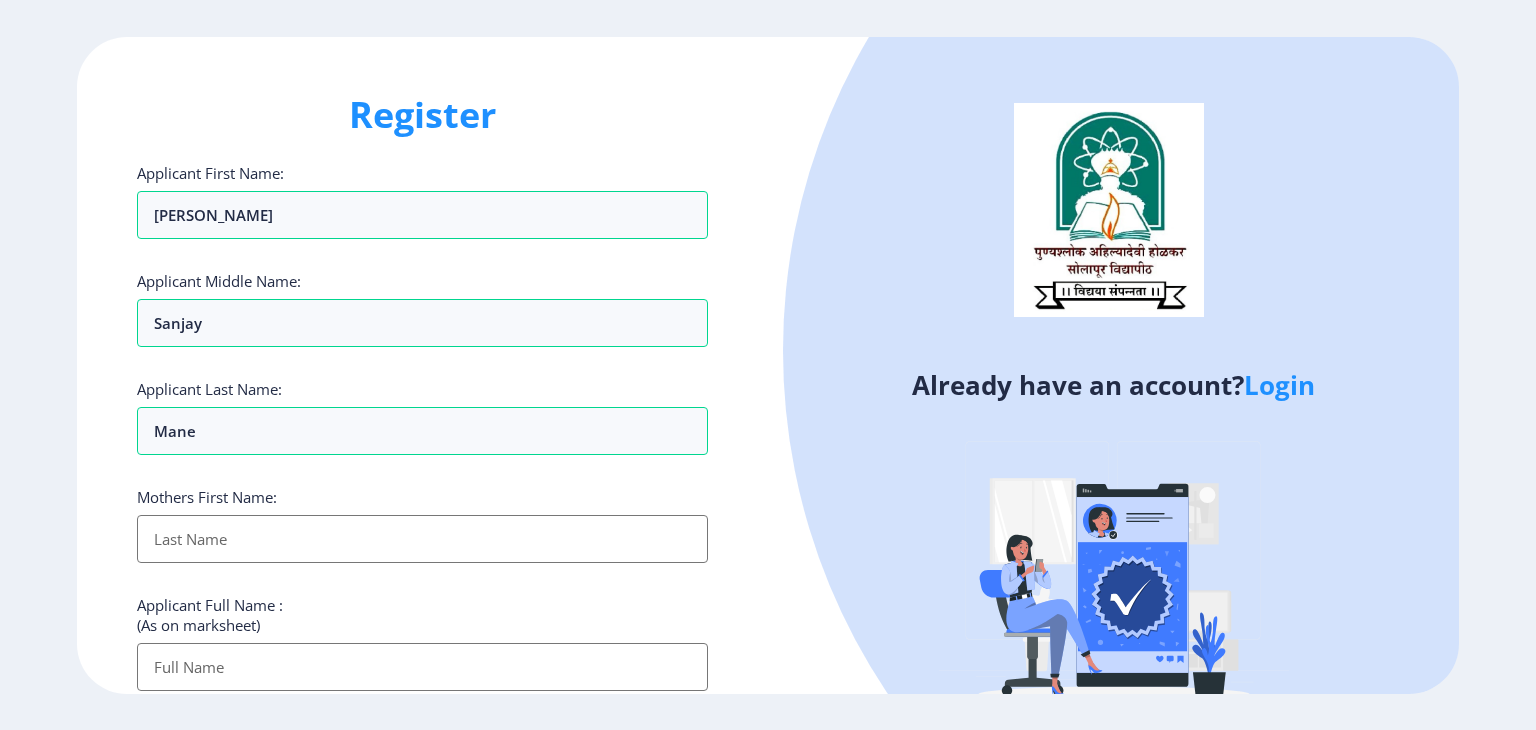 click on "Applicant First Name:" at bounding box center (422, 539) 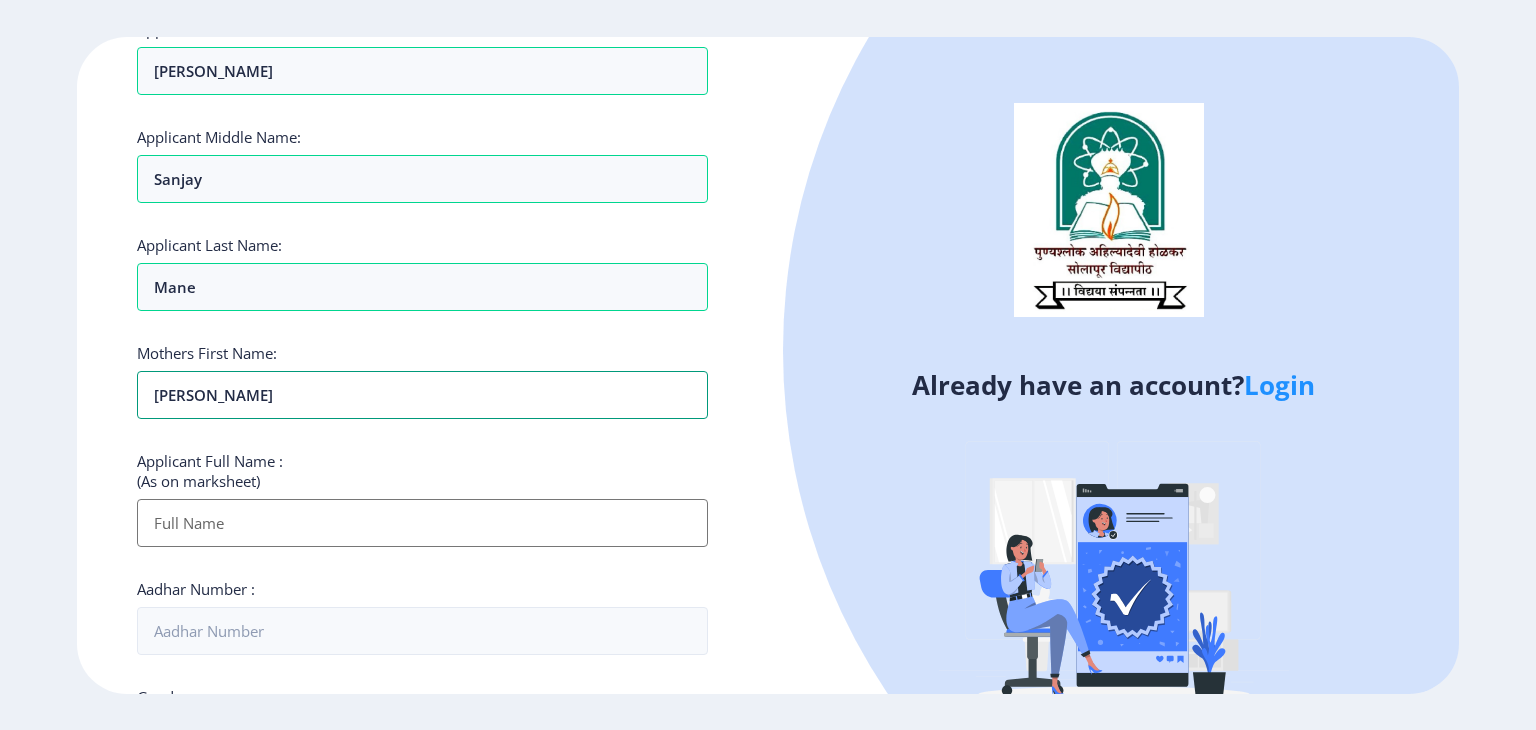 scroll, scrollTop: 147, scrollLeft: 0, axis: vertical 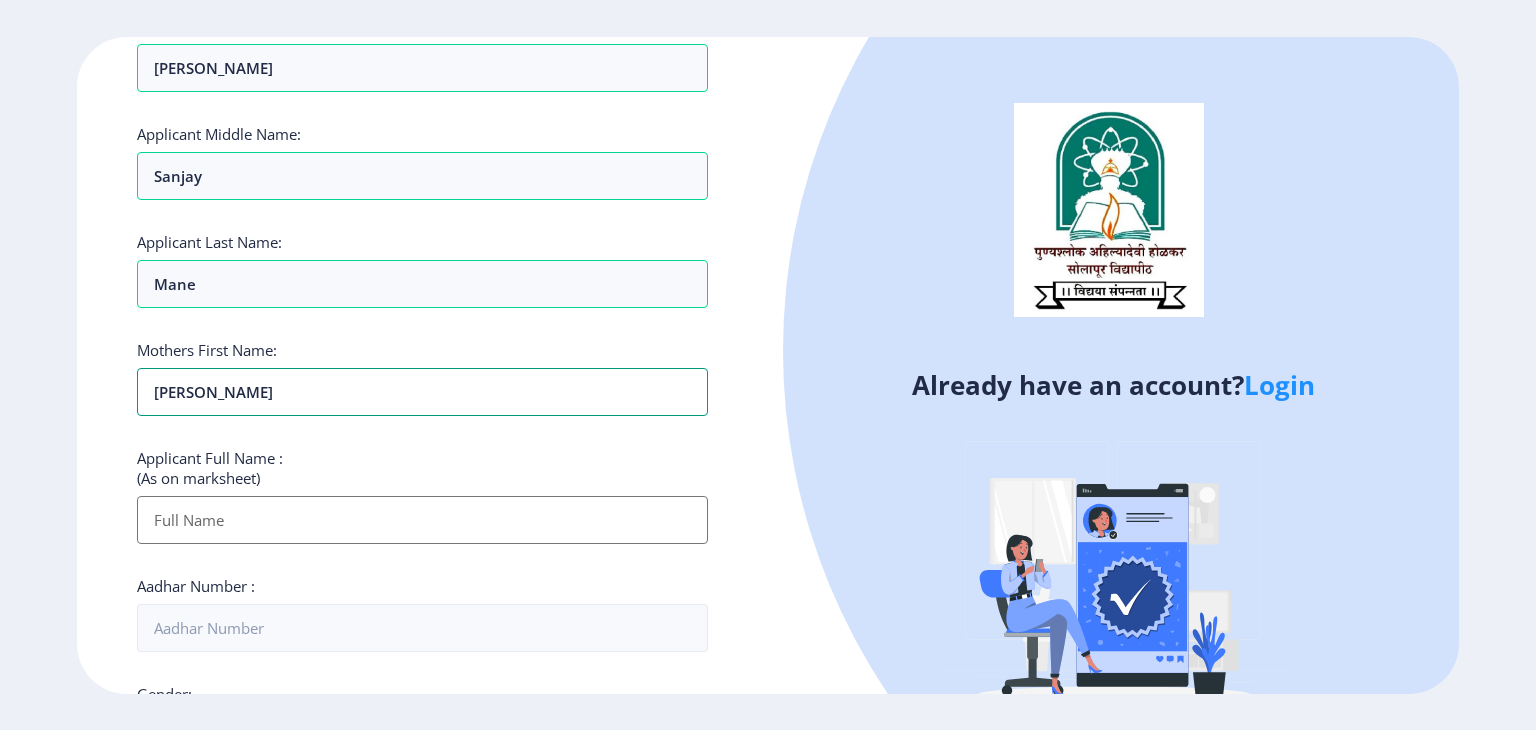 type on "Rupali" 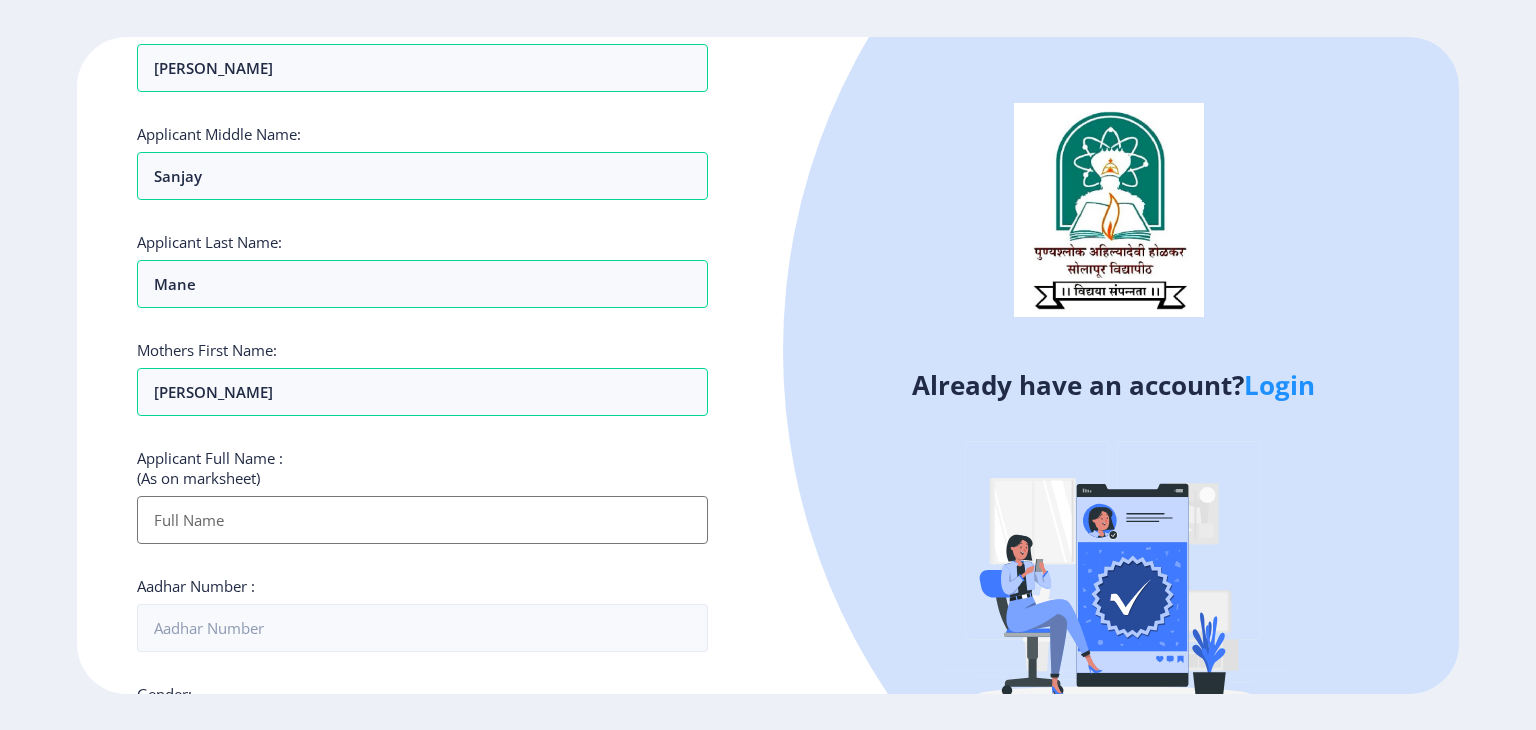 click on "Applicant First Name:" at bounding box center [422, 520] 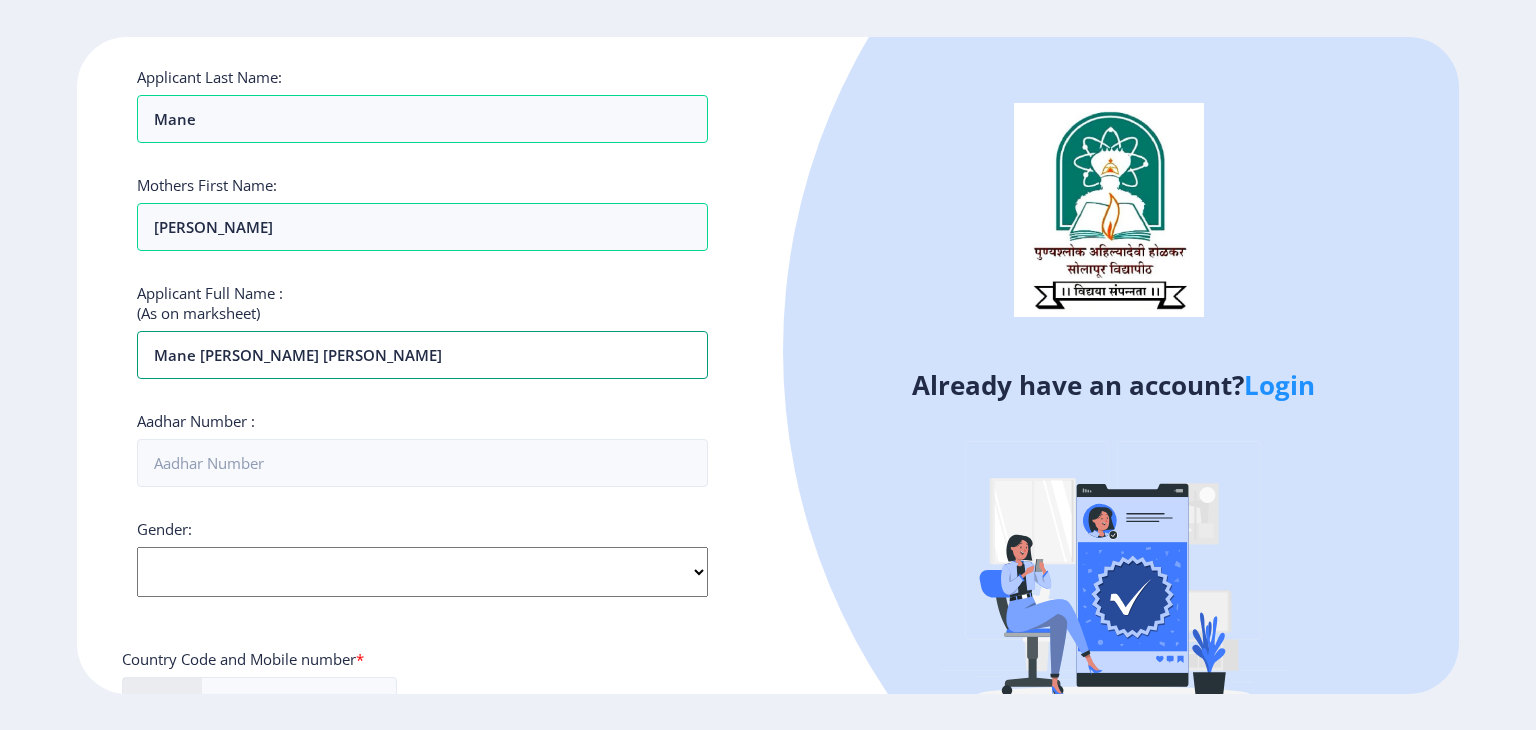 scroll, scrollTop: 416, scrollLeft: 0, axis: vertical 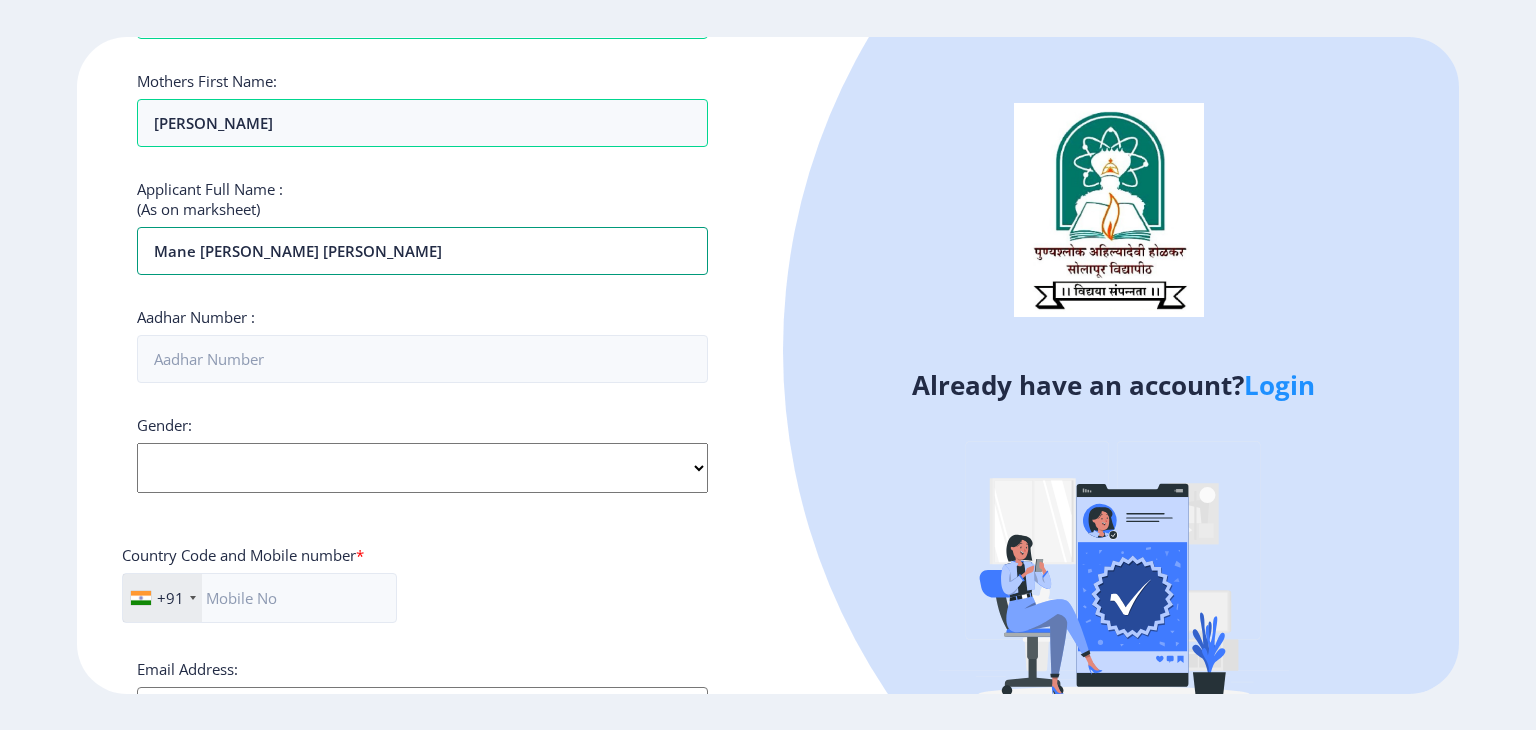 type on "Mane Pranali Sanjay" 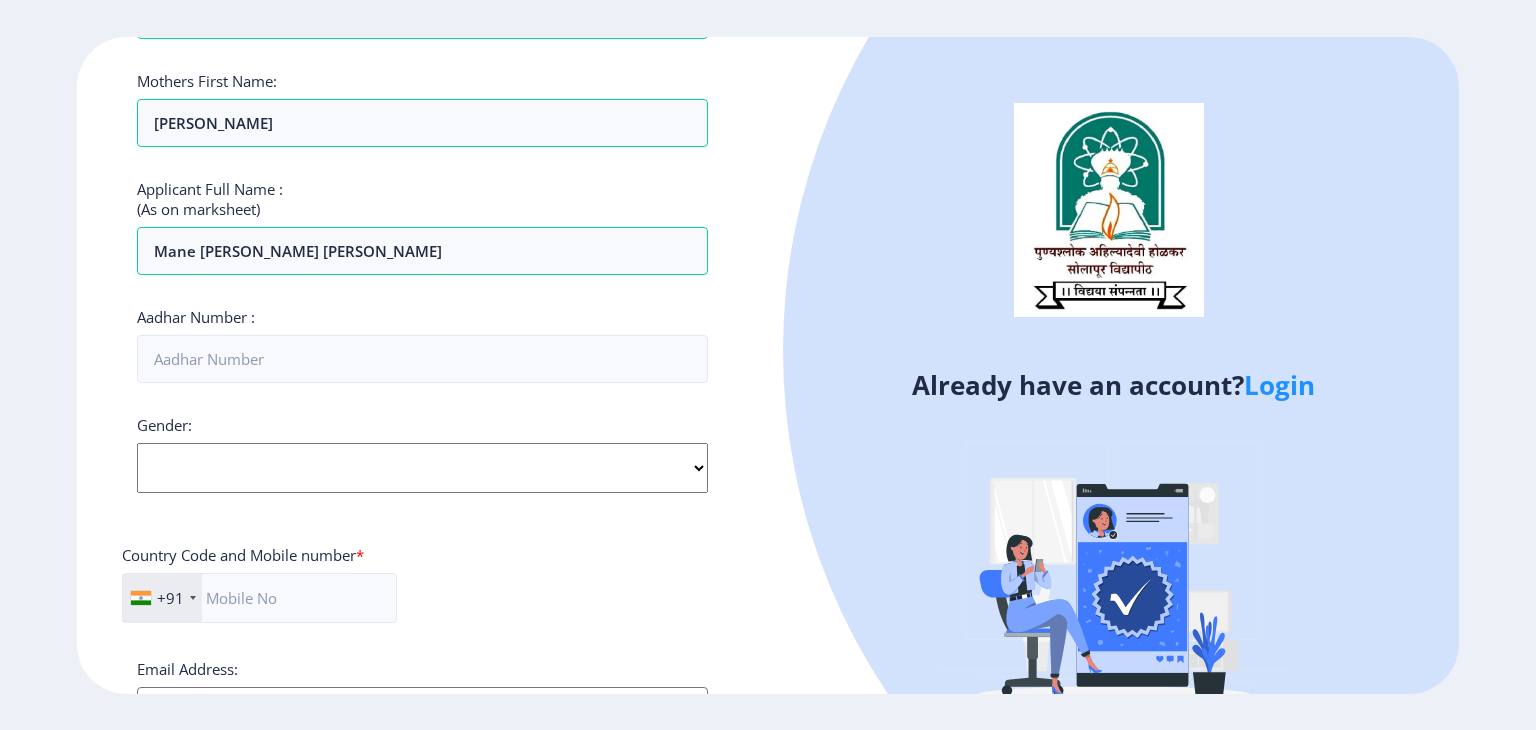 click on "Select Gender Male Female Other" 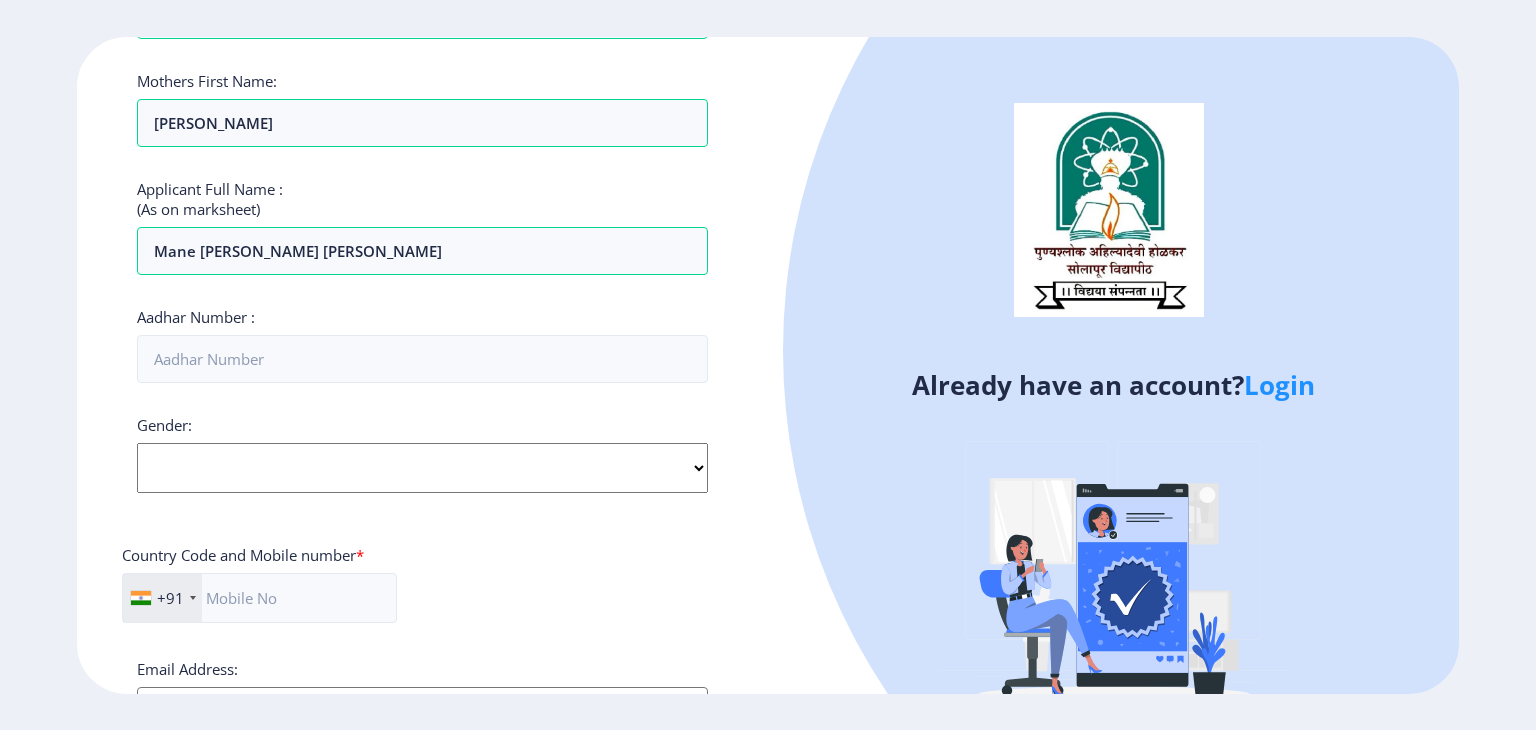 select on "[DEMOGRAPHIC_DATA]" 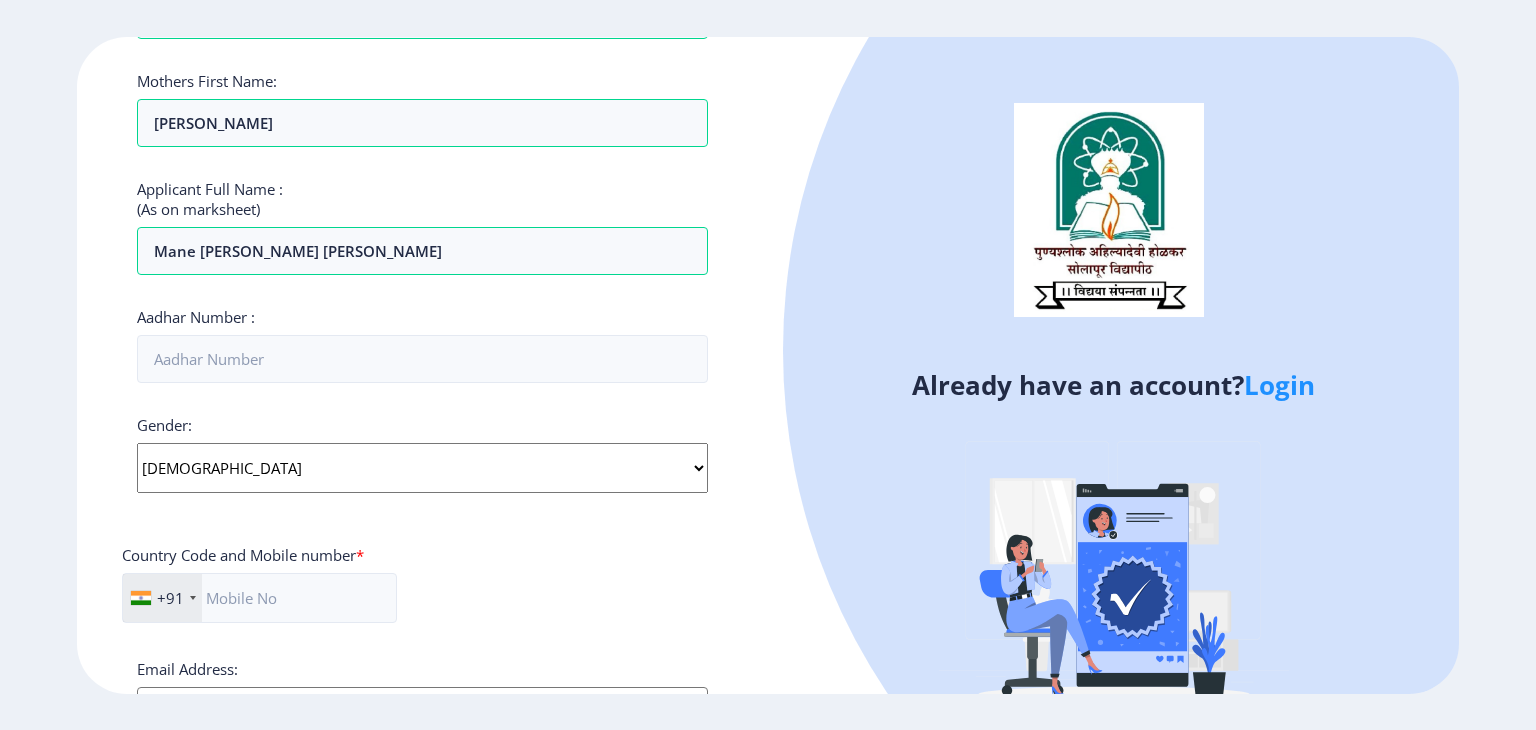 click on "Select Gender Male Female Other" 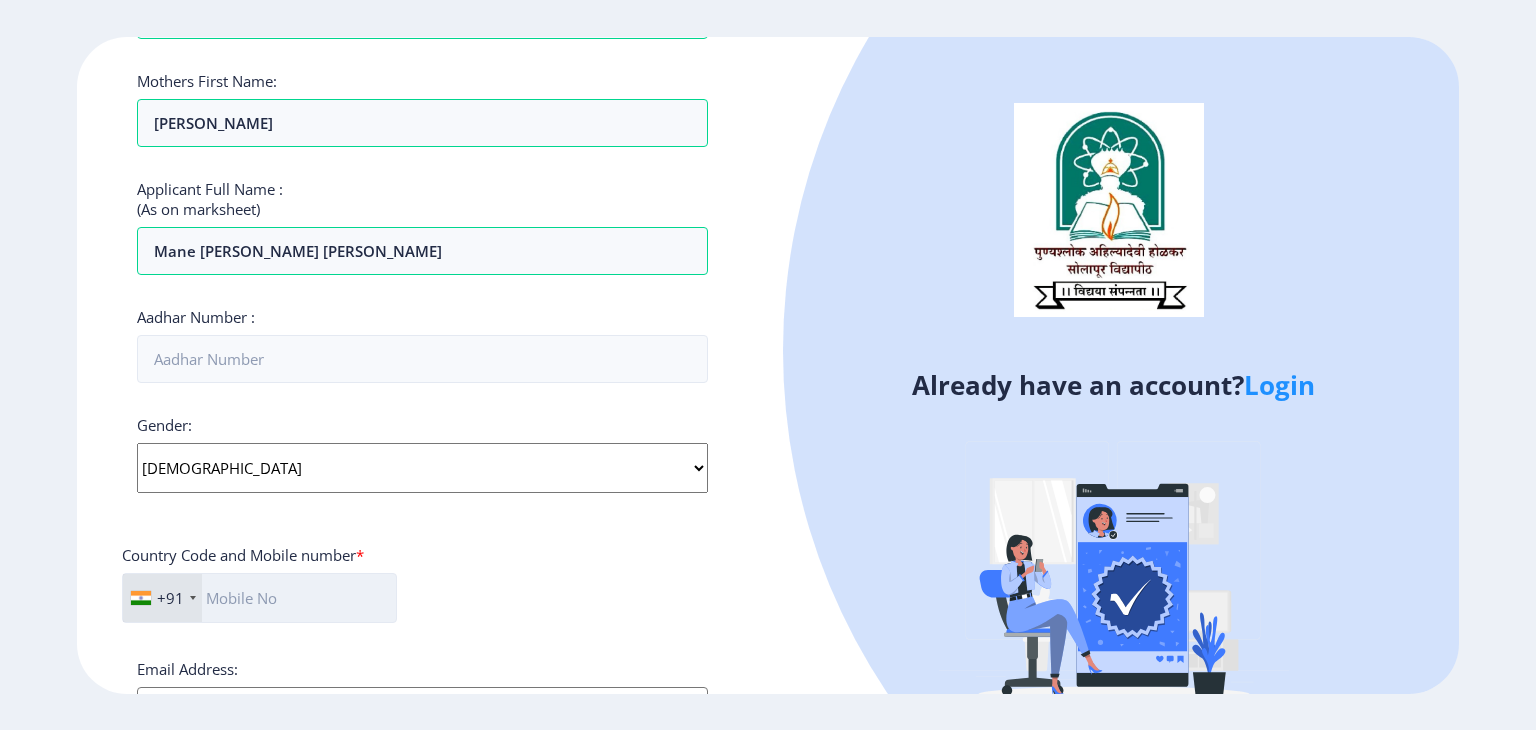 click 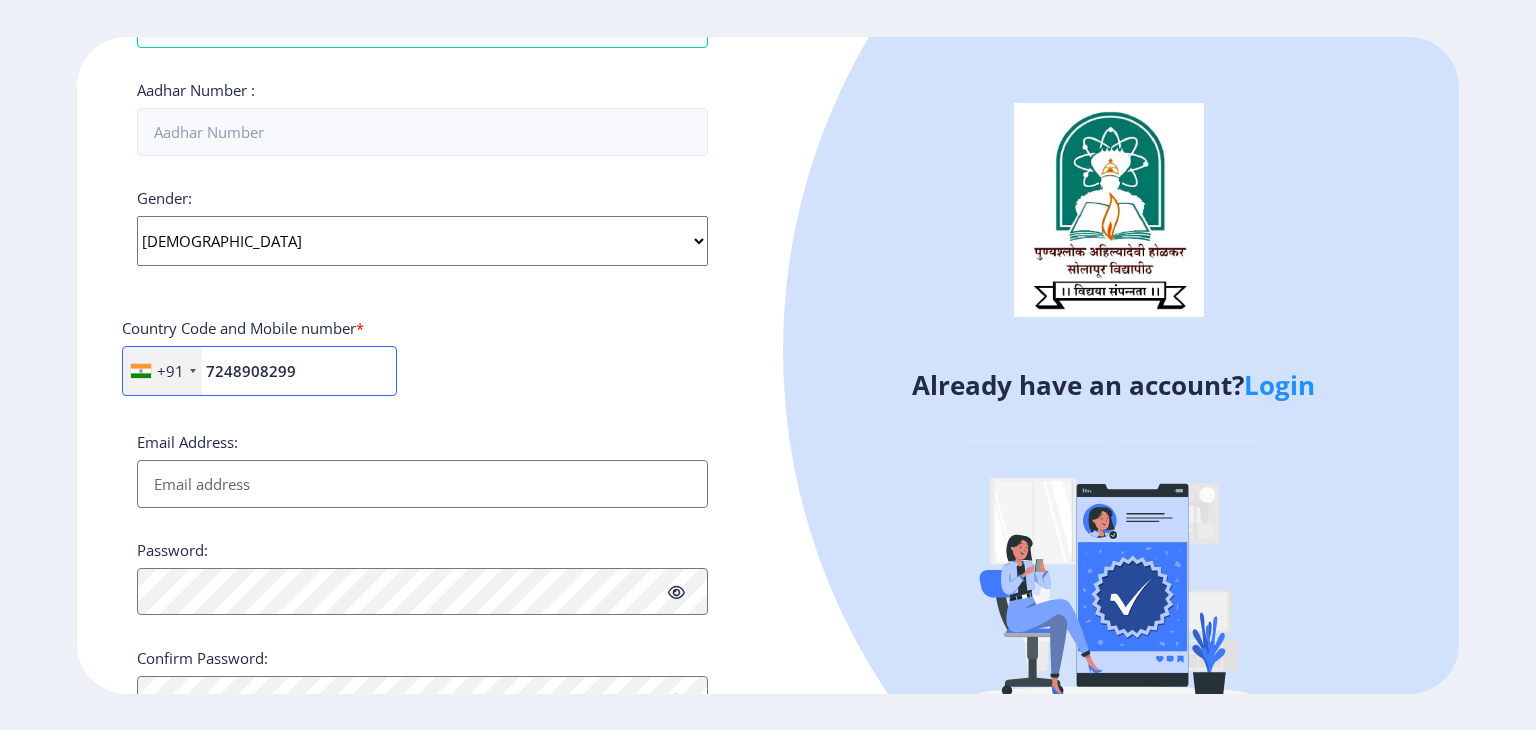 scroll, scrollTop: 732, scrollLeft: 0, axis: vertical 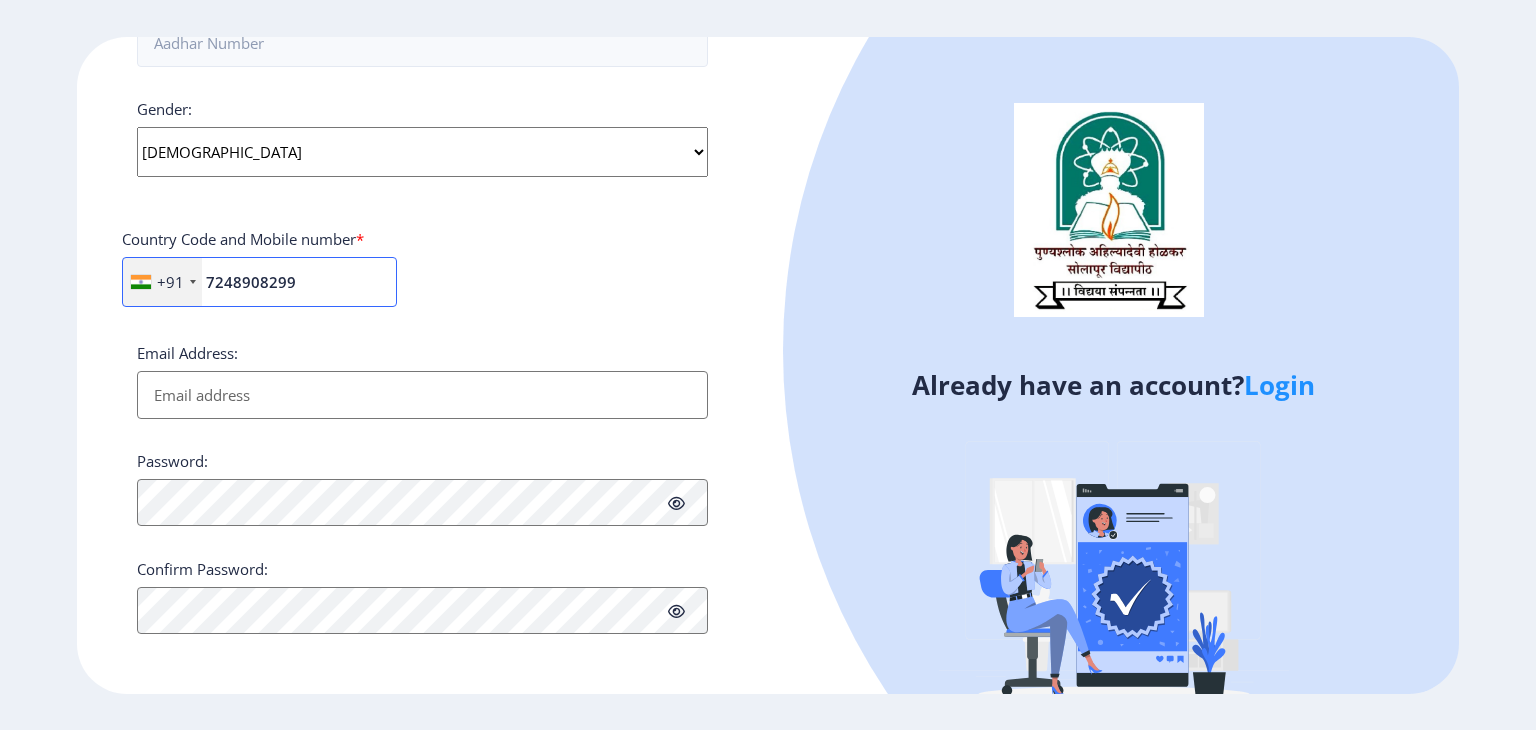 type on "7248908299" 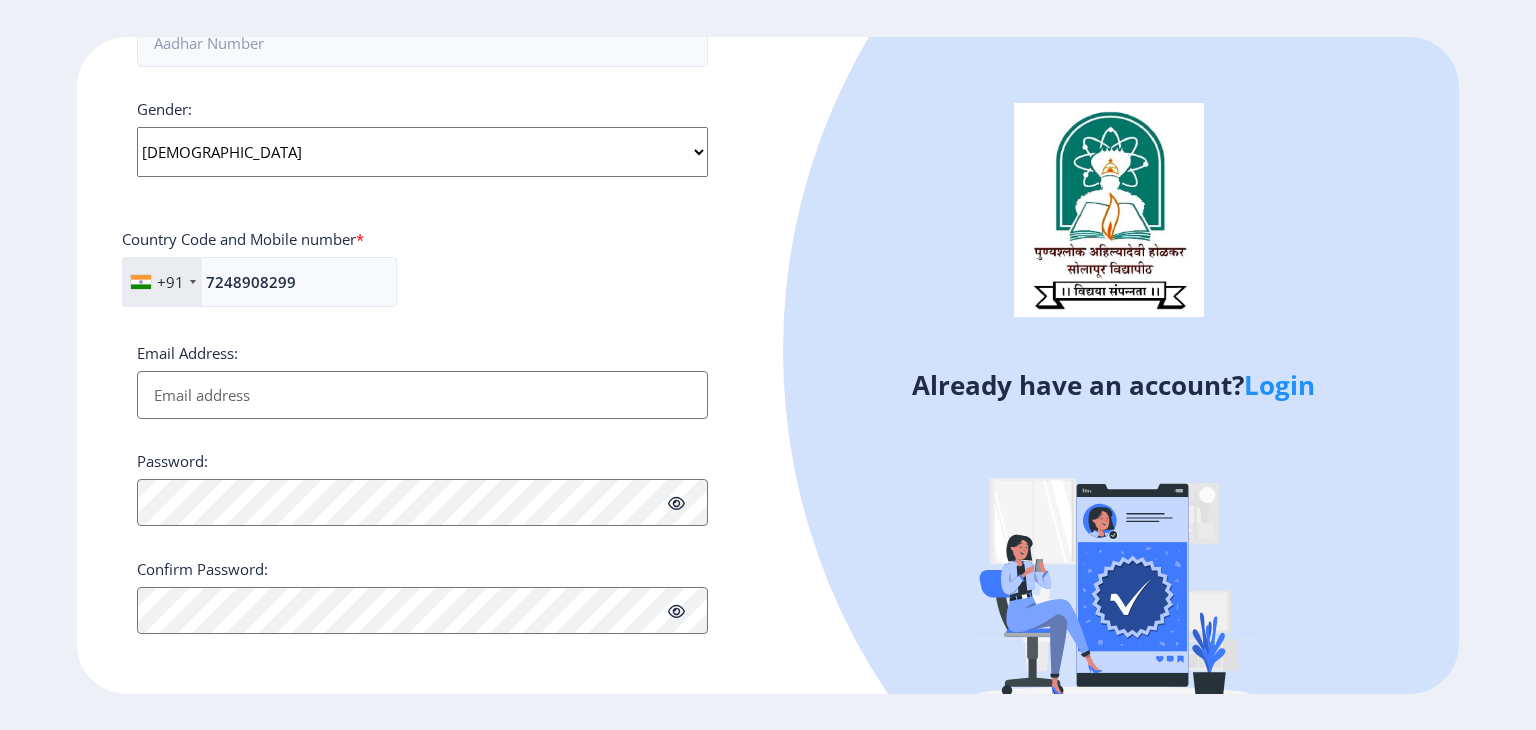 click on "Email Address:" at bounding box center [422, 395] 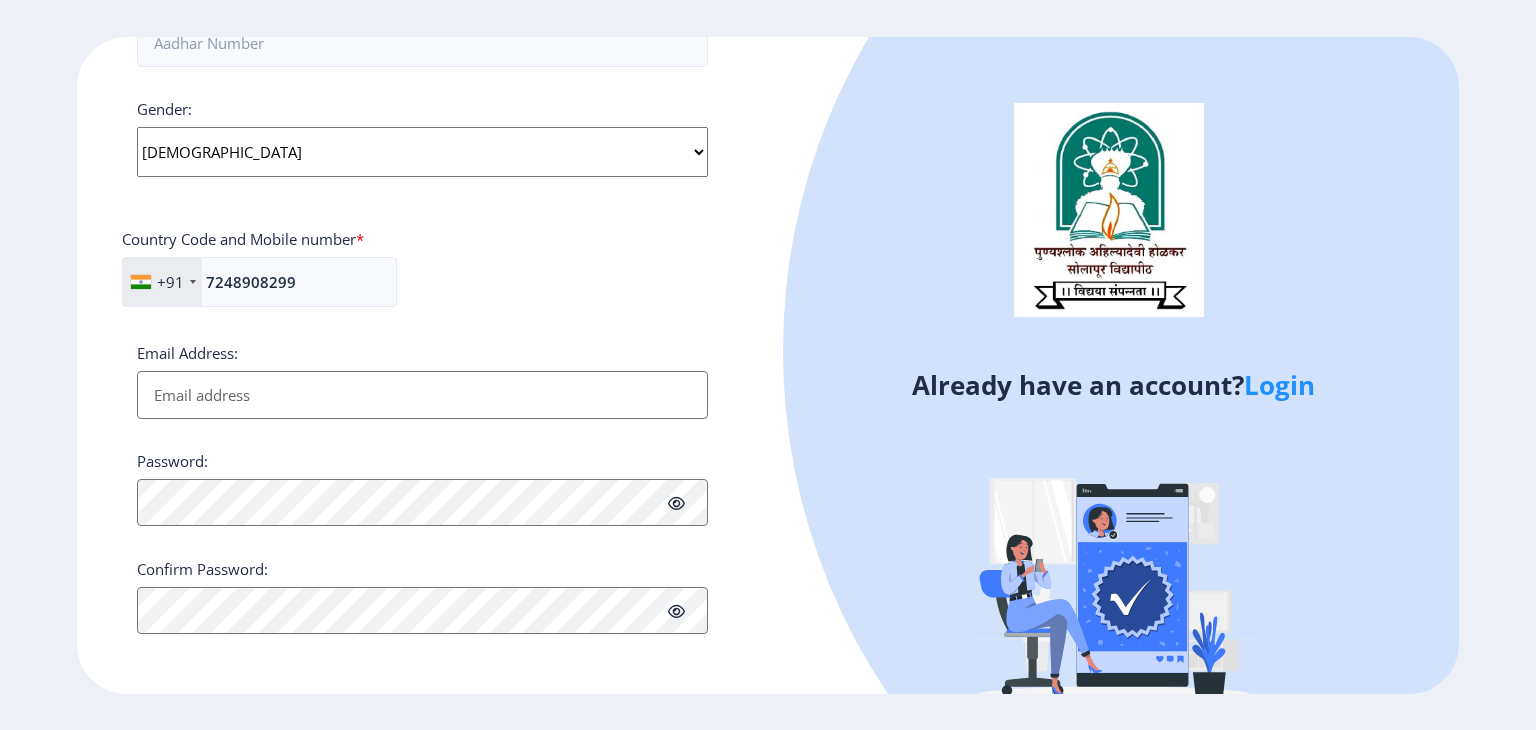 type on "[EMAIL_ADDRESS][DOMAIN_NAME]" 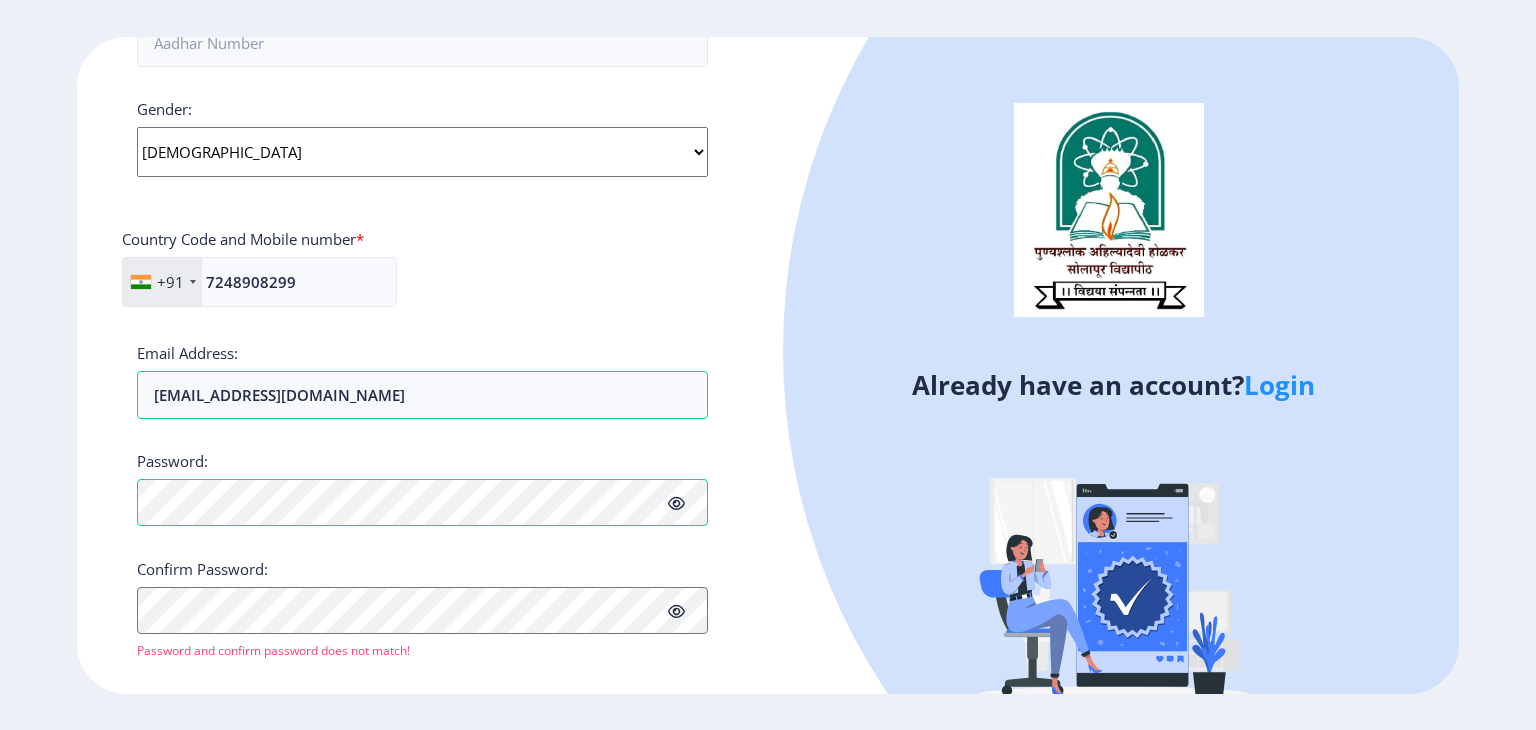 click 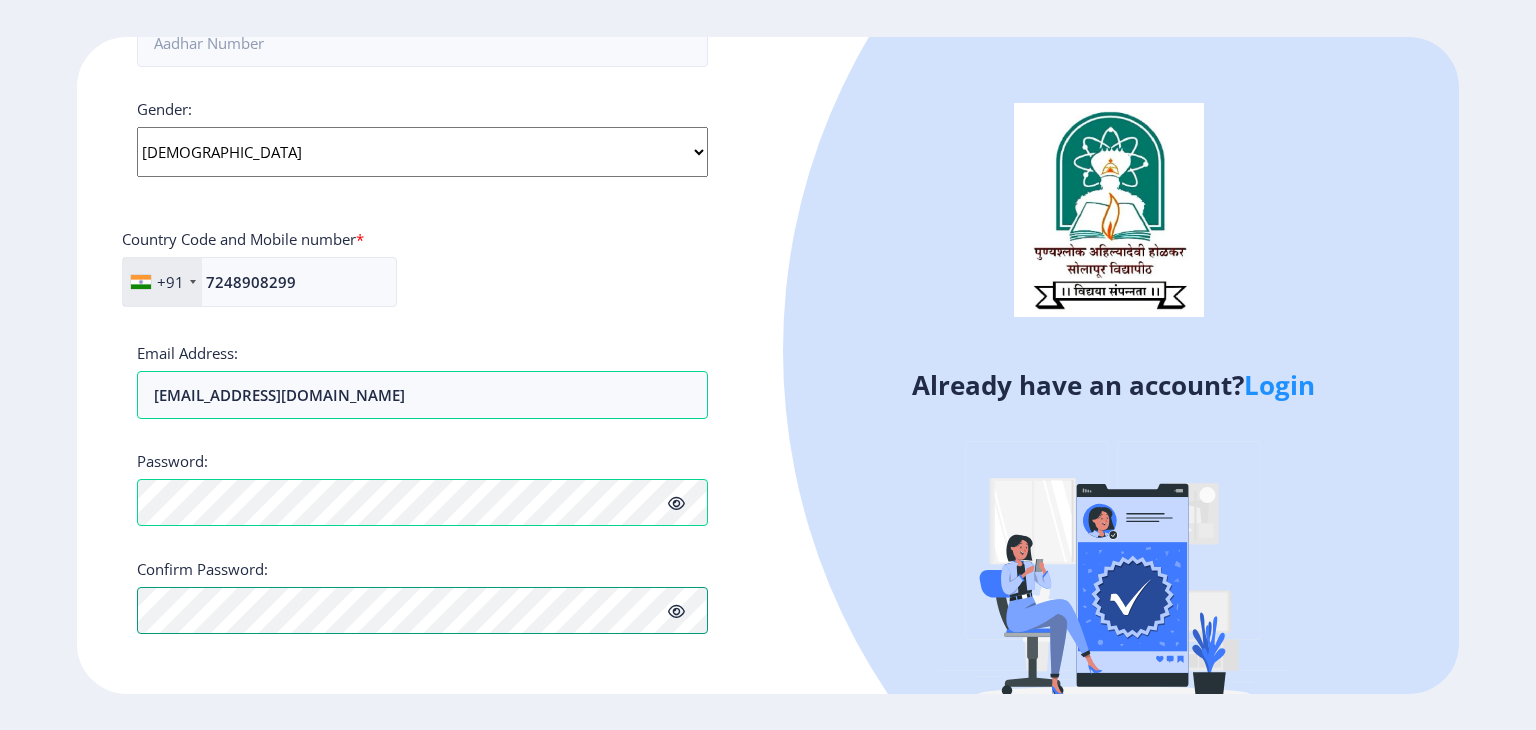 scroll, scrollTop: 0, scrollLeft: 0, axis: both 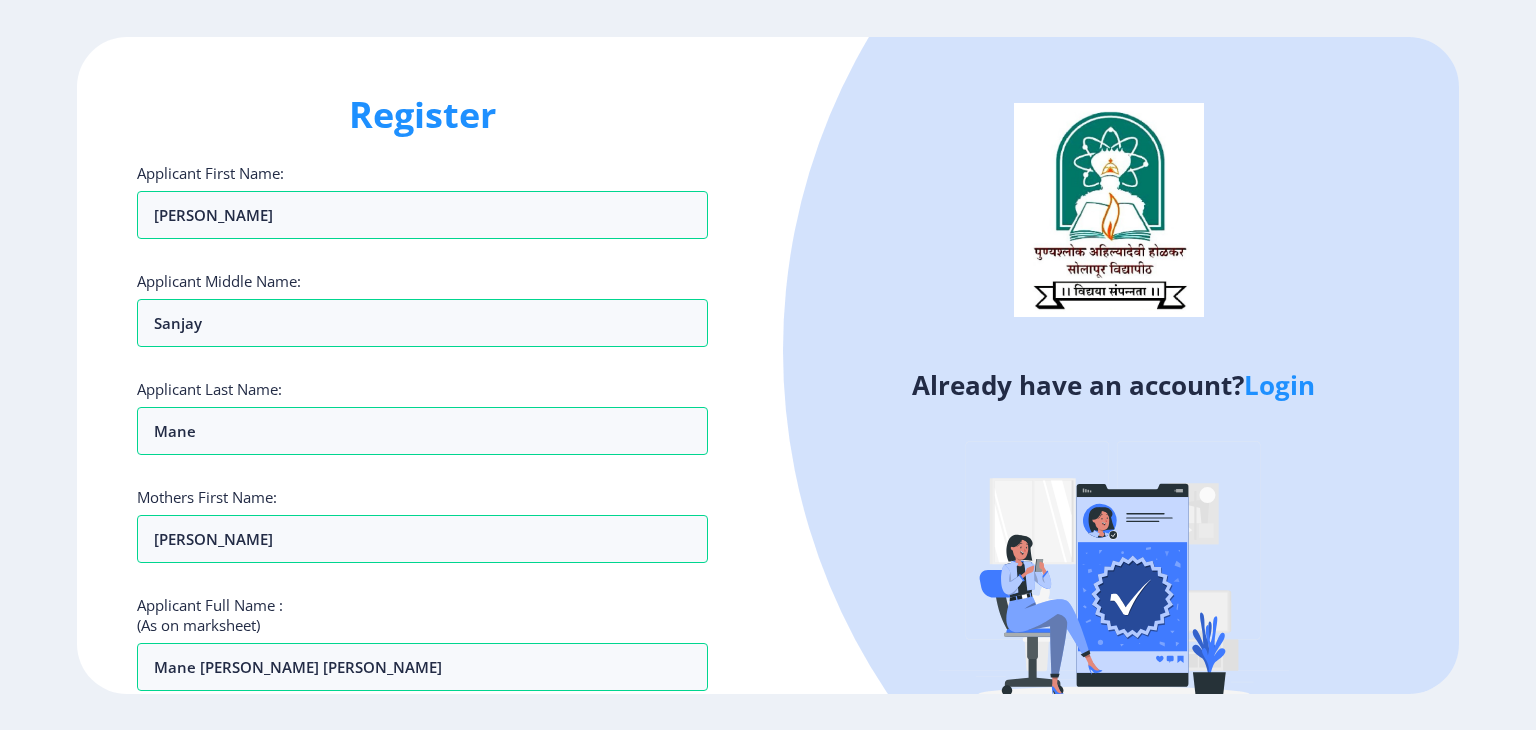 click on "Register" 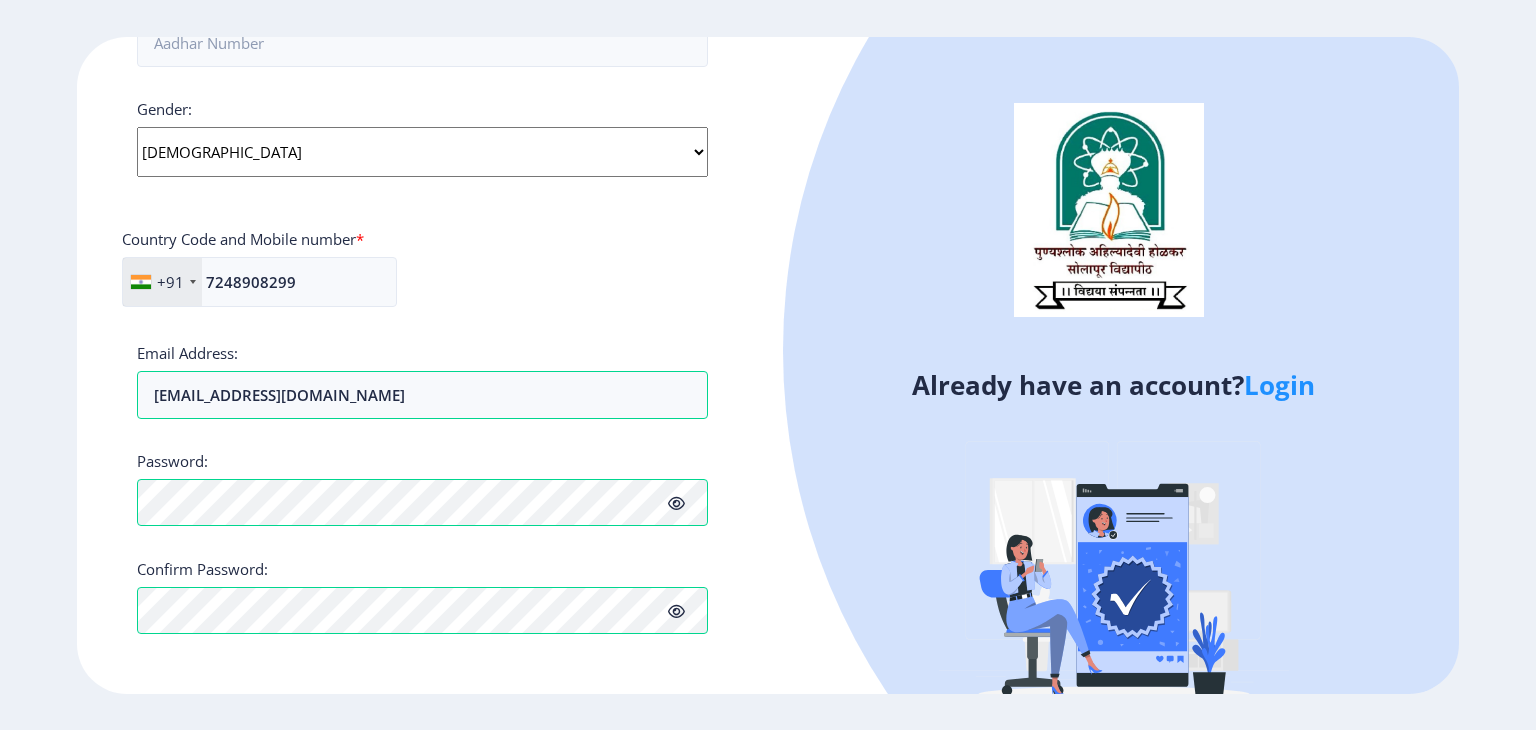 click 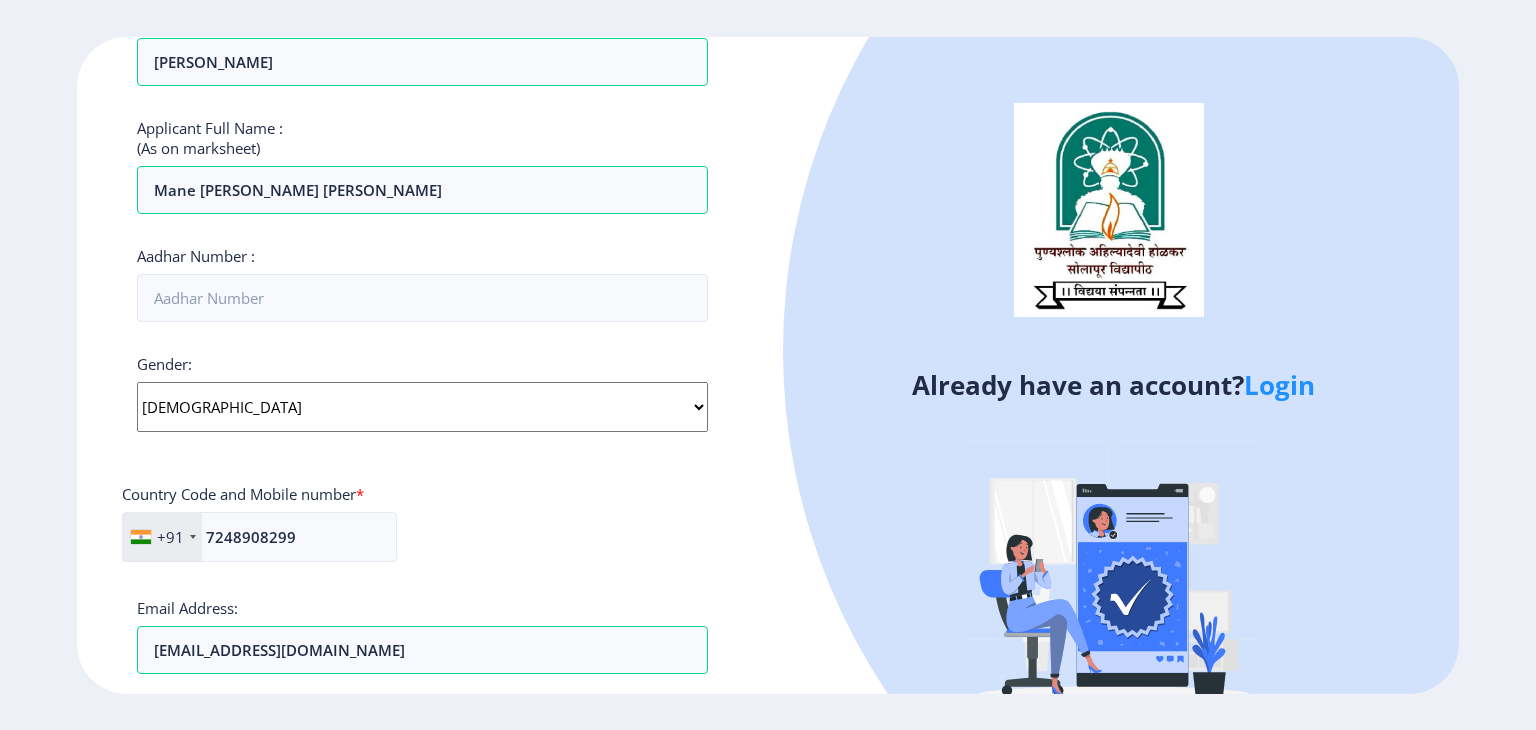 scroll, scrollTop: 475, scrollLeft: 0, axis: vertical 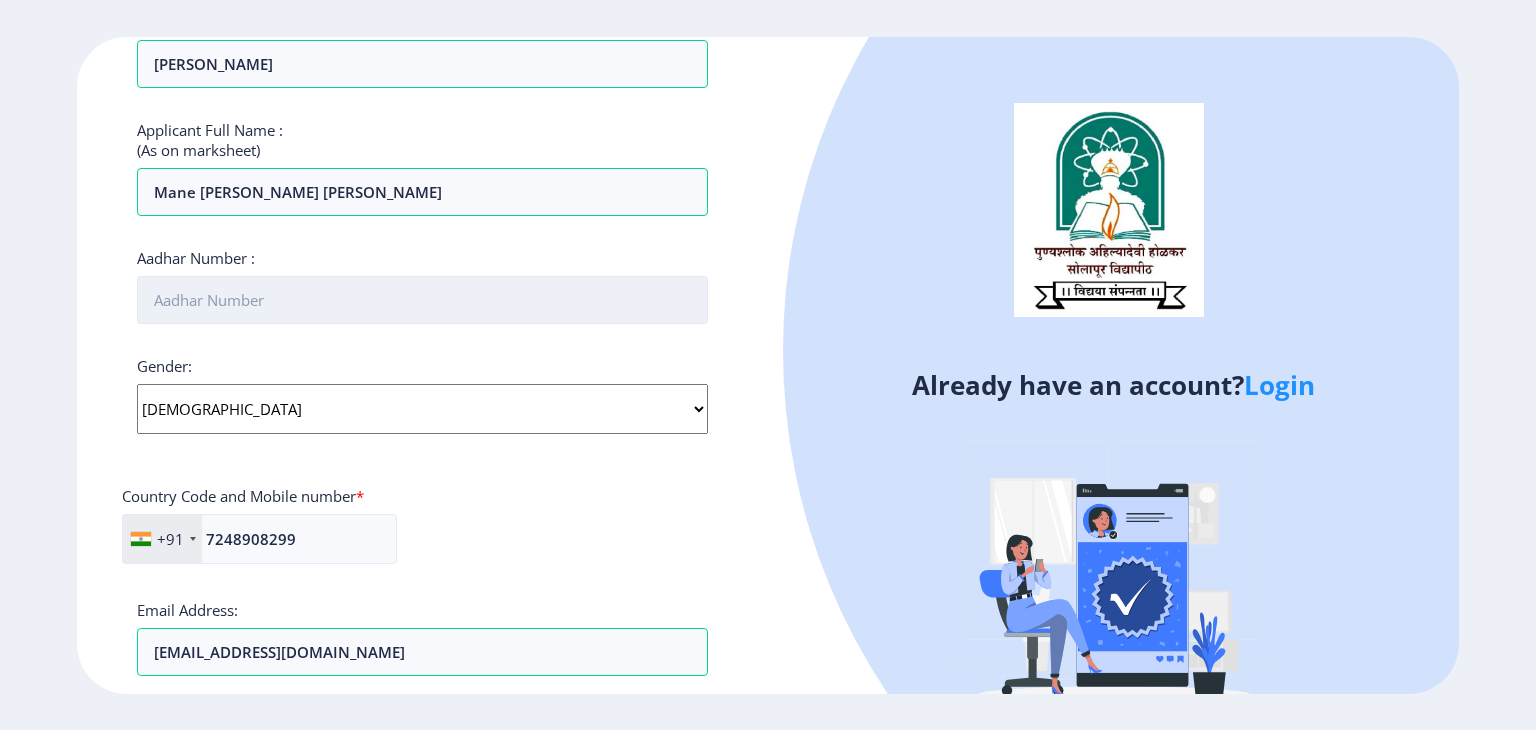 click on "Aadhar Number :" at bounding box center [422, 300] 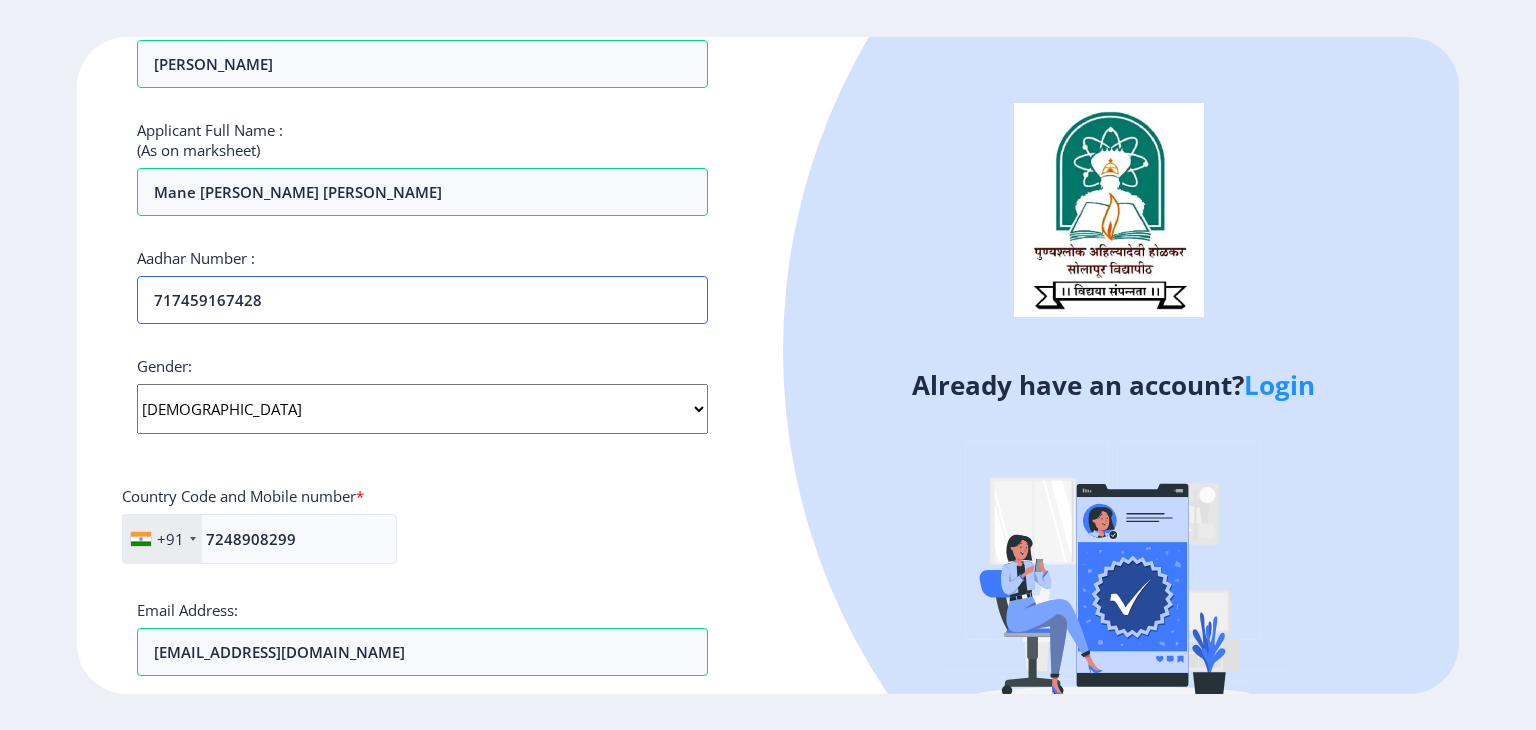 scroll, scrollTop: 756, scrollLeft: 0, axis: vertical 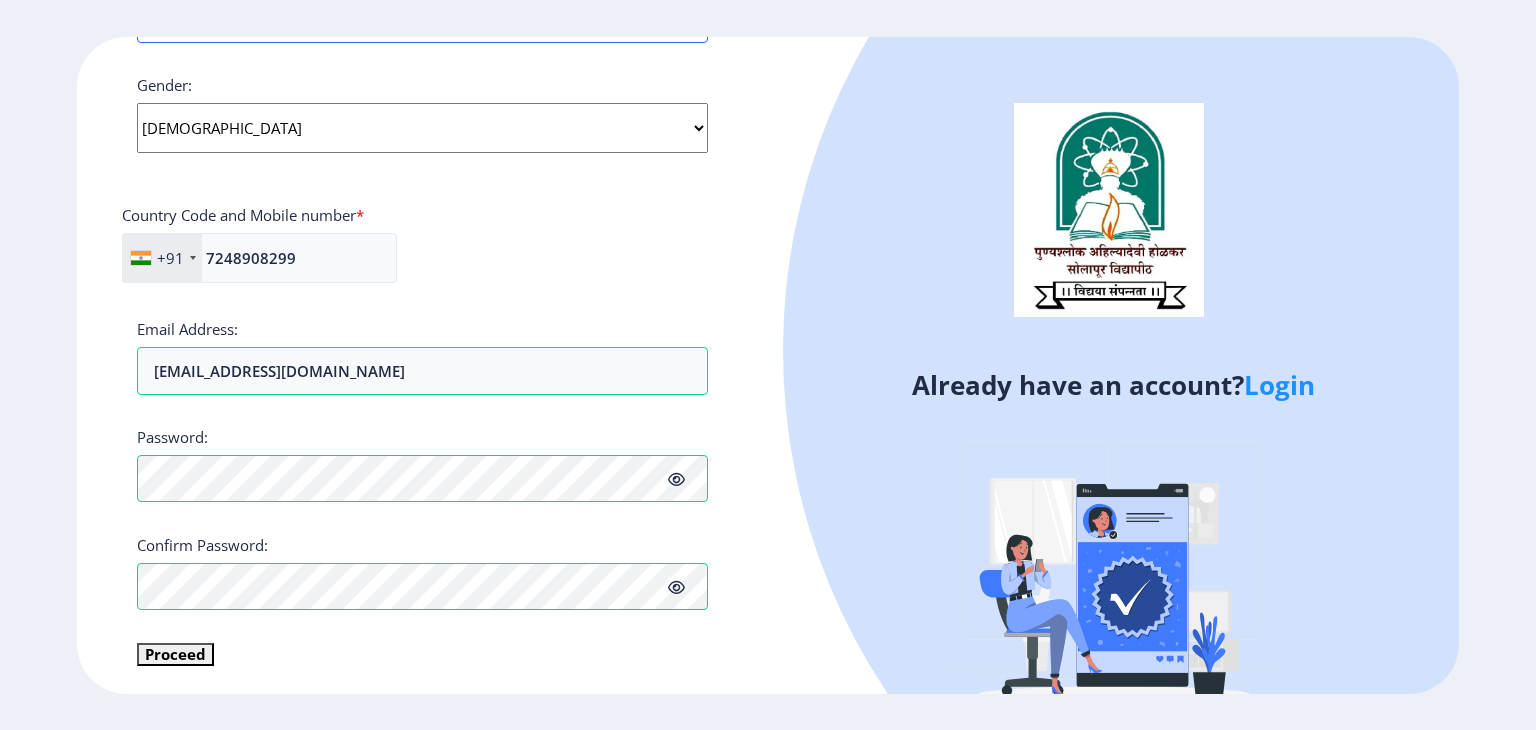 type on "717459167428" 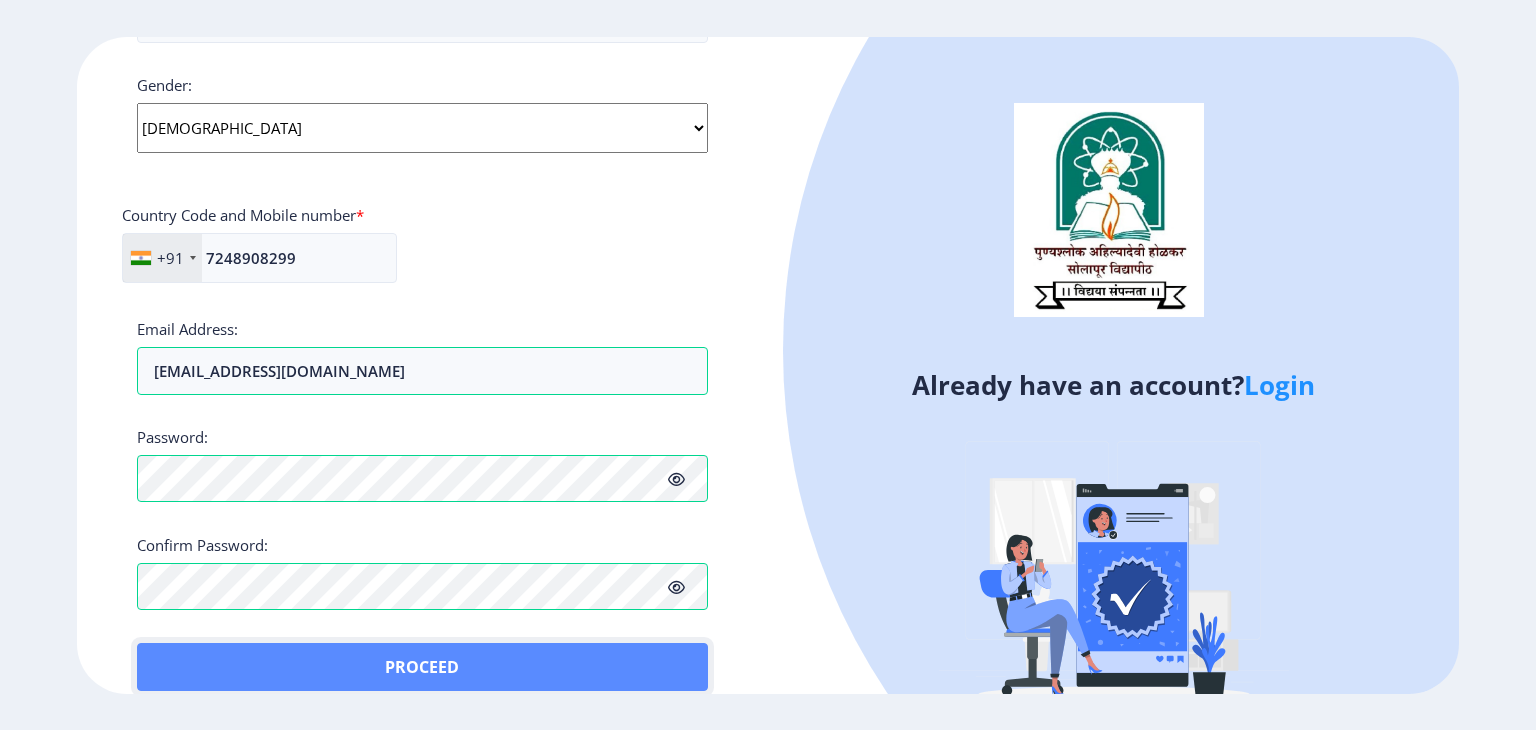 click on "Proceed" 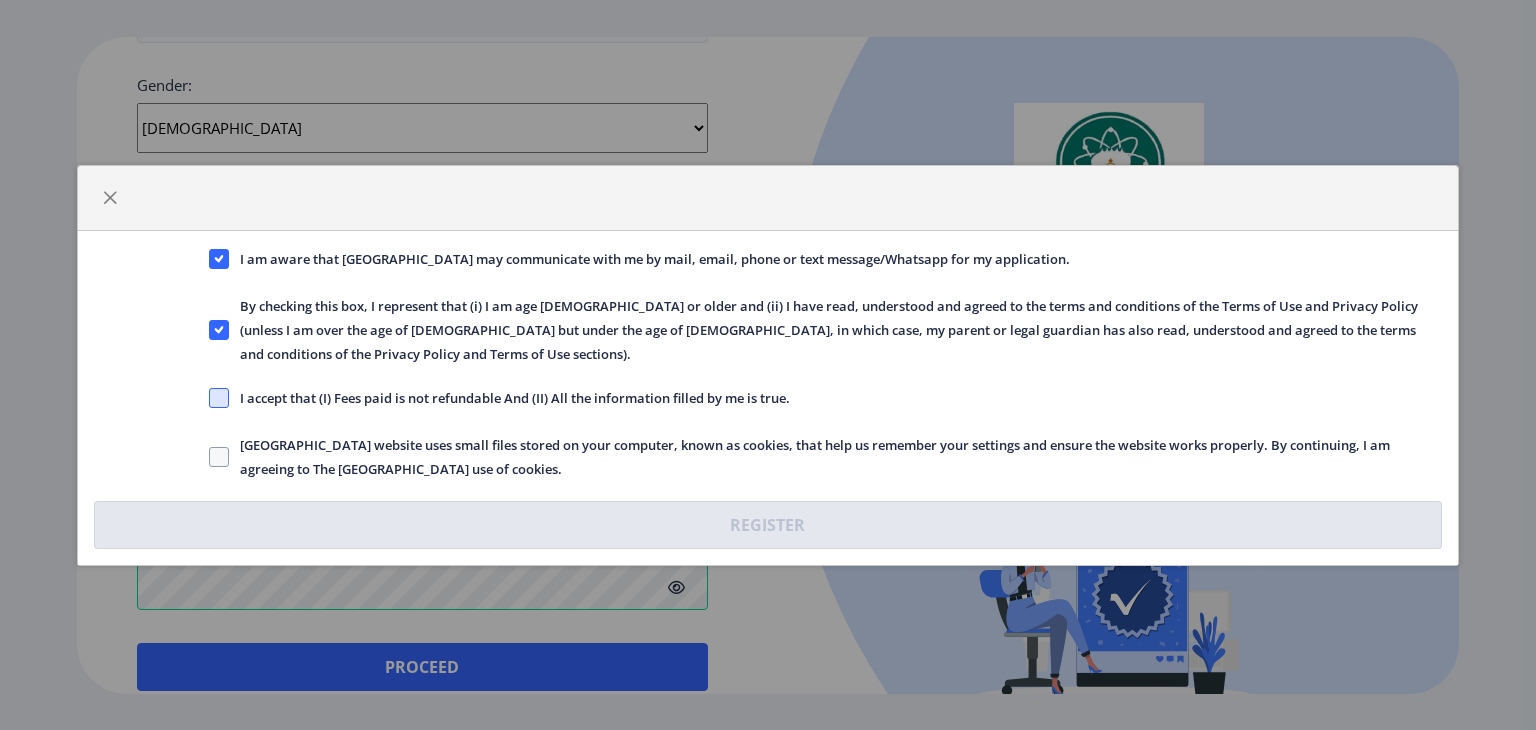 click 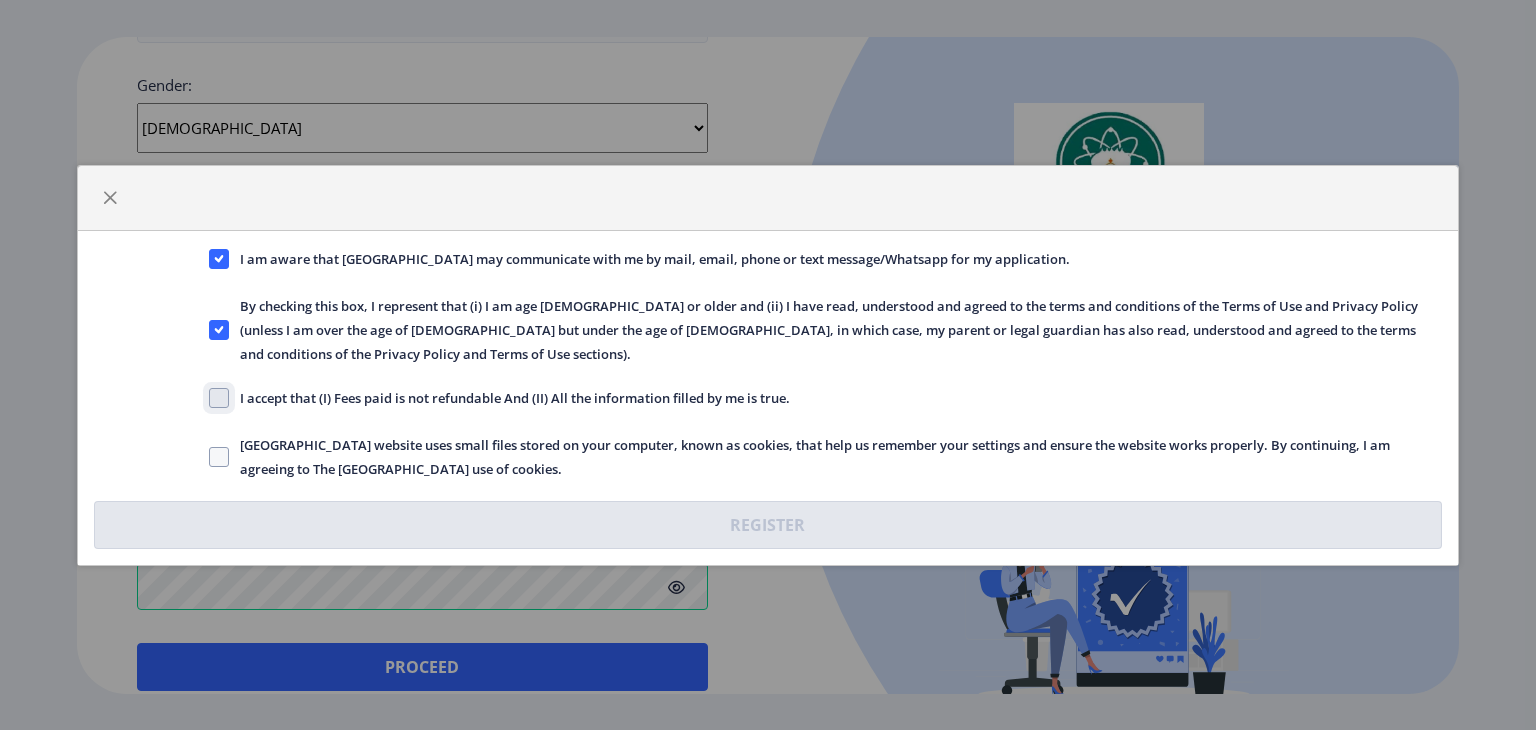 click on "I accept that (I) Fees paid is not refundable And (II) All the information filled by me is true." 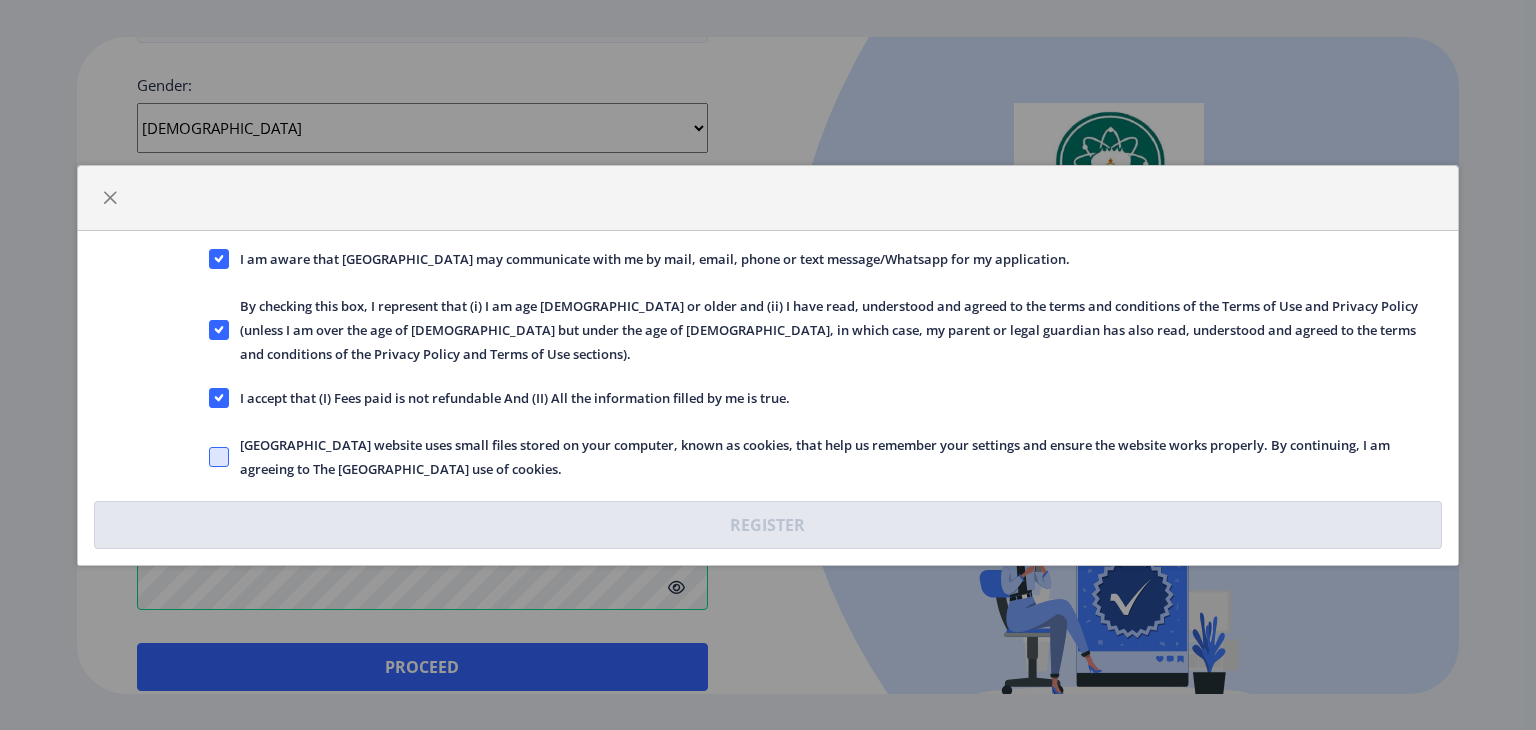 click 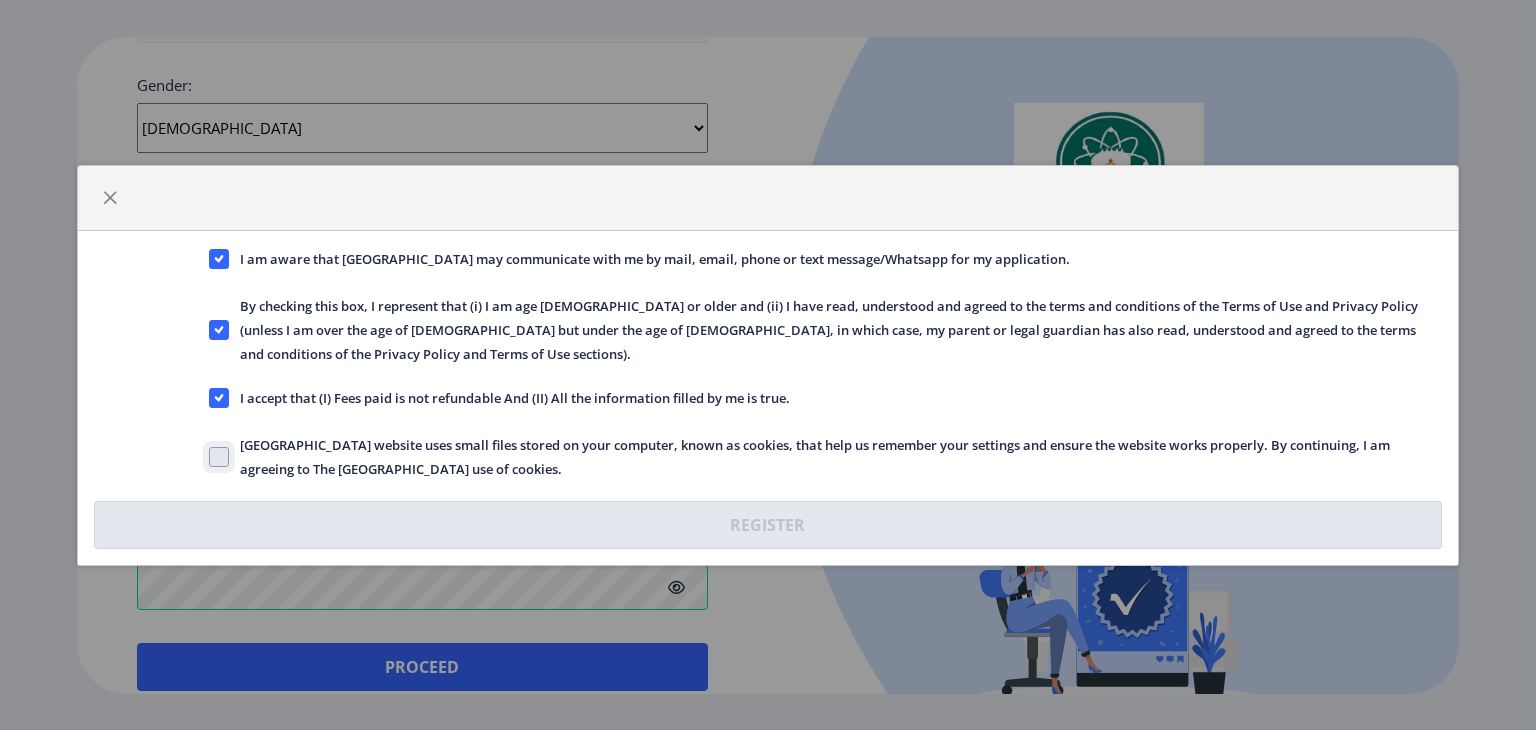 click on "Solapur University website uses small files stored on your computer, known as cookies, that help us remember your settings and ensure the website works properly. By continuing, I am agreeing to The Solapur University use of cookies." 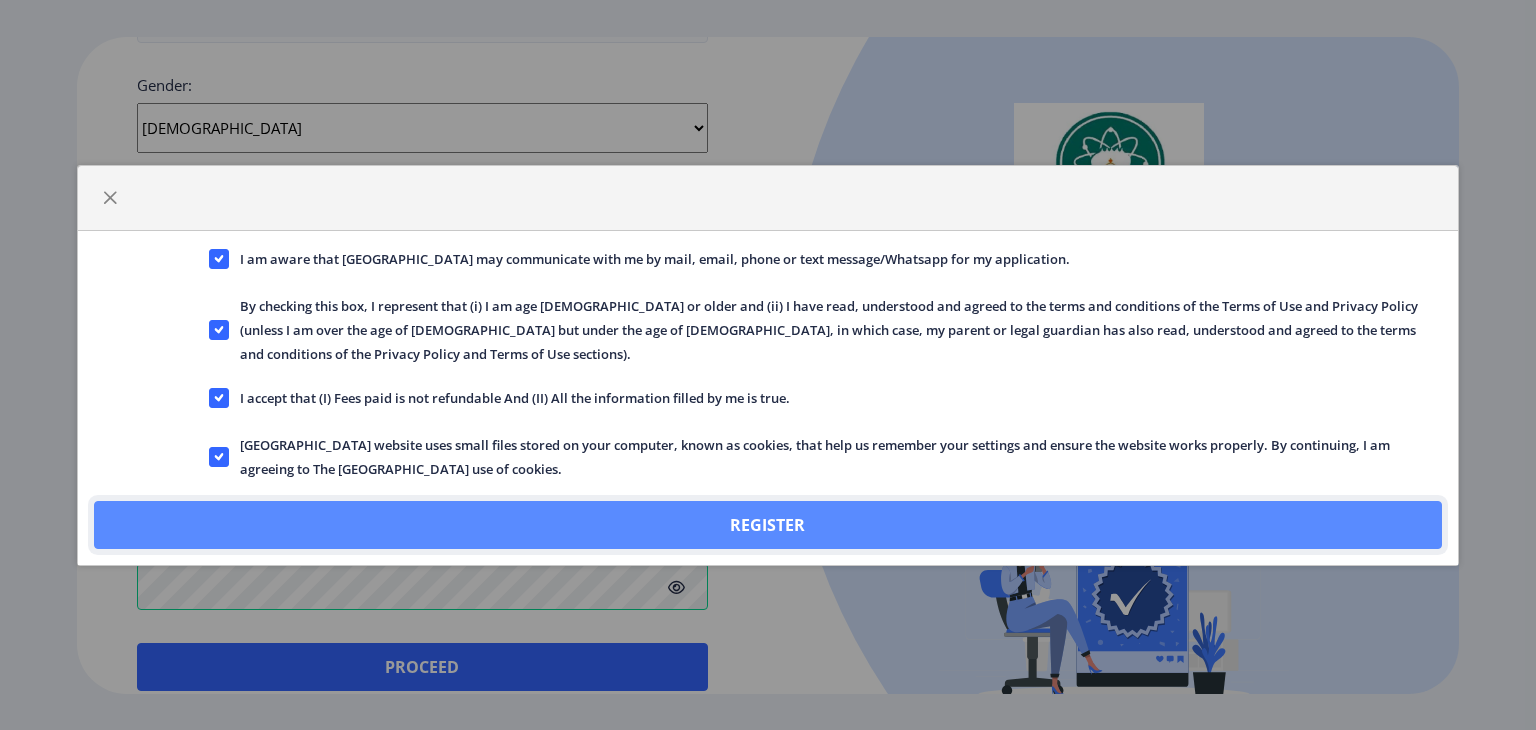 click on "Register" 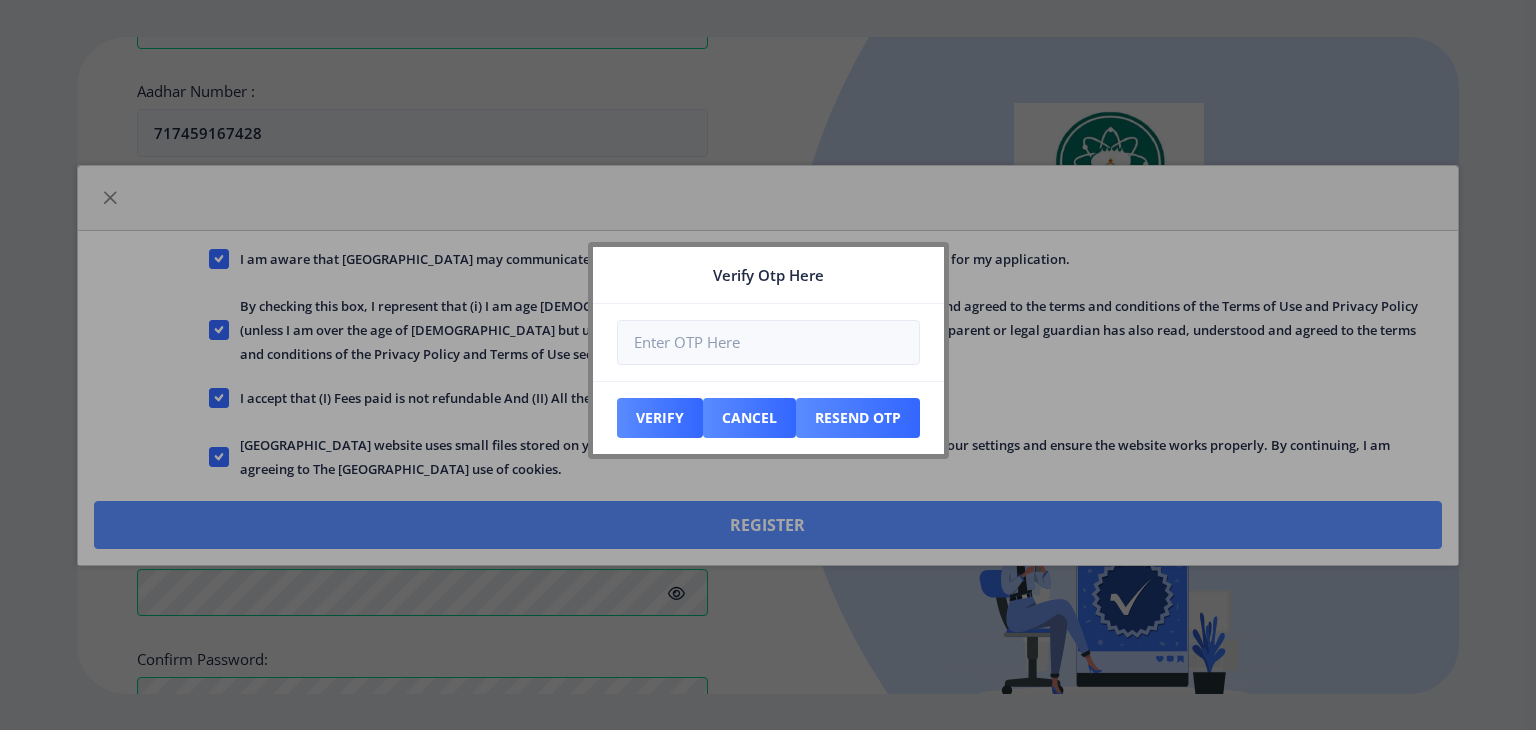 scroll, scrollTop: 869, scrollLeft: 0, axis: vertical 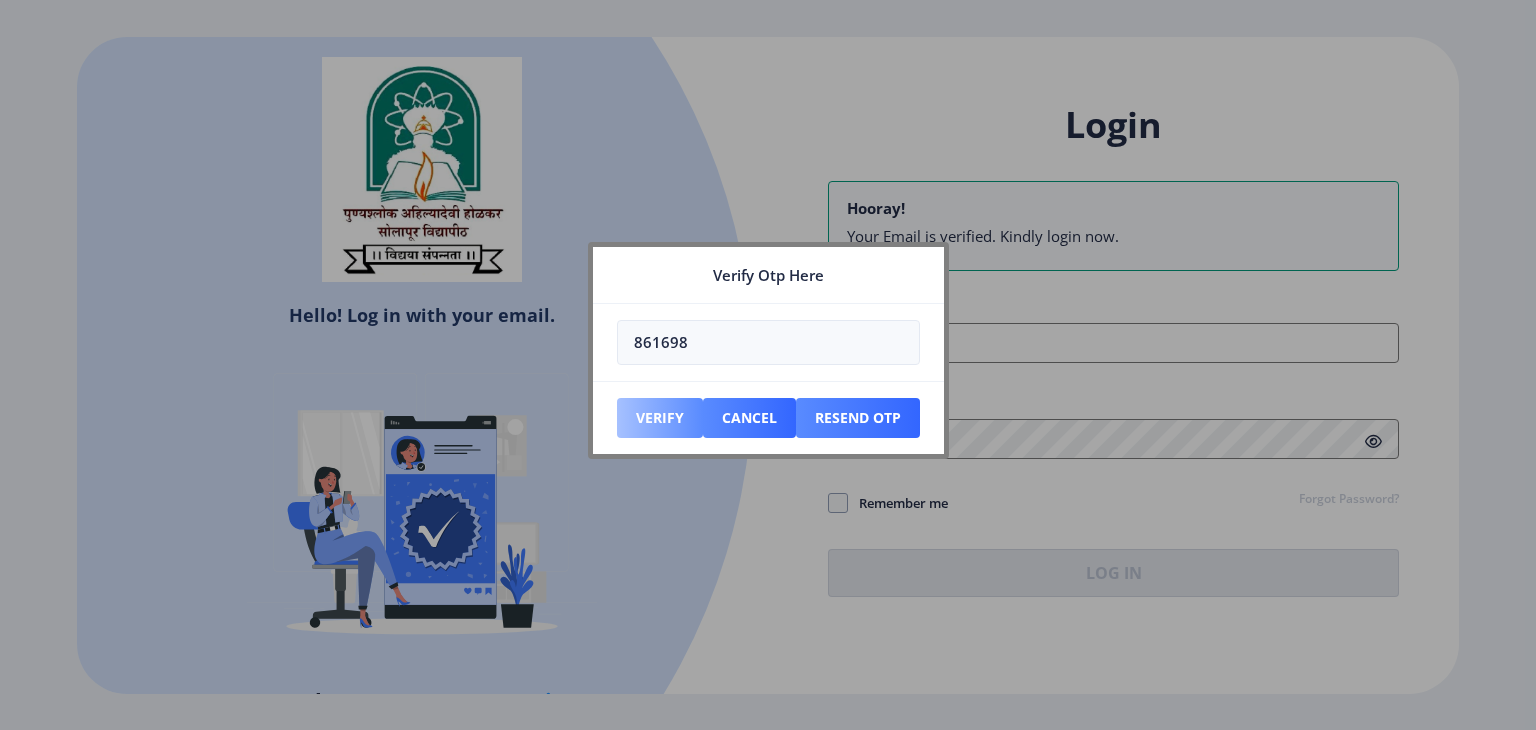 type on "861698" 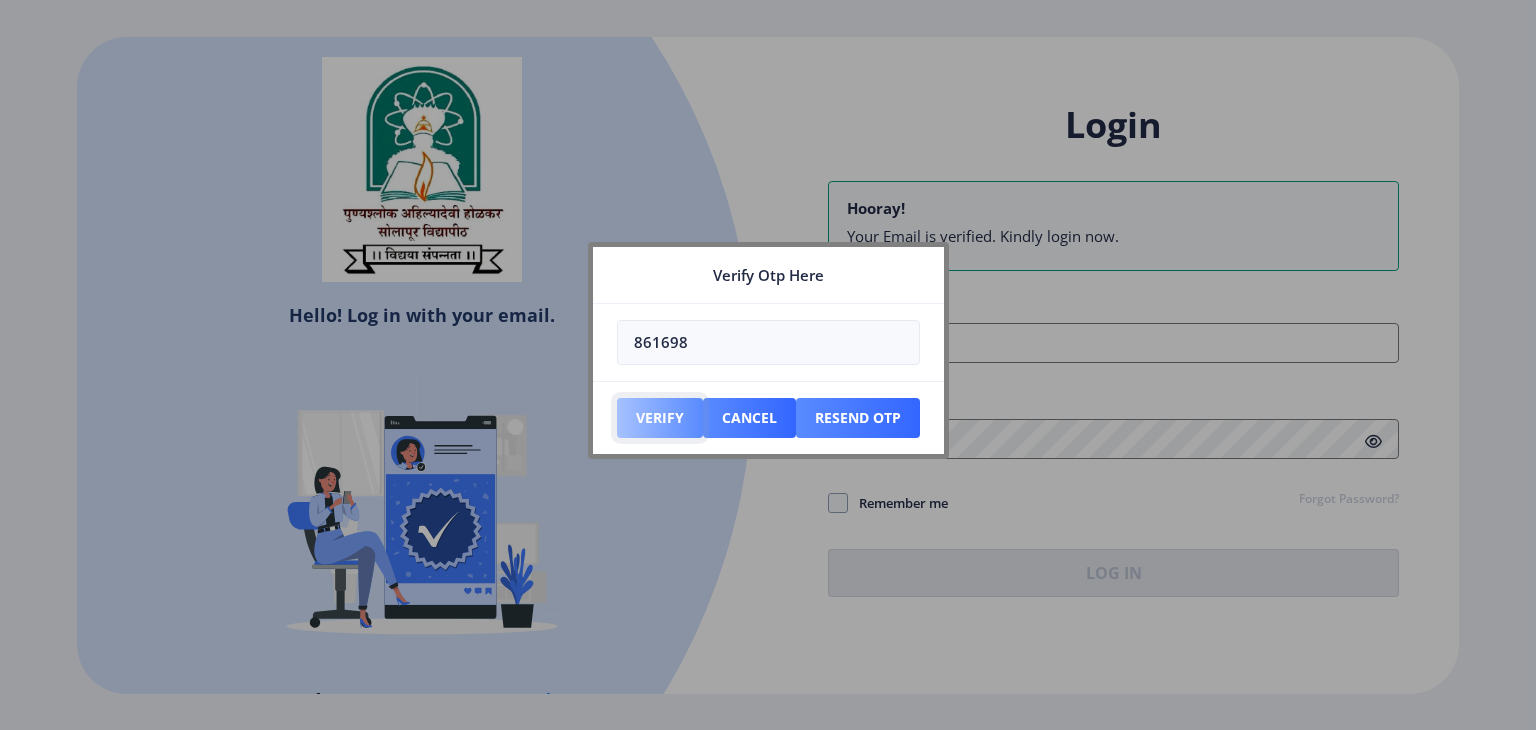 click on "Verify" at bounding box center (660, 418) 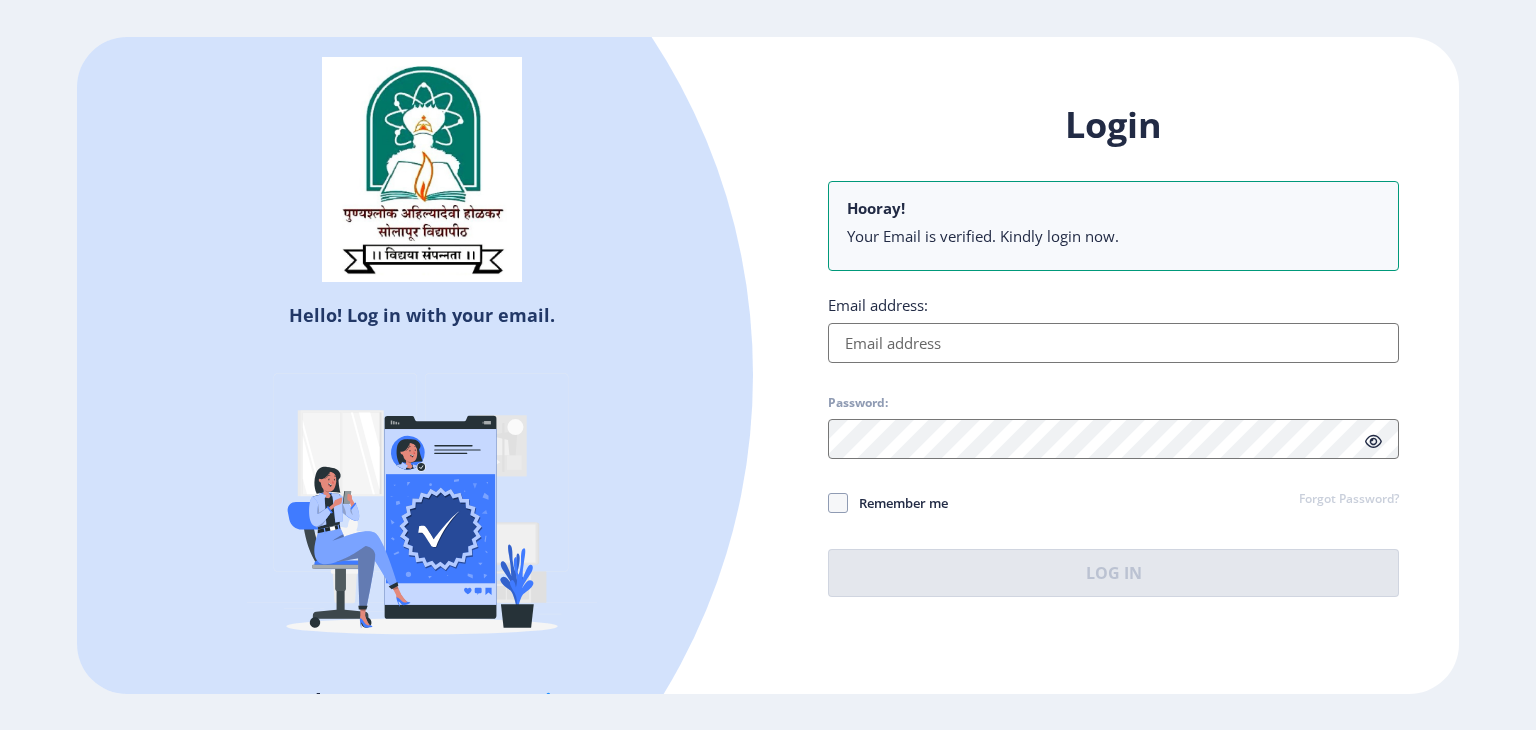 click on "Email address:" at bounding box center [1113, 343] 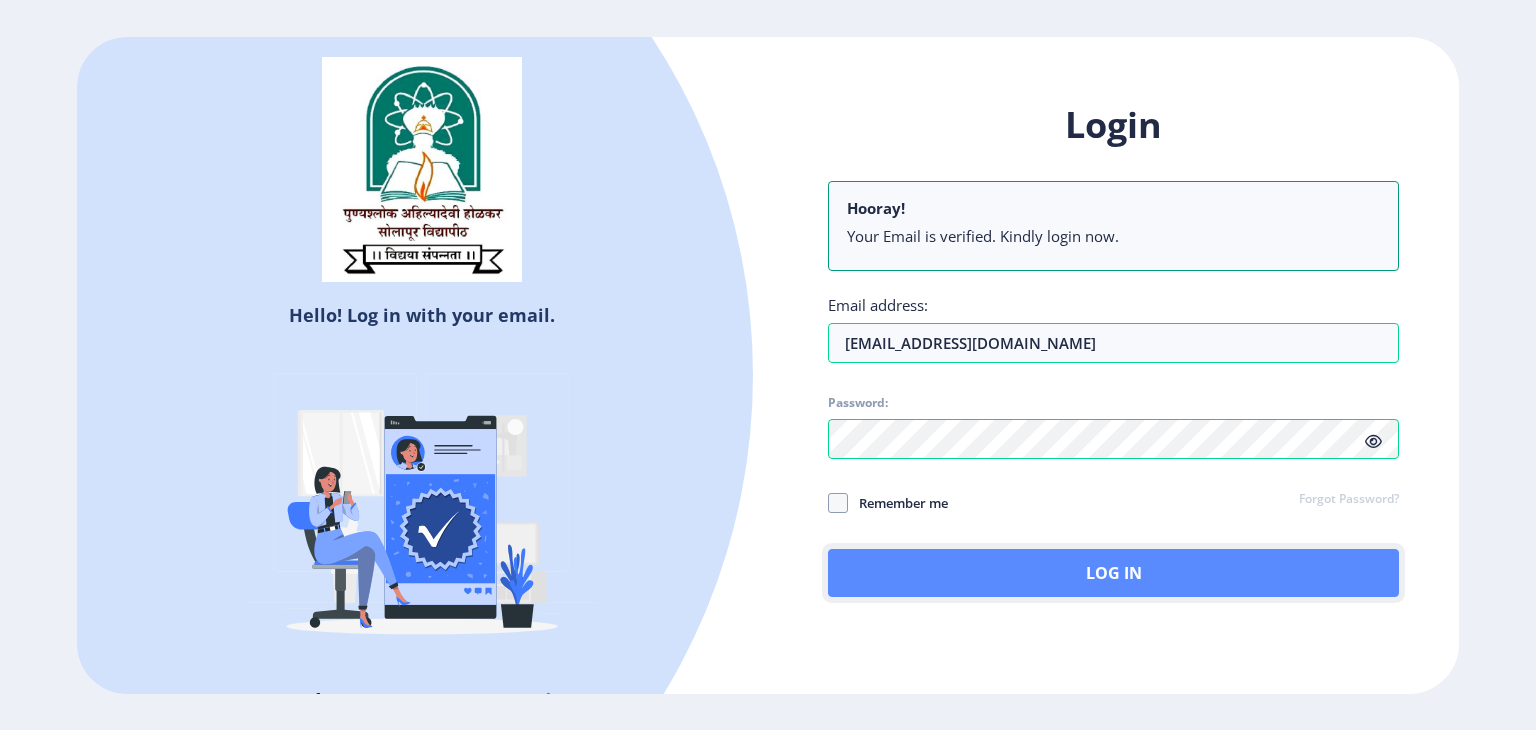 click on "Log In" 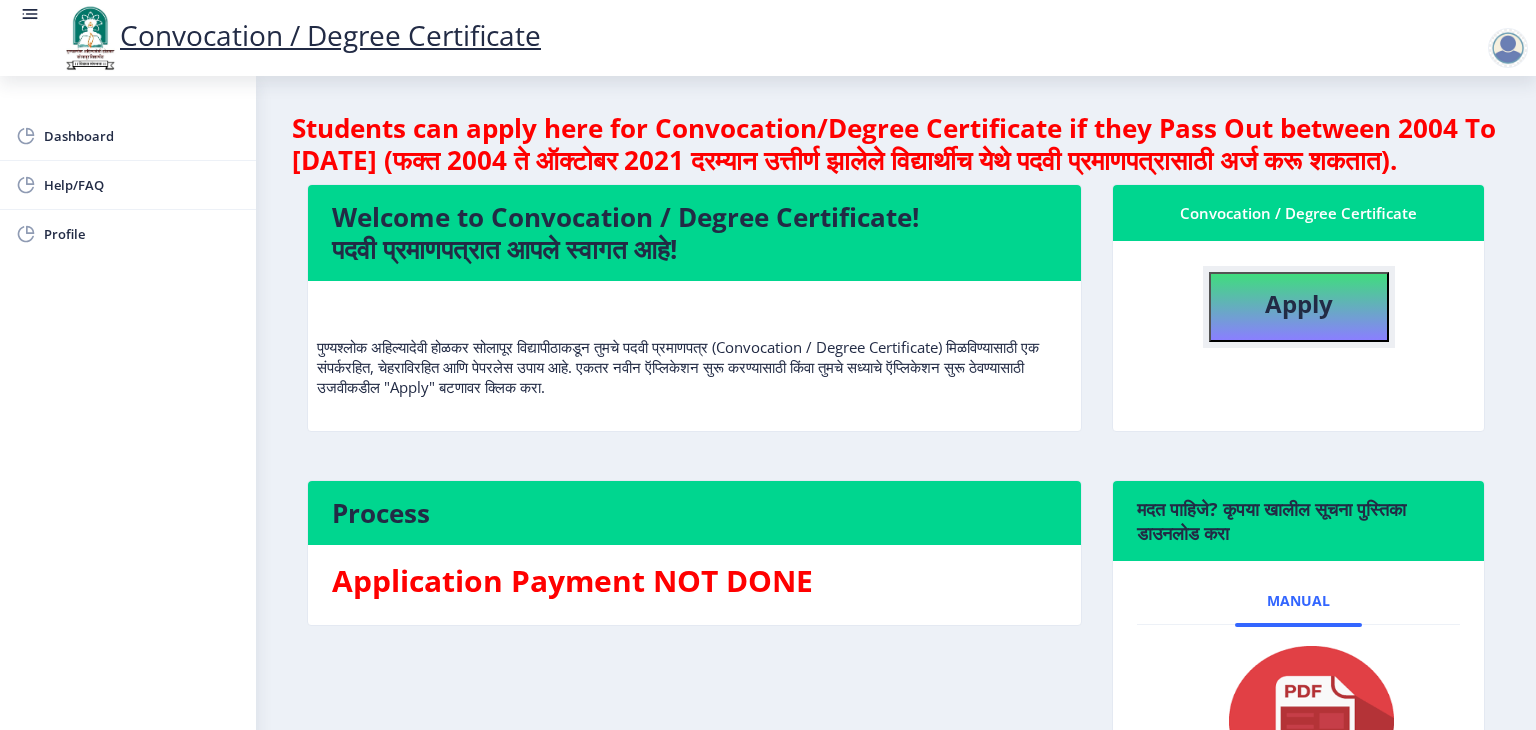 click on "Apply" 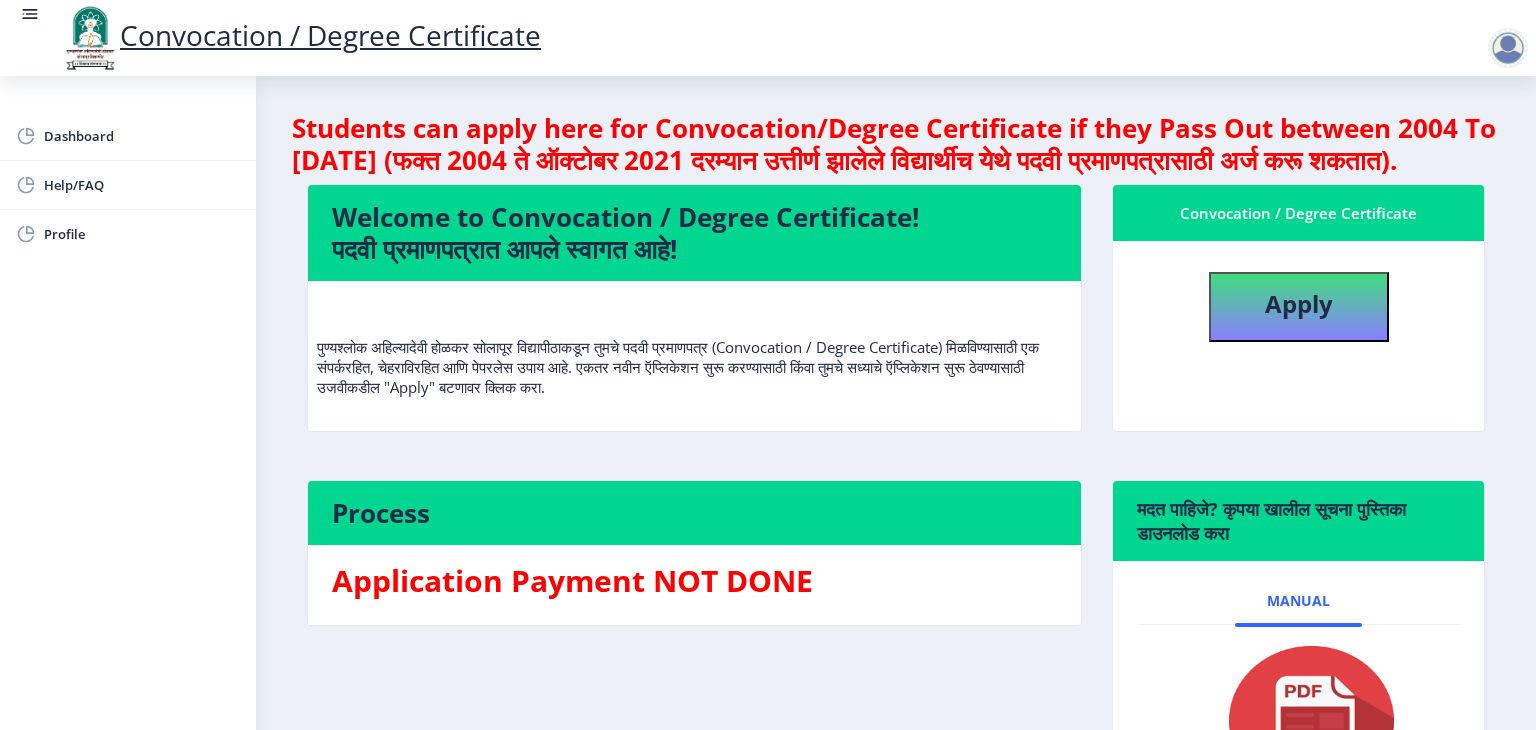select 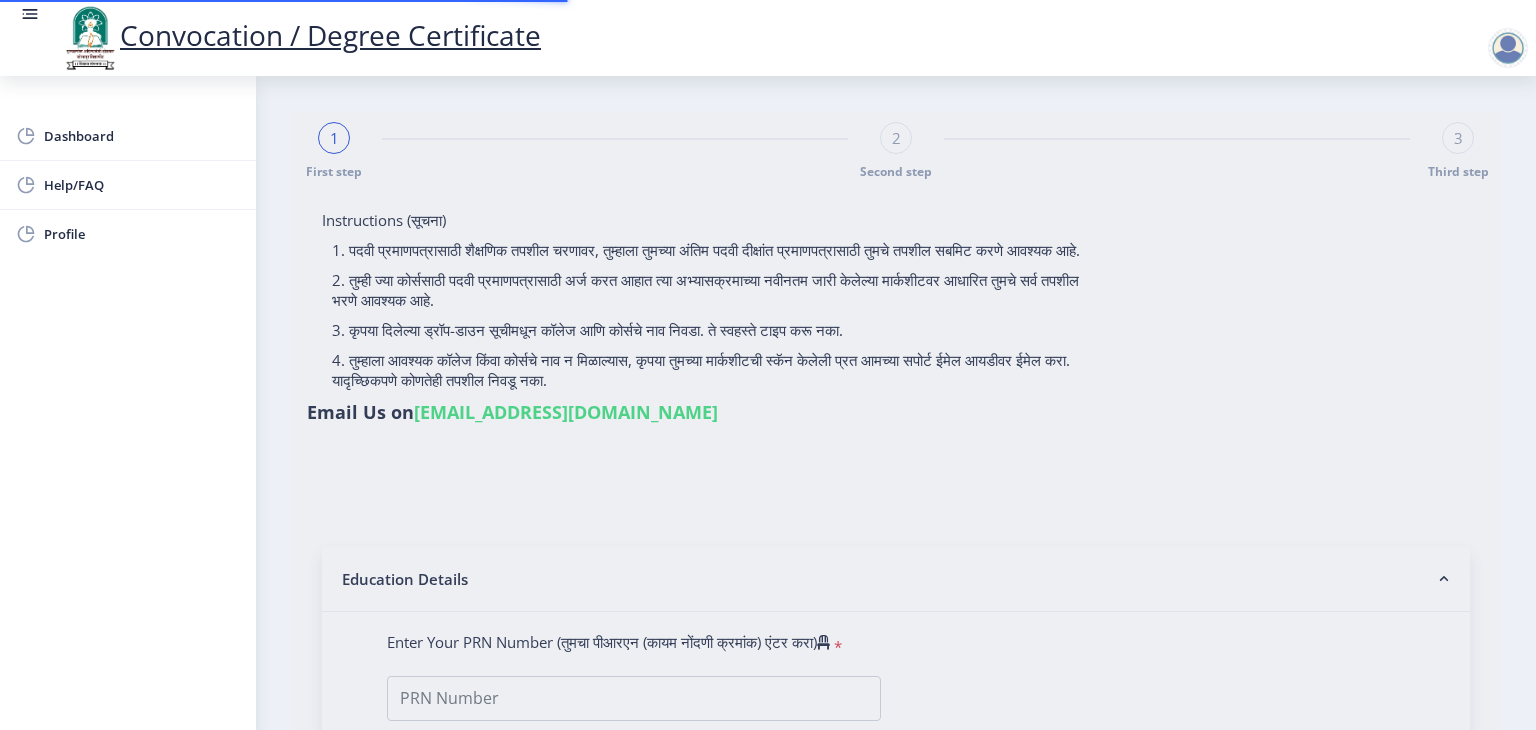 type on "Mane Pranali Sanjay" 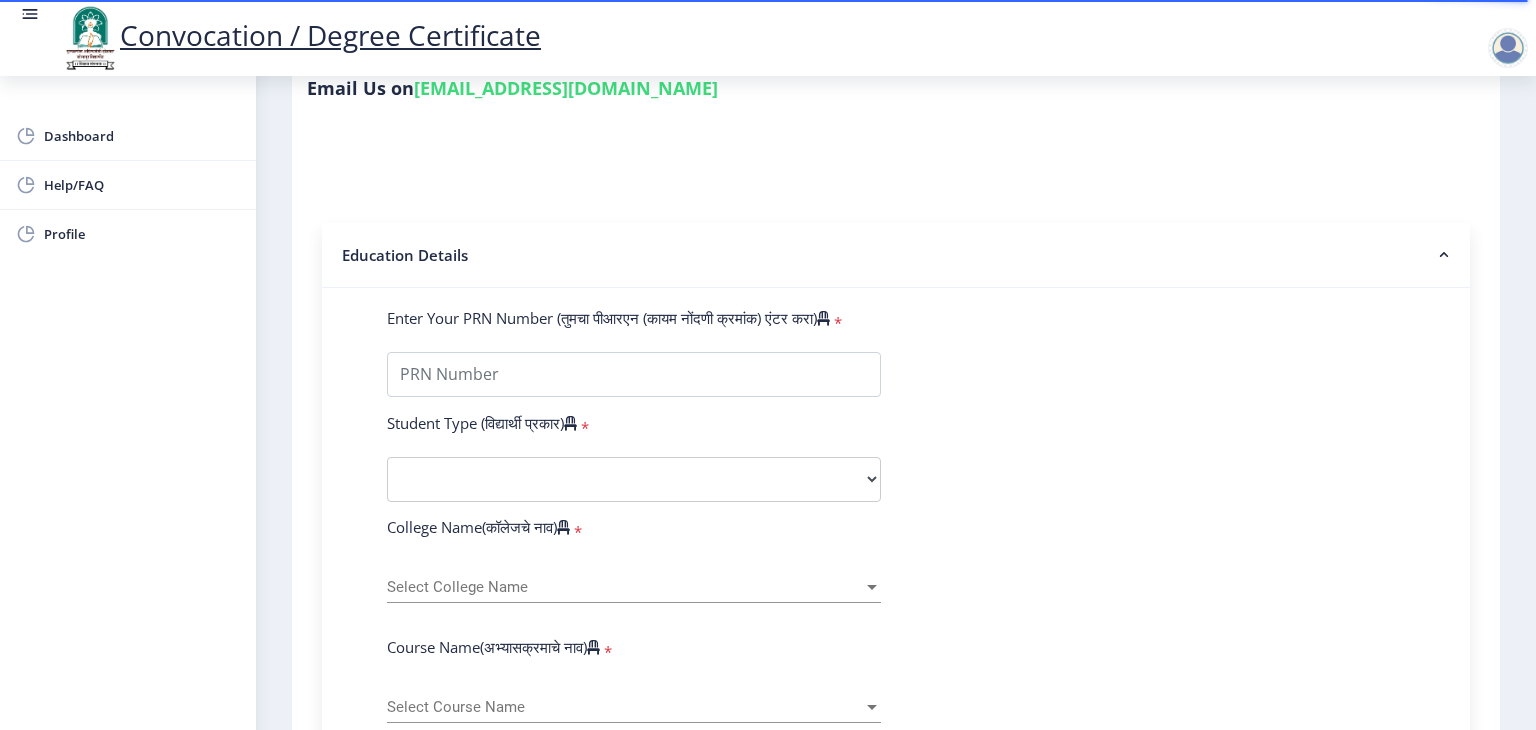scroll, scrollTop: 310, scrollLeft: 0, axis: vertical 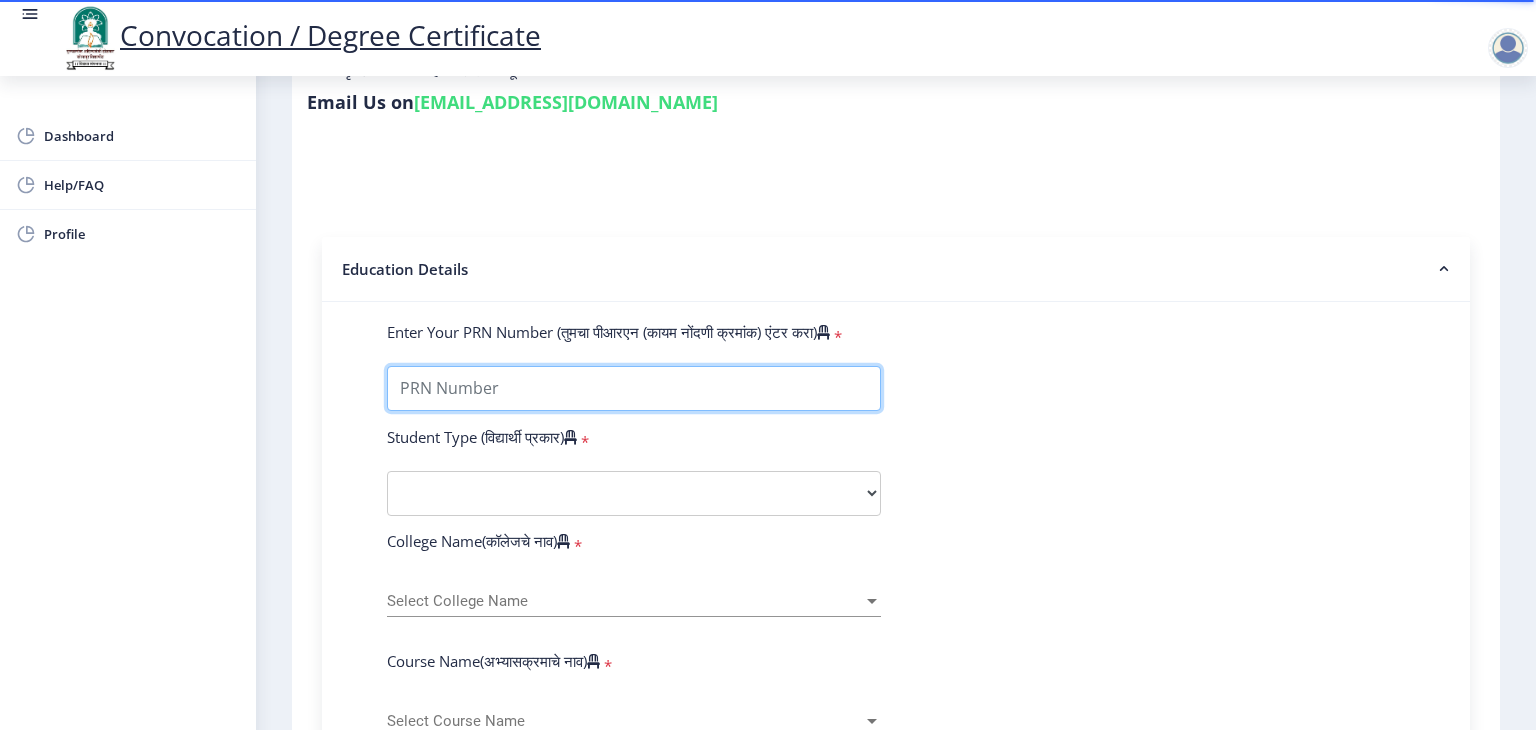 click on "Enter Your PRN Number (तुमचा पीआरएन (कायम नोंदणी क्रमांक) एंटर करा)" at bounding box center (634, 388) 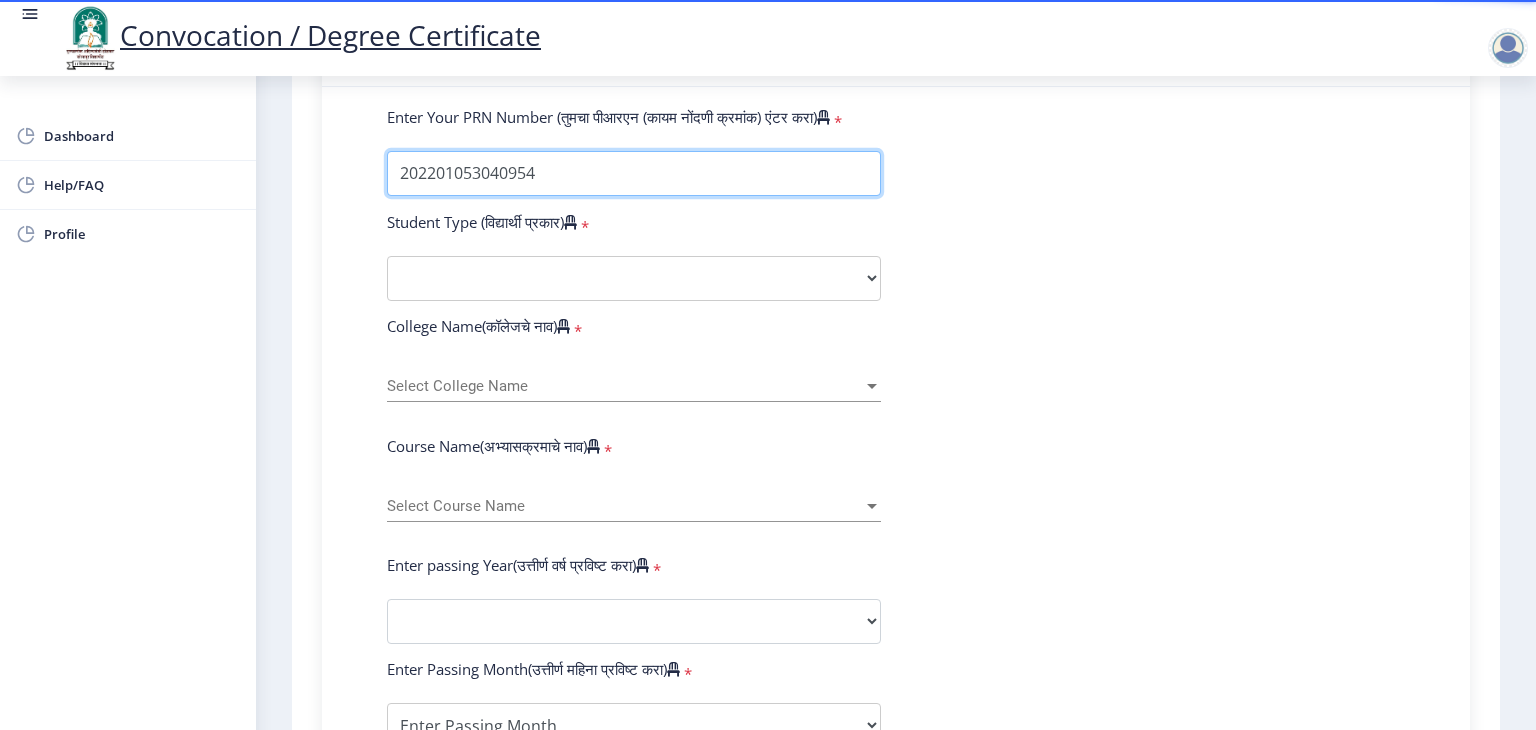 scroll, scrollTop: 526, scrollLeft: 0, axis: vertical 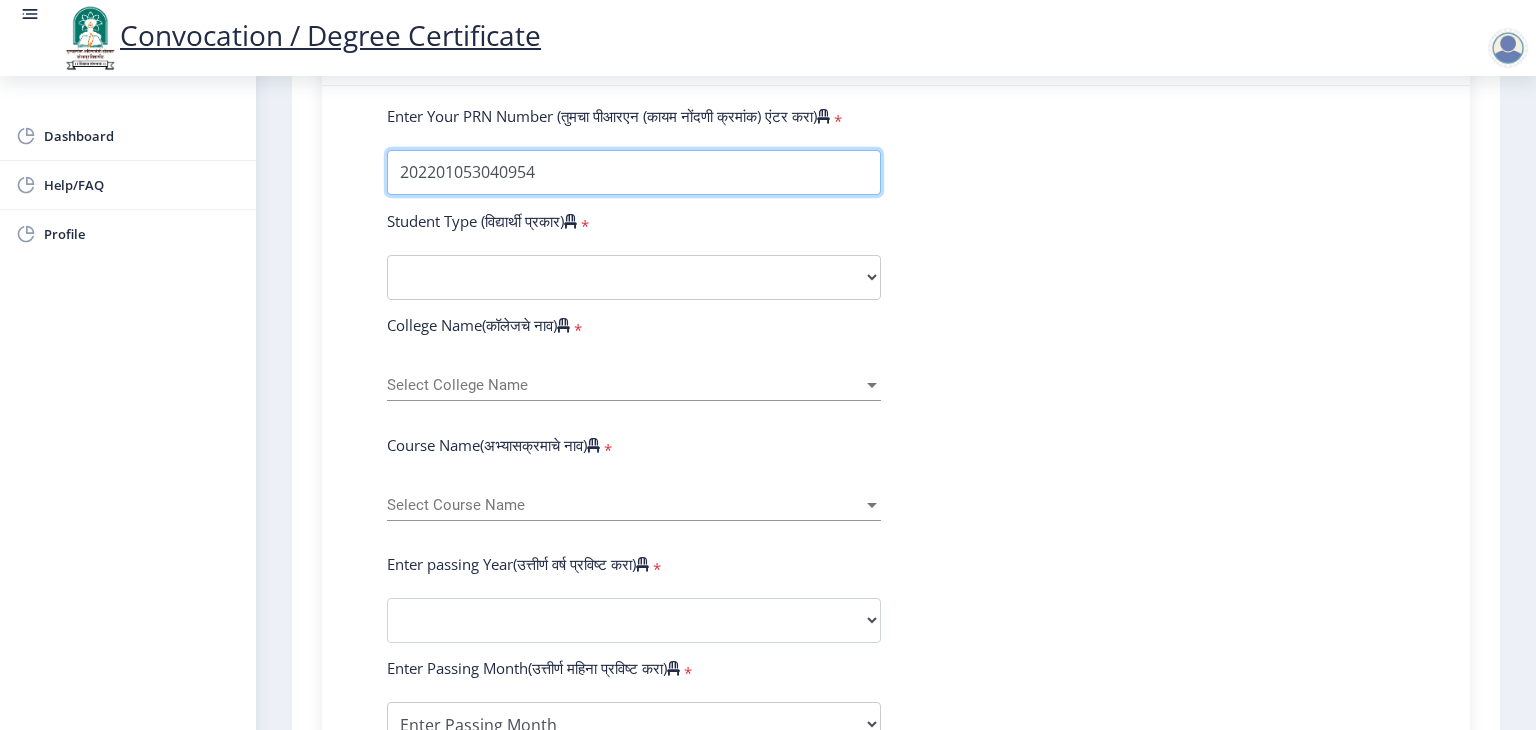 type on "202201053040954" 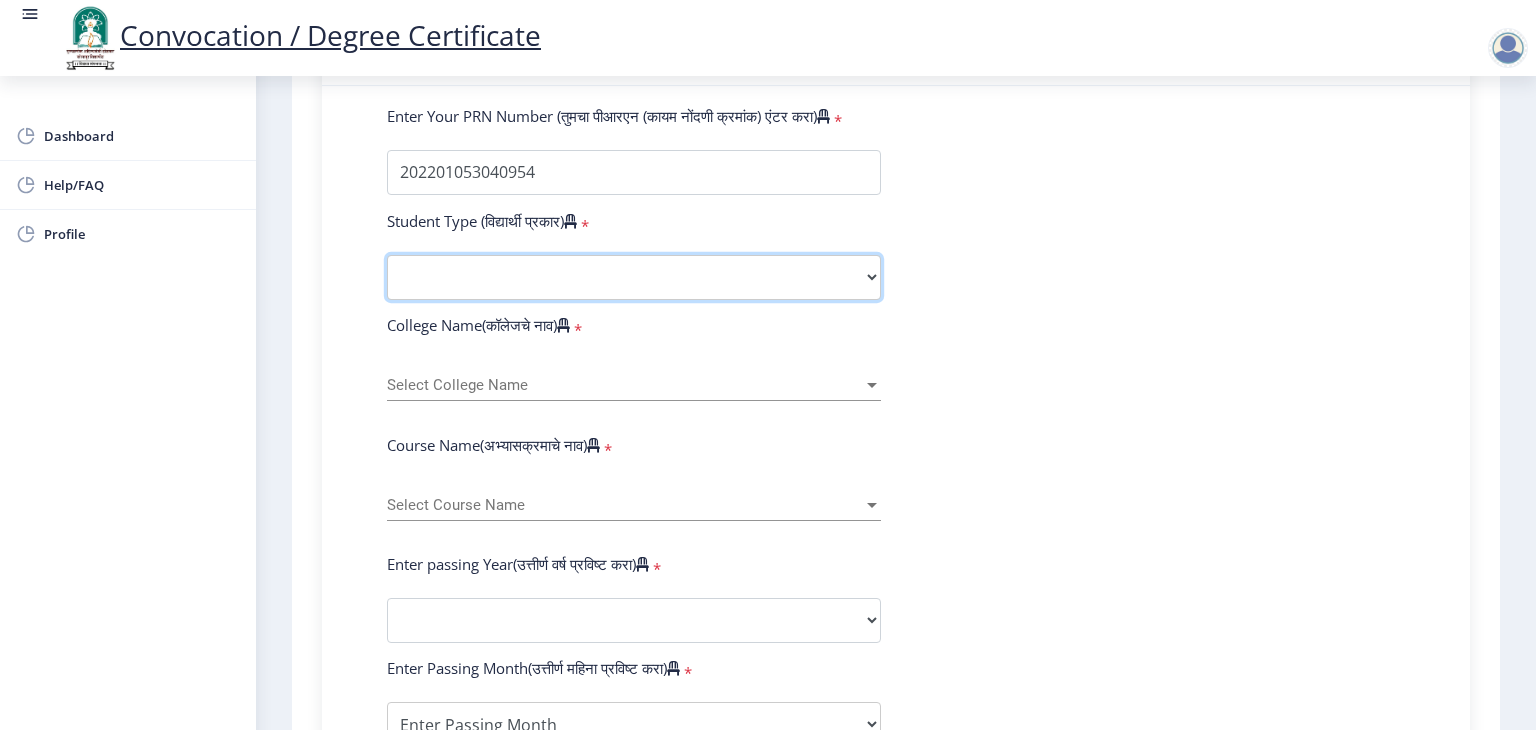 click on "Select Student Type Regular External" at bounding box center (634, 277) 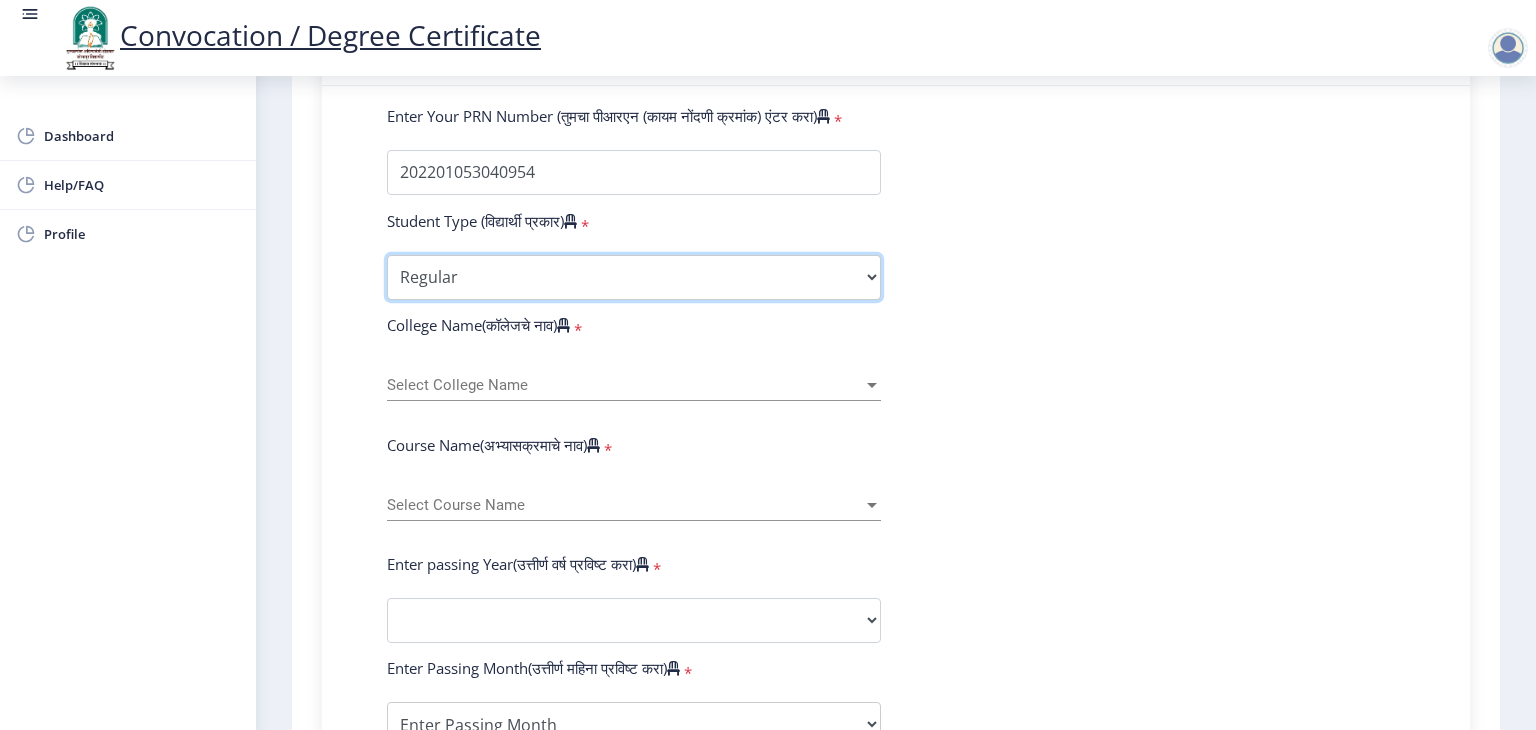 click on "Select Student Type Regular External" at bounding box center (634, 277) 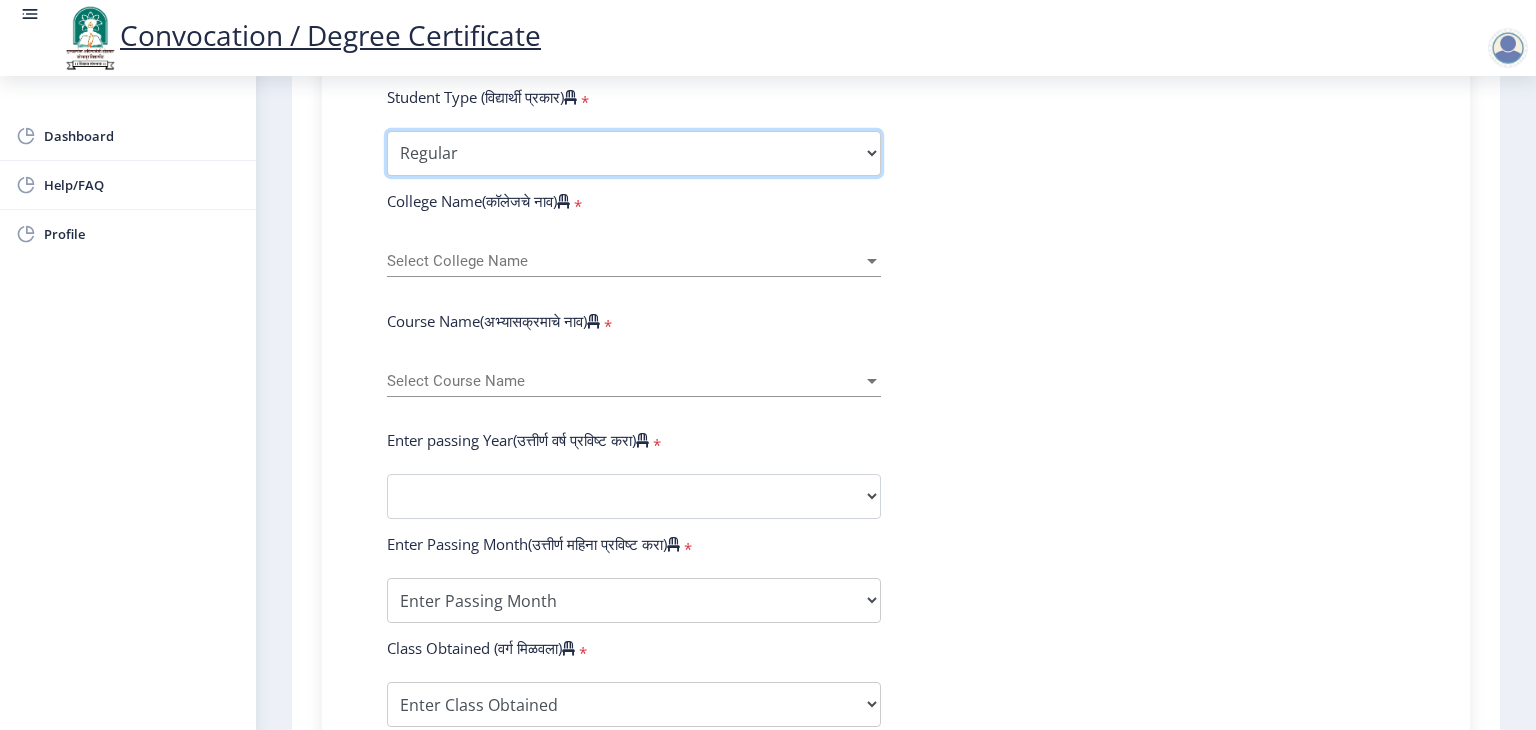 scroll, scrollTop: 658, scrollLeft: 0, axis: vertical 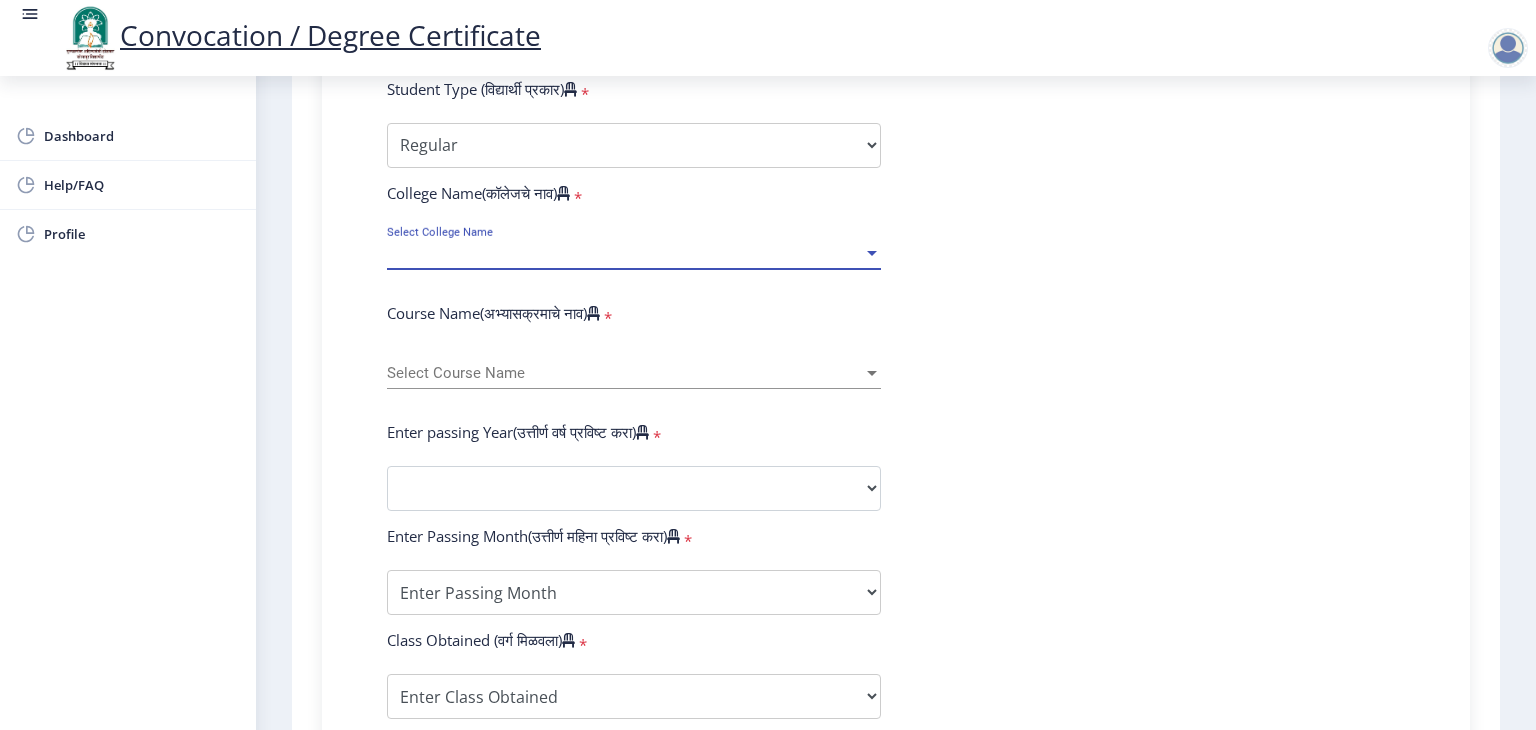 click on "Select College Name" at bounding box center (625, 253) 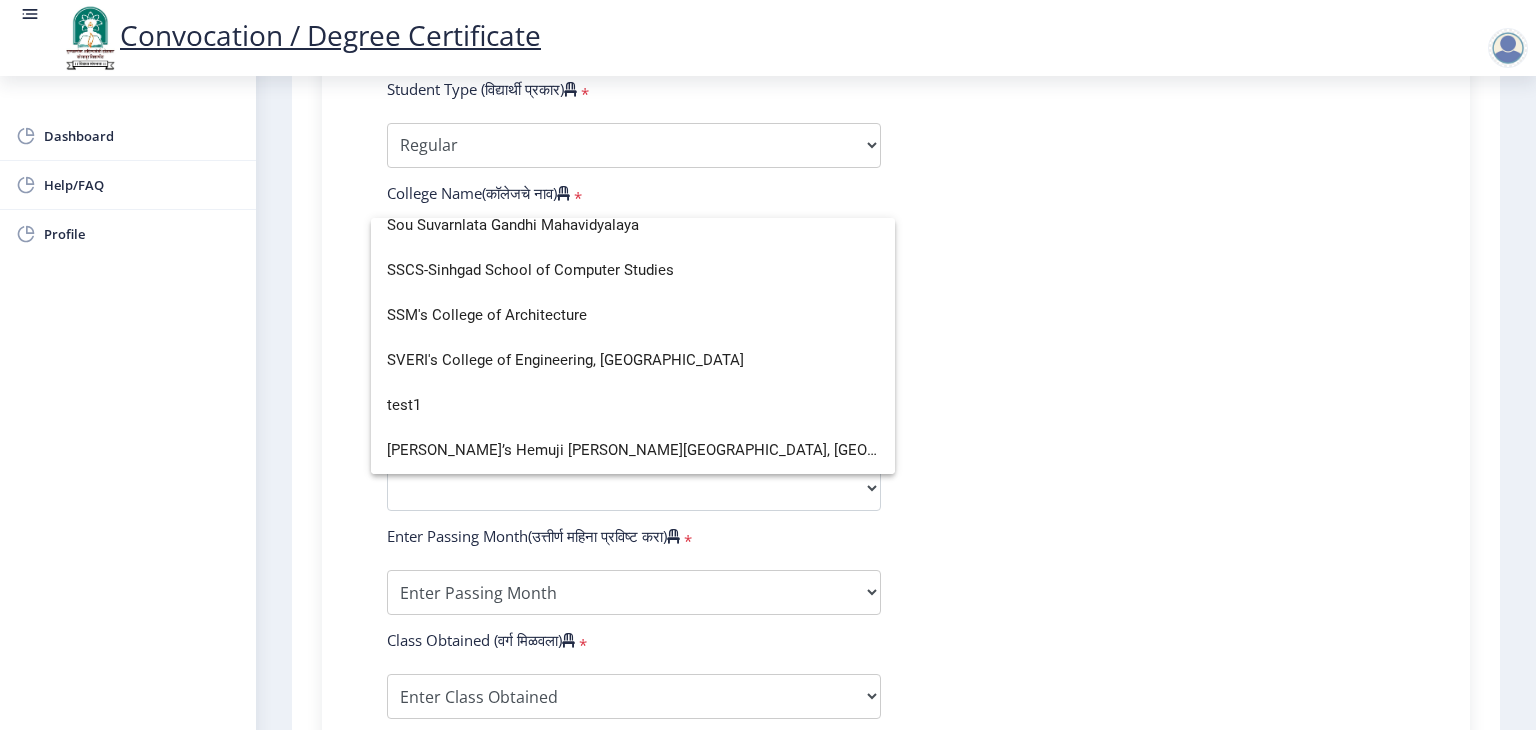 scroll, scrollTop: 6188, scrollLeft: 0, axis: vertical 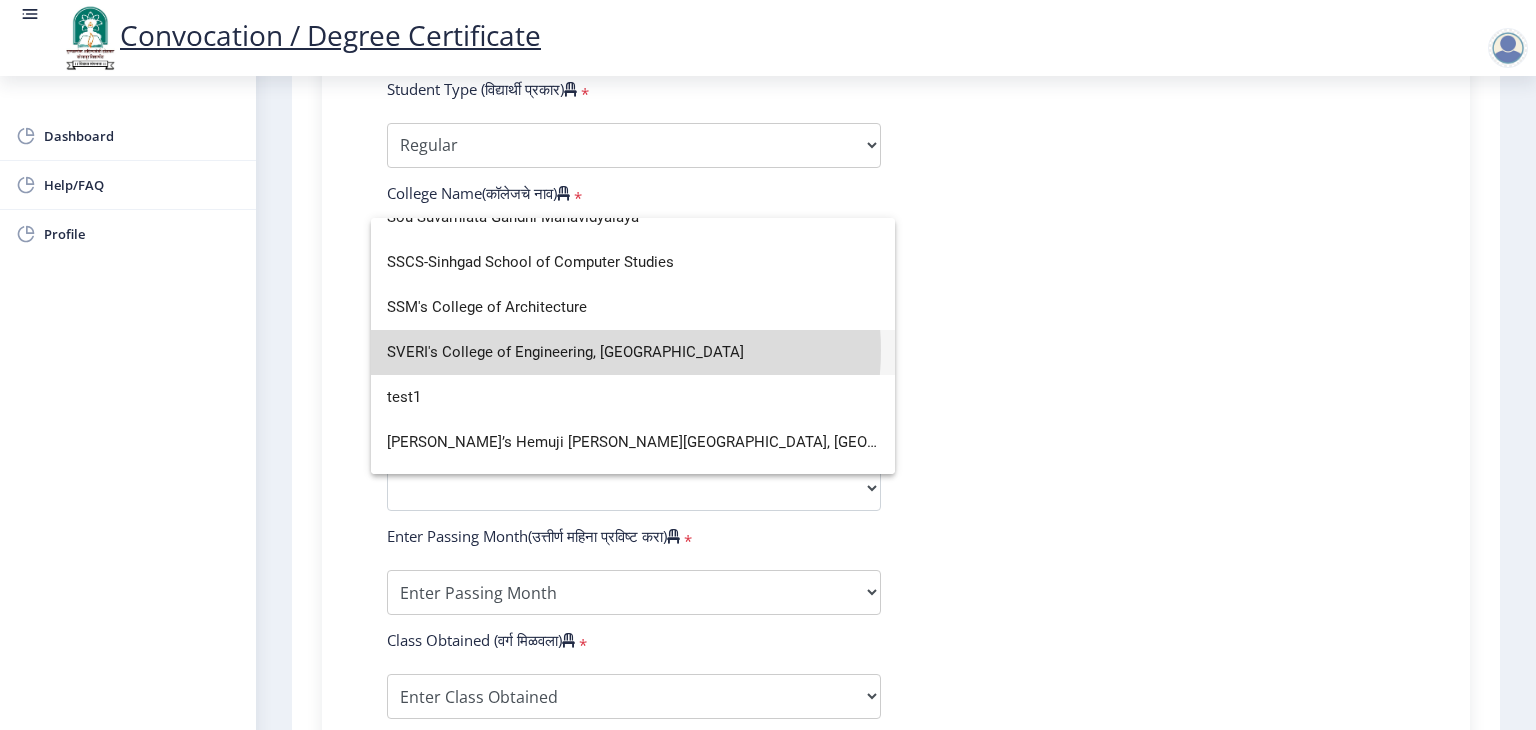 click on "SVERI's College of Engineering, Pandharpur" at bounding box center (633, 352) 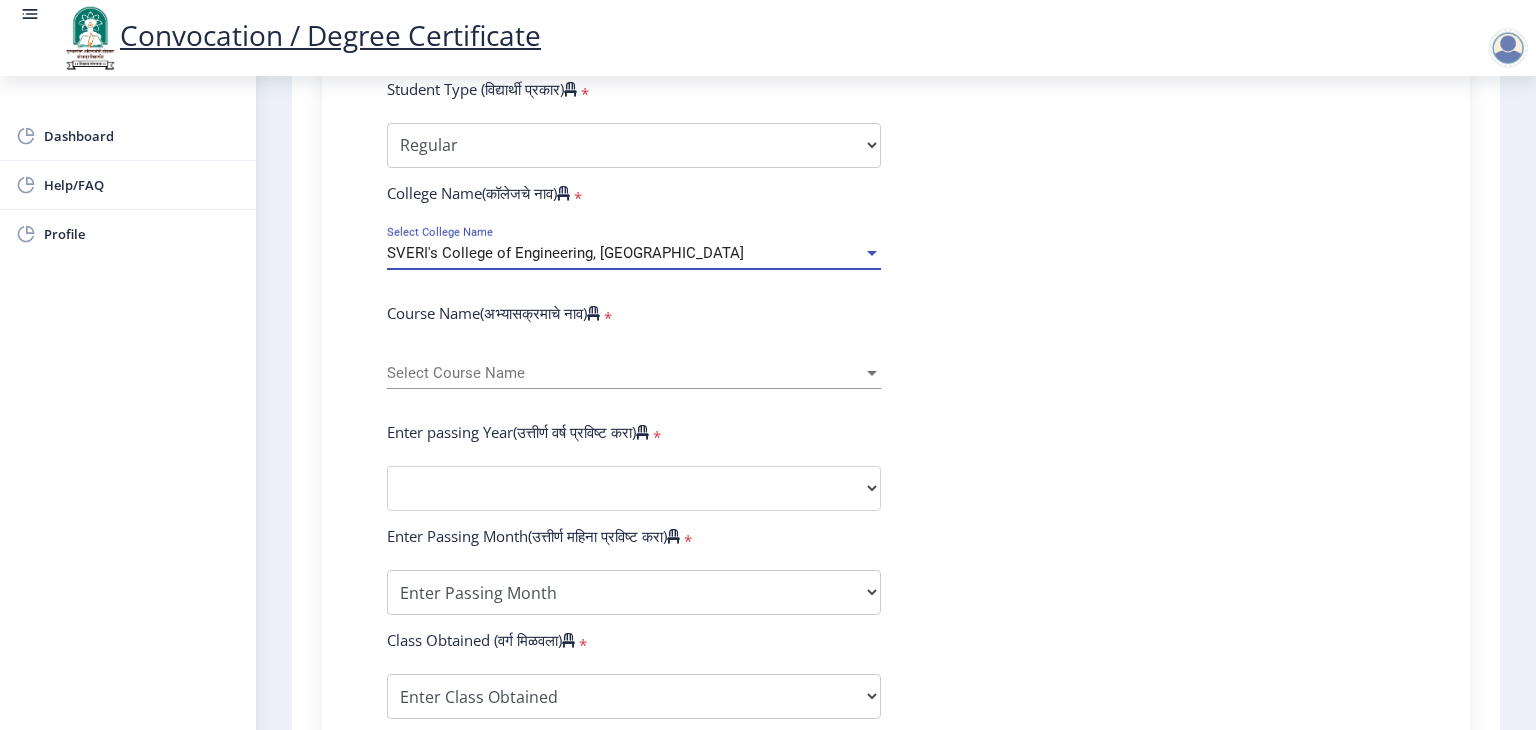 click on "Select Course Name" at bounding box center (625, 373) 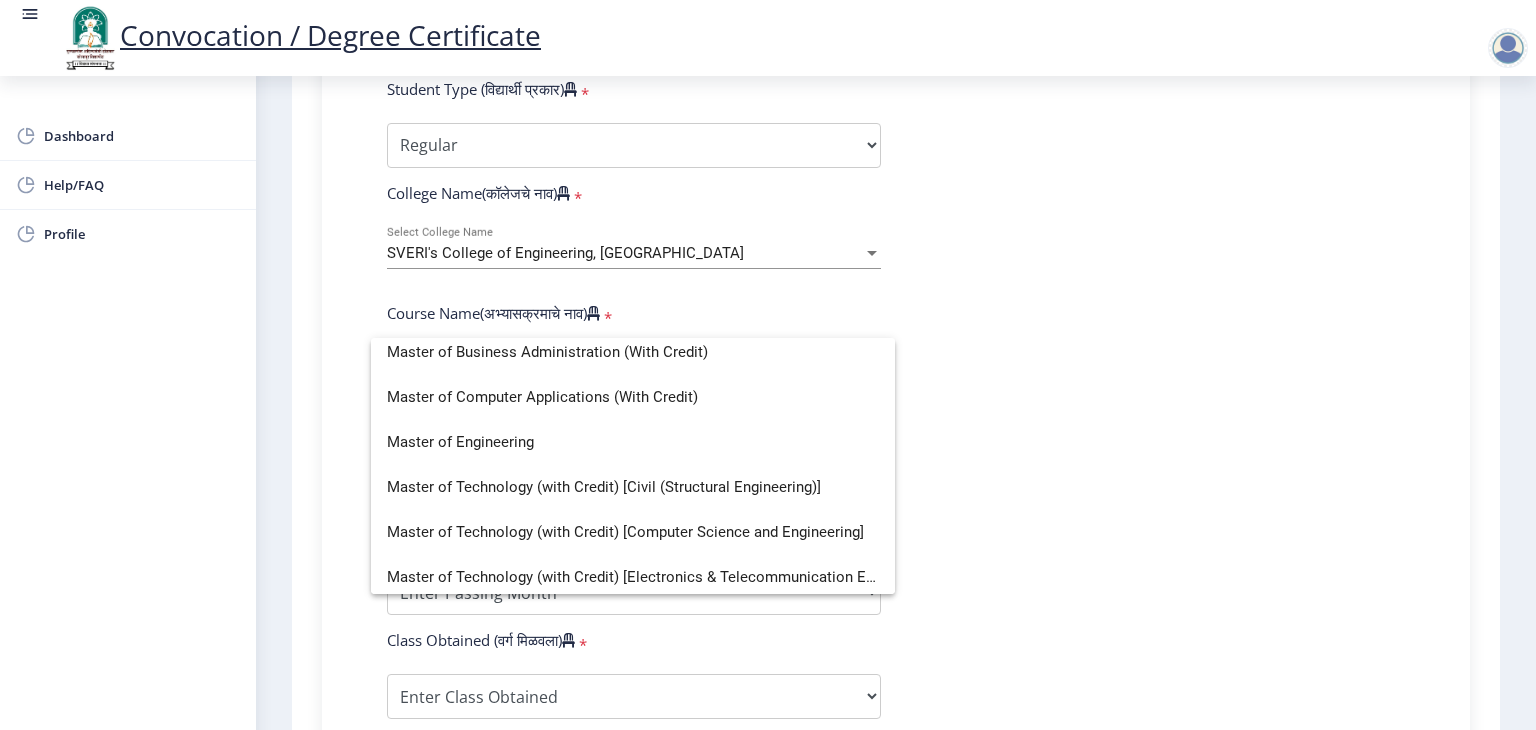 scroll, scrollTop: 599, scrollLeft: 0, axis: vertical 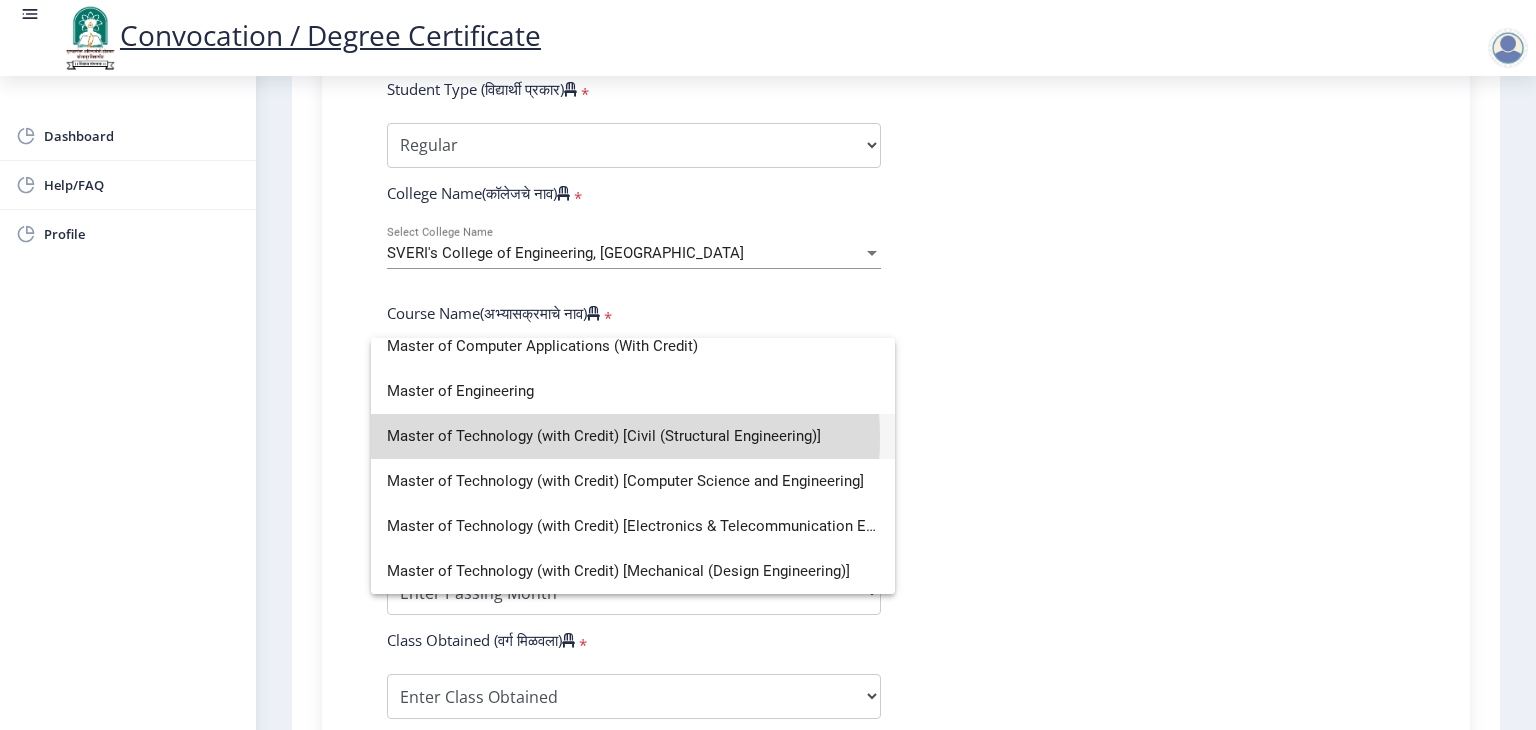 click on "Master of Technology (with Credit) [Civil (Structural Engineering)]" at bounding box center (633, 436) 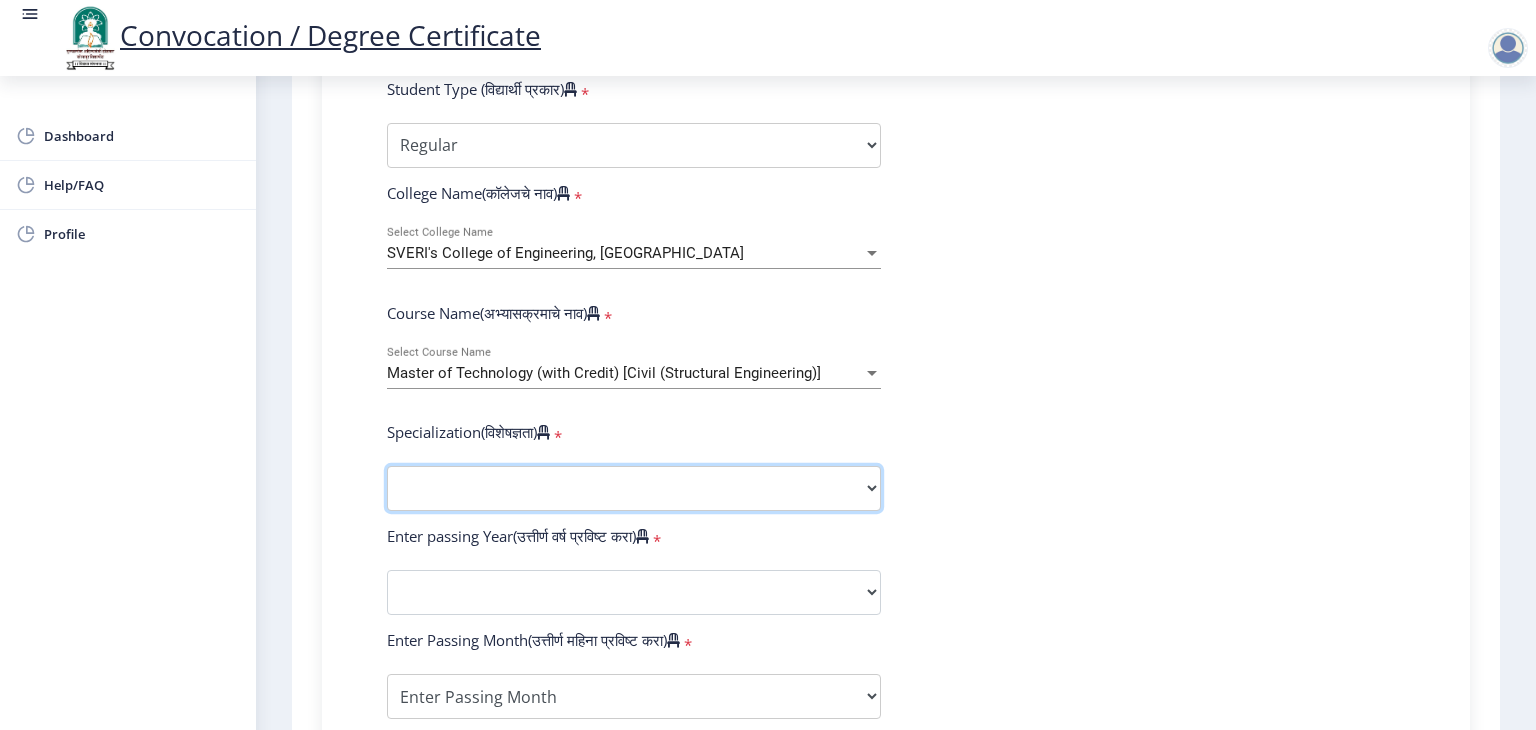 click on "Specialization Civil (Structural Engineering) Electronics & Telecommunication Engineering Mechanical (Design Engineering) Other" at bounding box center [634, 488] 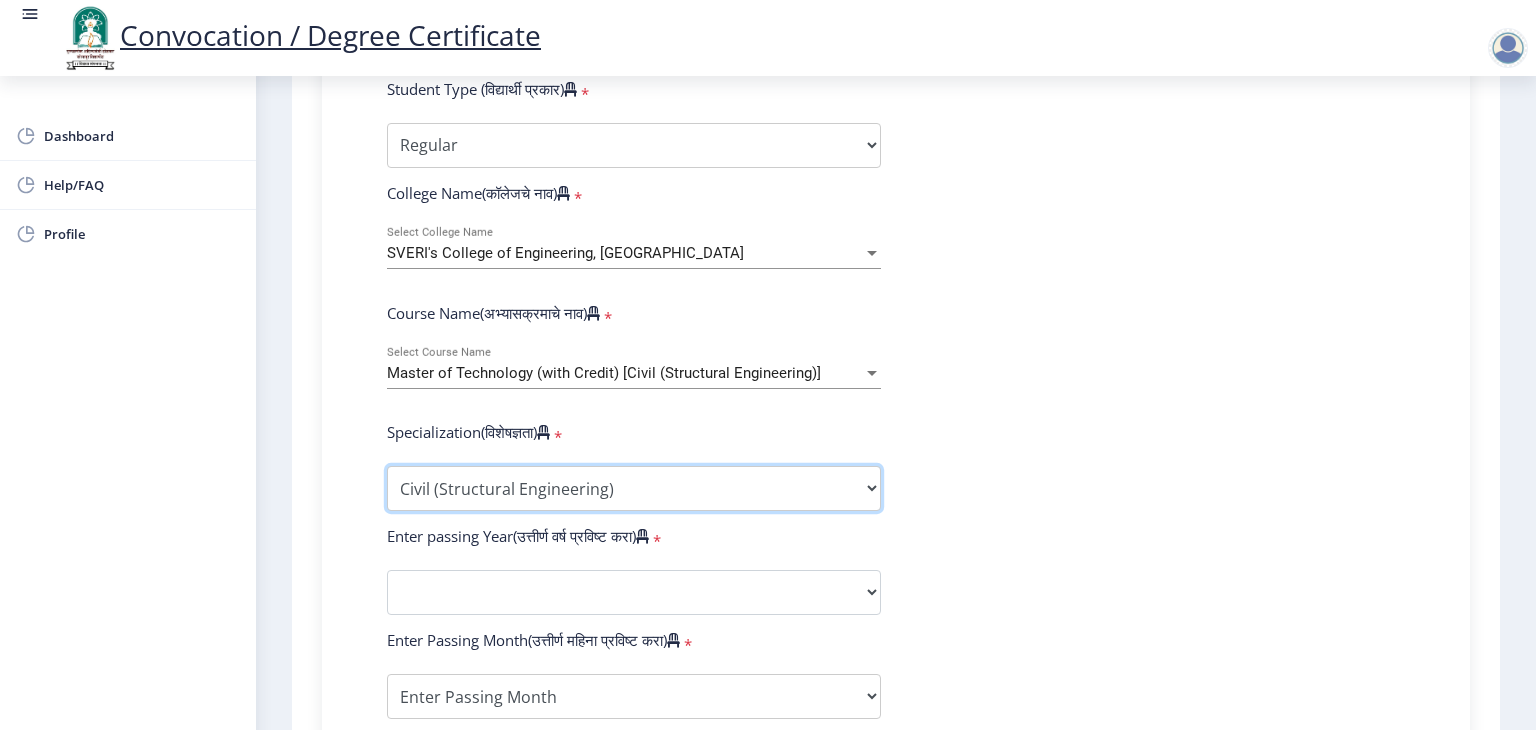 click on "Specialization Civil (Structural Engineering) Electronics & Telecommunication Engineering Mechanical (Design Engineering) Other" at bounding box center (634, 488) 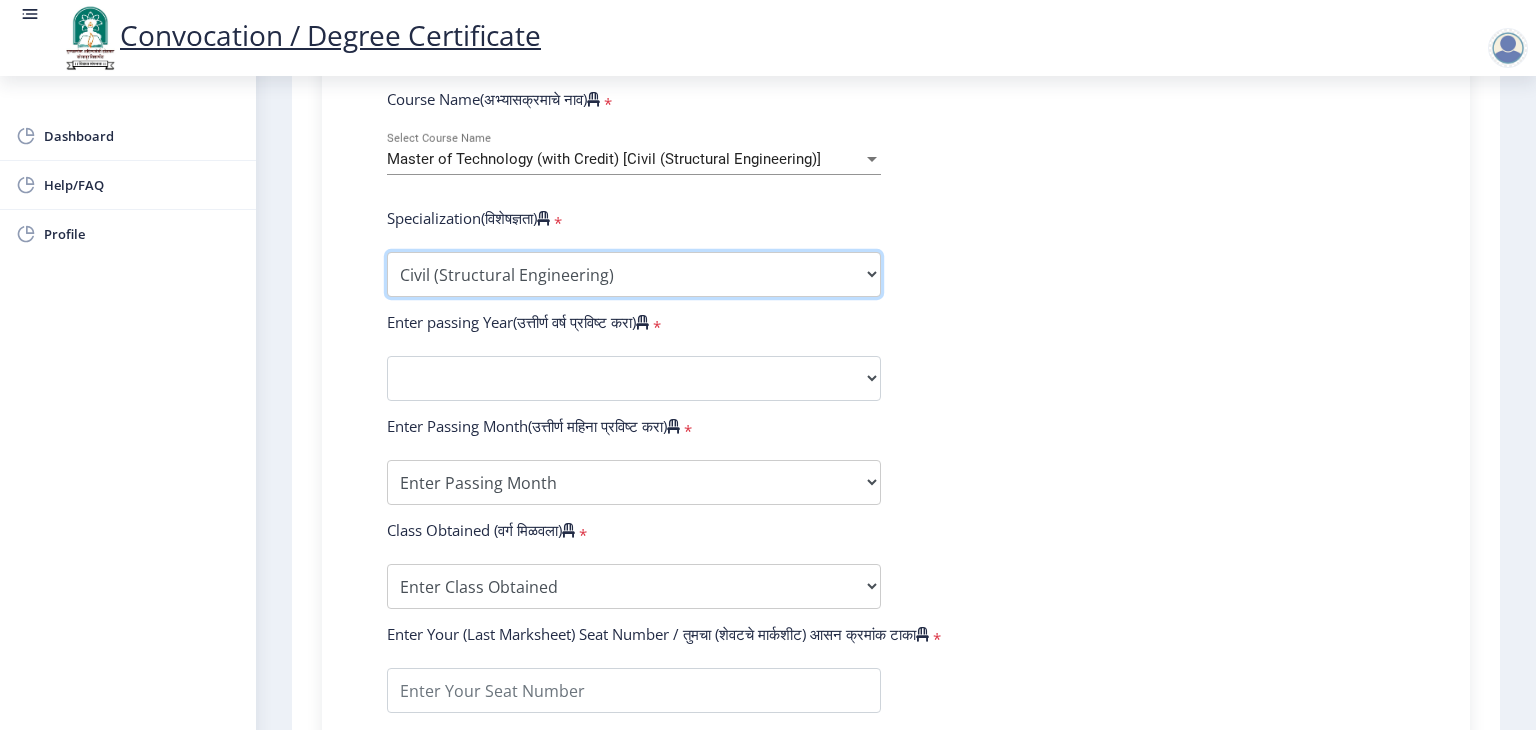 scroll, scrollTop: 882, scrollLeft: 0, axis: vertical 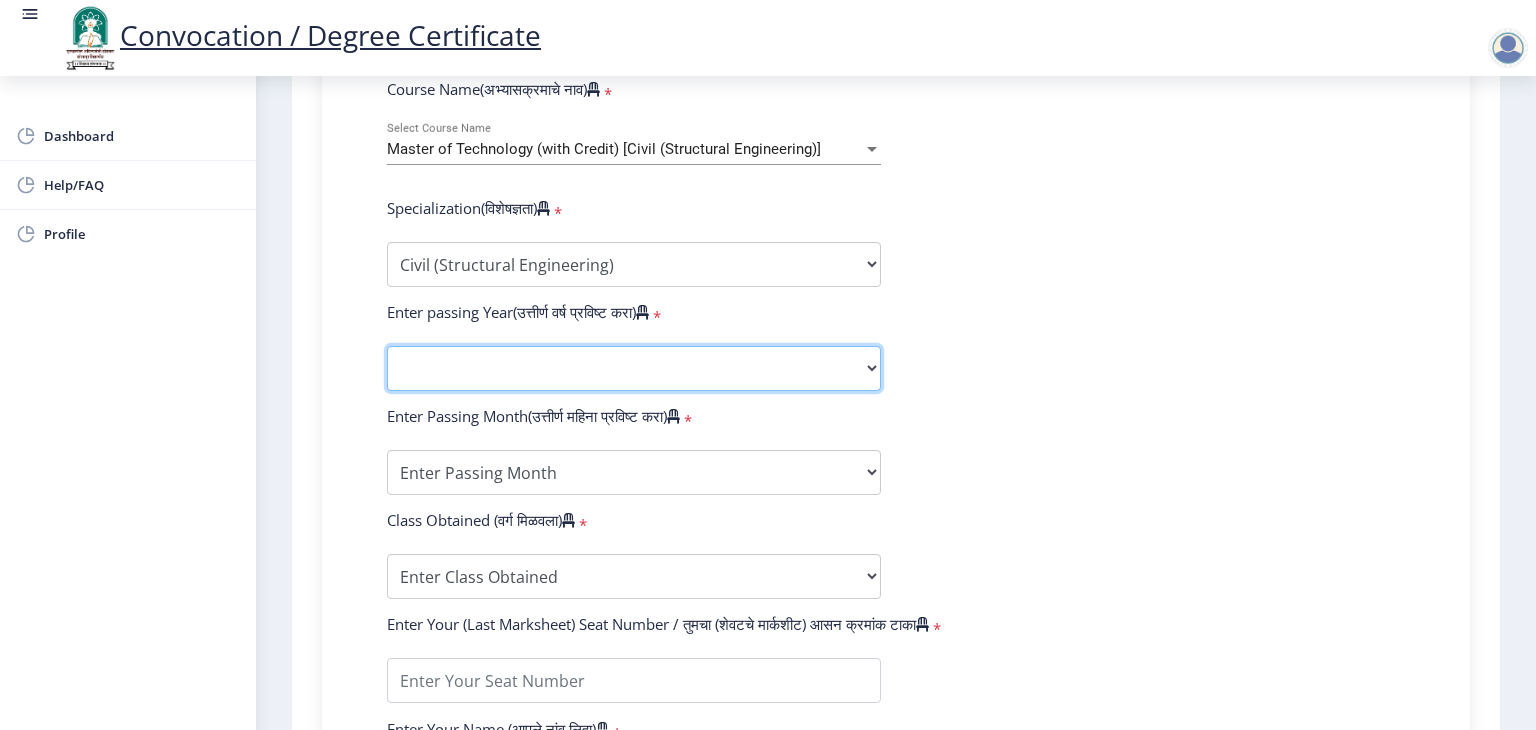 click on "2025   2024   2023   2022   2021   2020   2019   2018   2017   2016   2015   2014   2013   2012   2011   2010   2009   2008   2007   2006   2005   2004   2003   2002   2001   2000   1999   1998   1997   1996   1995   1994   1993   1992   1991   1990   1989   1988   1987   1986   1985   1984   1983   1982   1981   1980   1979   1978   1977   1976" 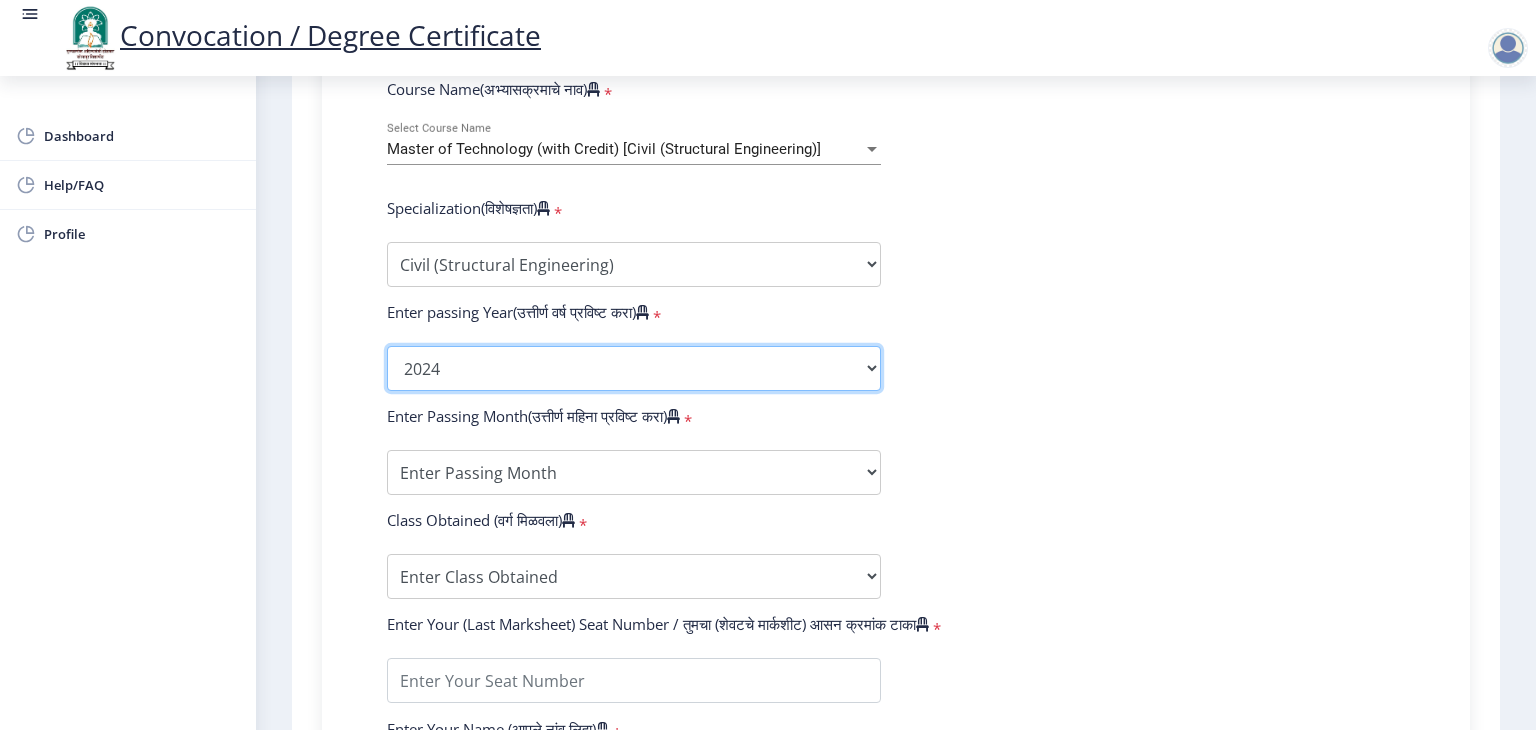 click on "2025   2024   2023   2022   2021   2020   2019   2018   2017   2016   2015   2014   2013   2012   2011   2010   2009   2008   2007   2006   2005   2004   2003   2002   2001   2000   1999   1998   1997   1996   1995   1994   1993   1992   1991   1990   1989   1988   1987   1986   1985   1984   1983   1982   1981   1980   1979   1978   1977   1976" 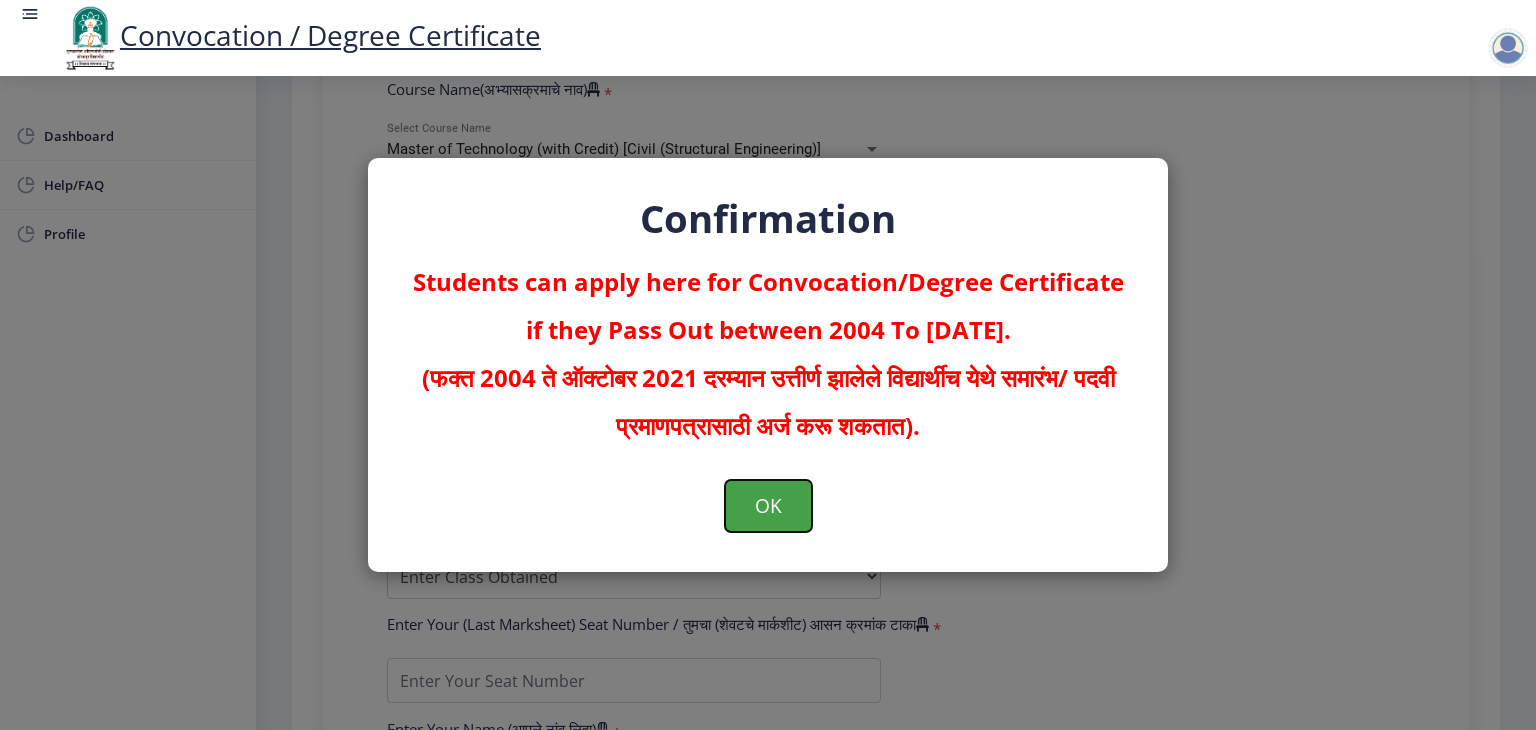 click on "OK" 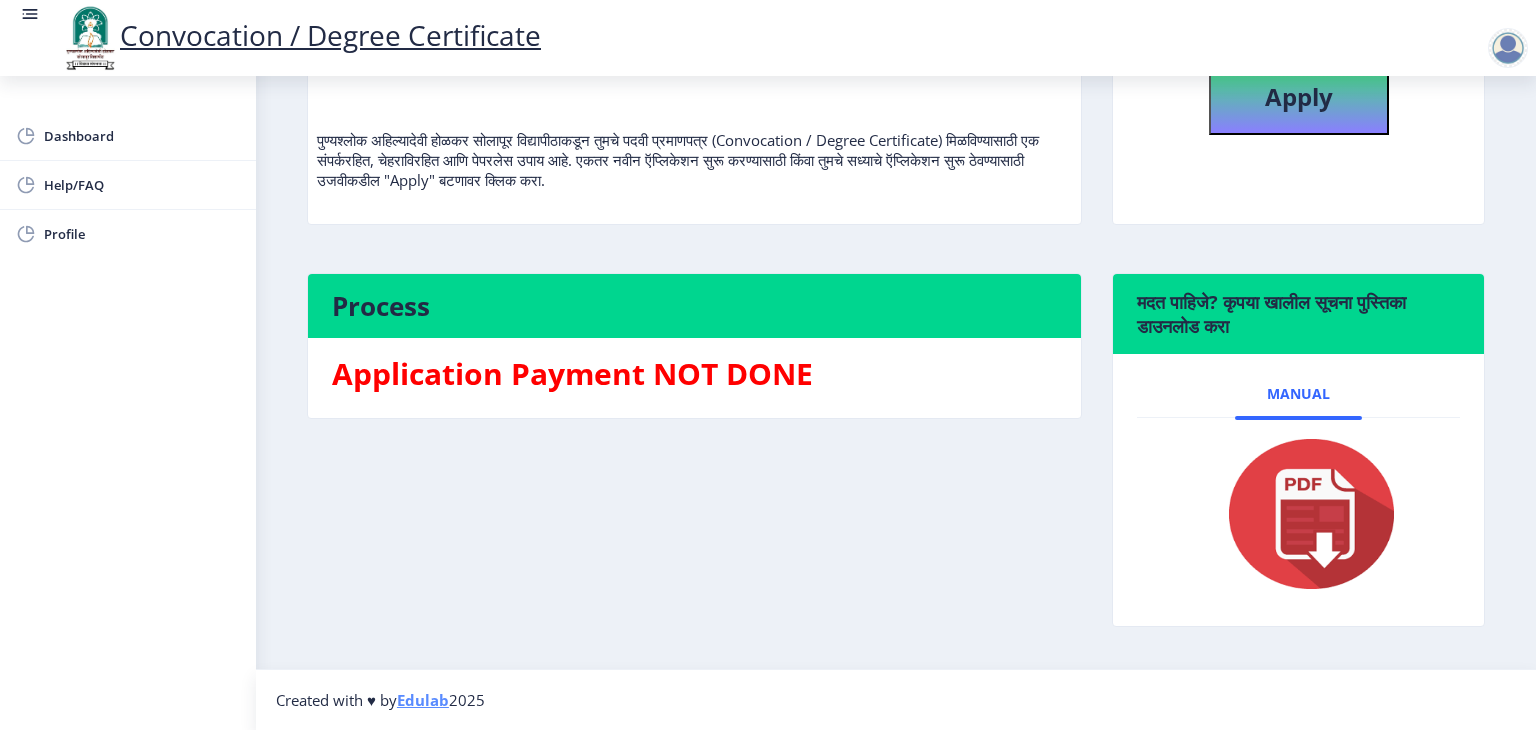 scroll, scrollTop: 0, scrollLeft: 0, axis: both 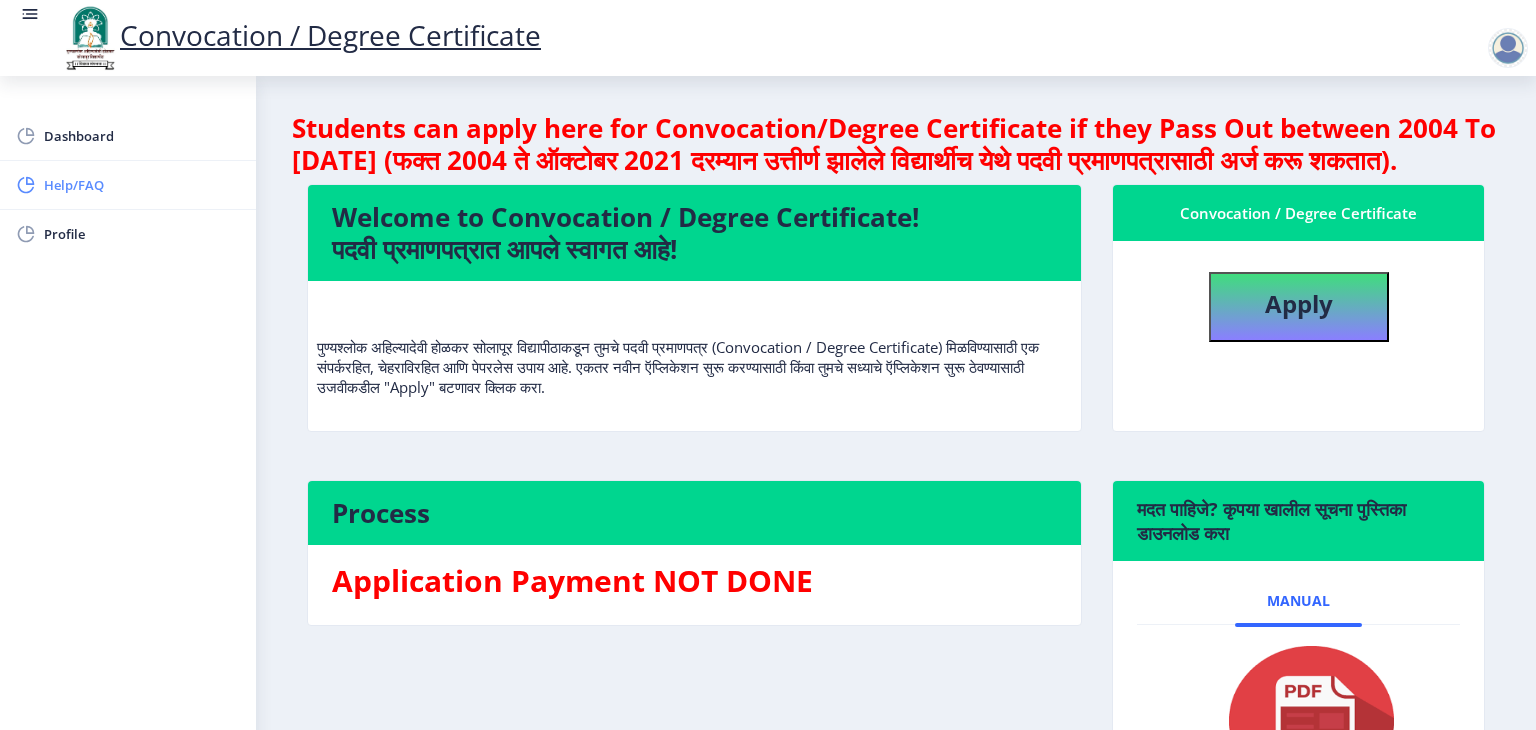 click on "Help/FAQ" 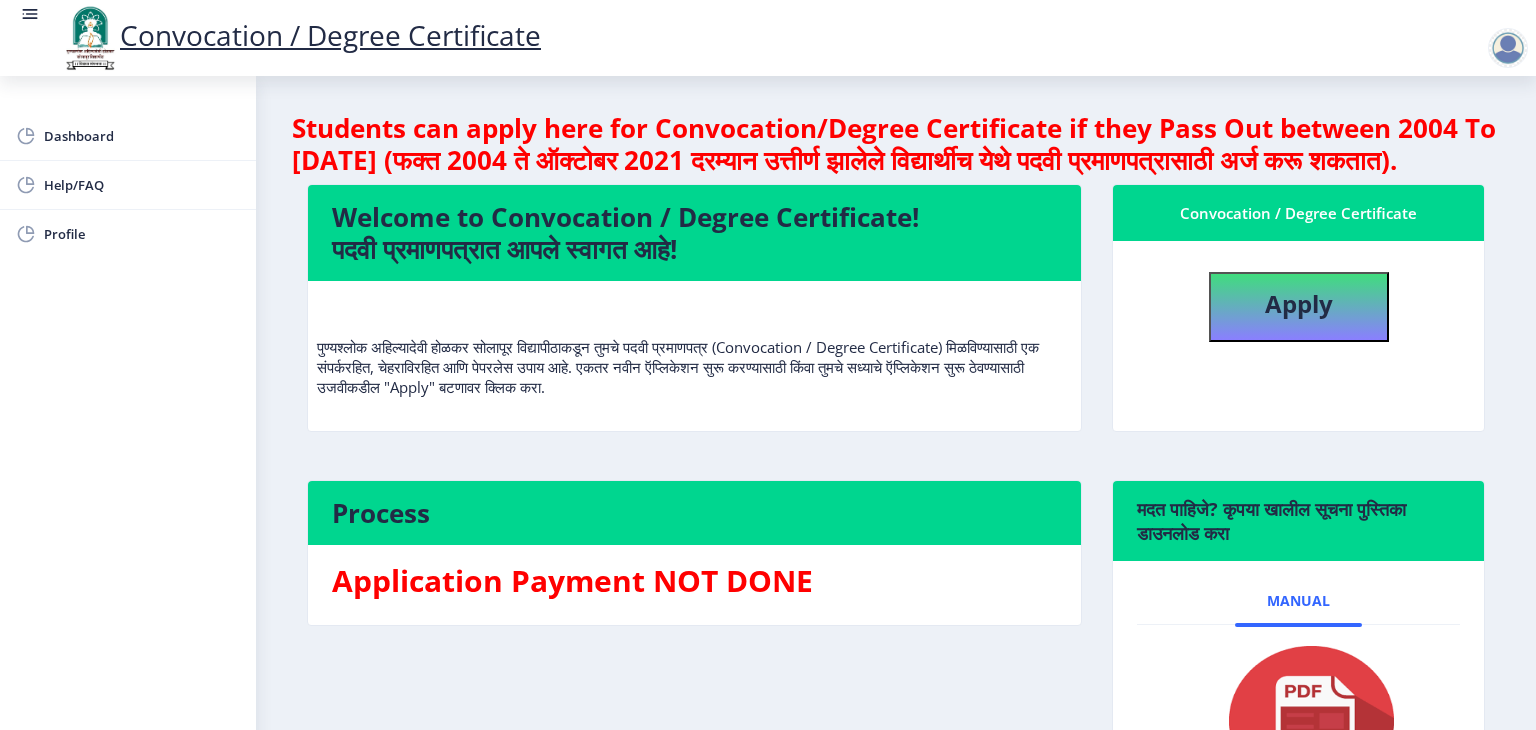 click 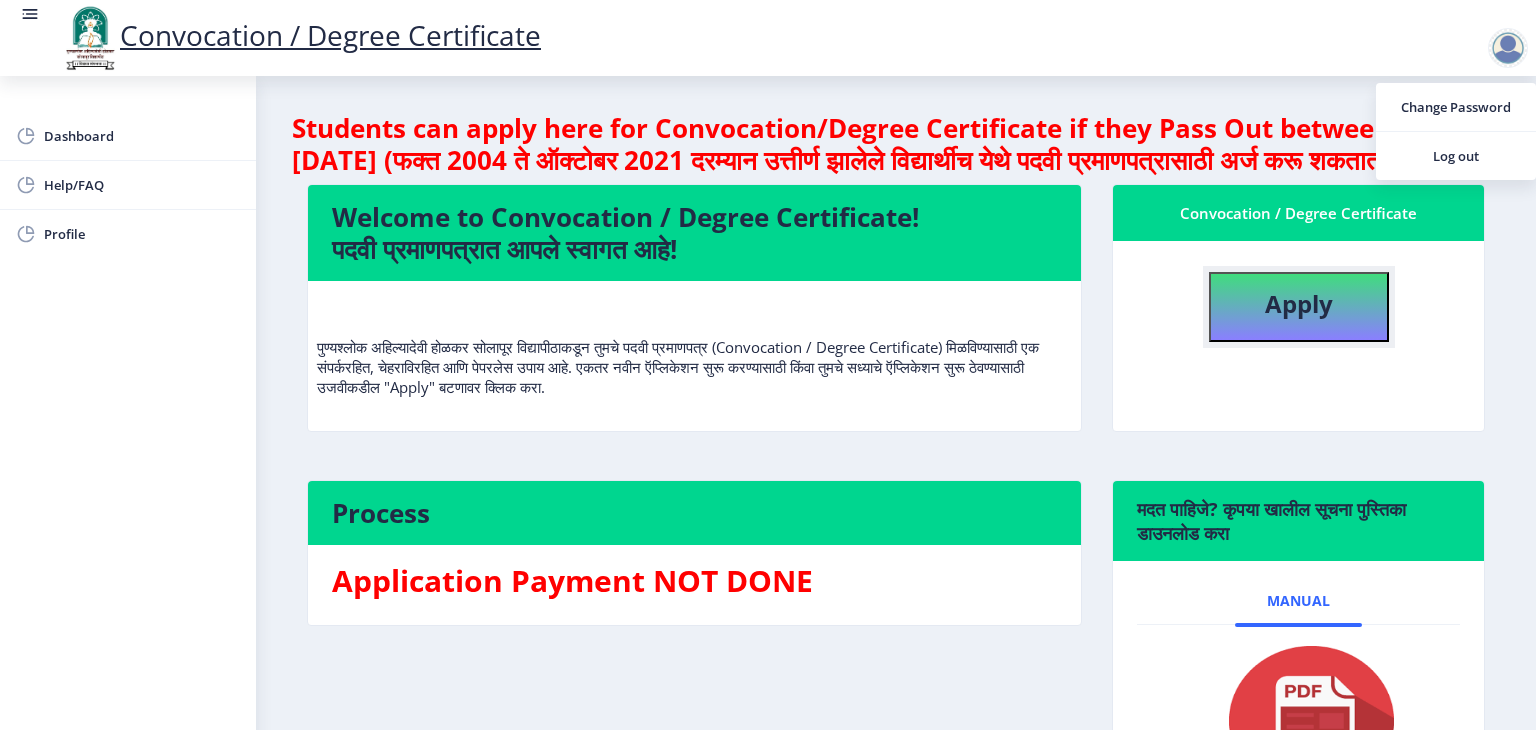 click on "Apply" 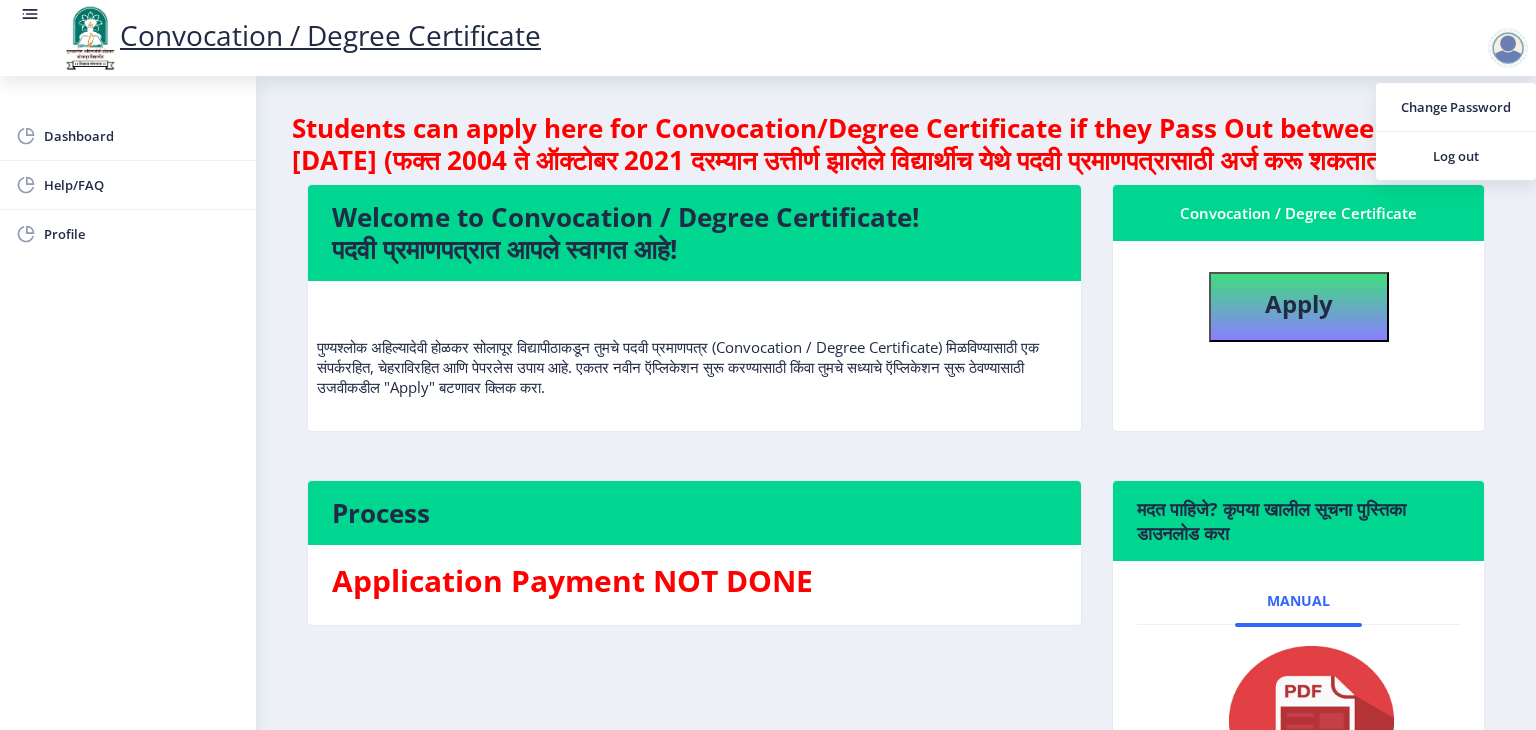 select 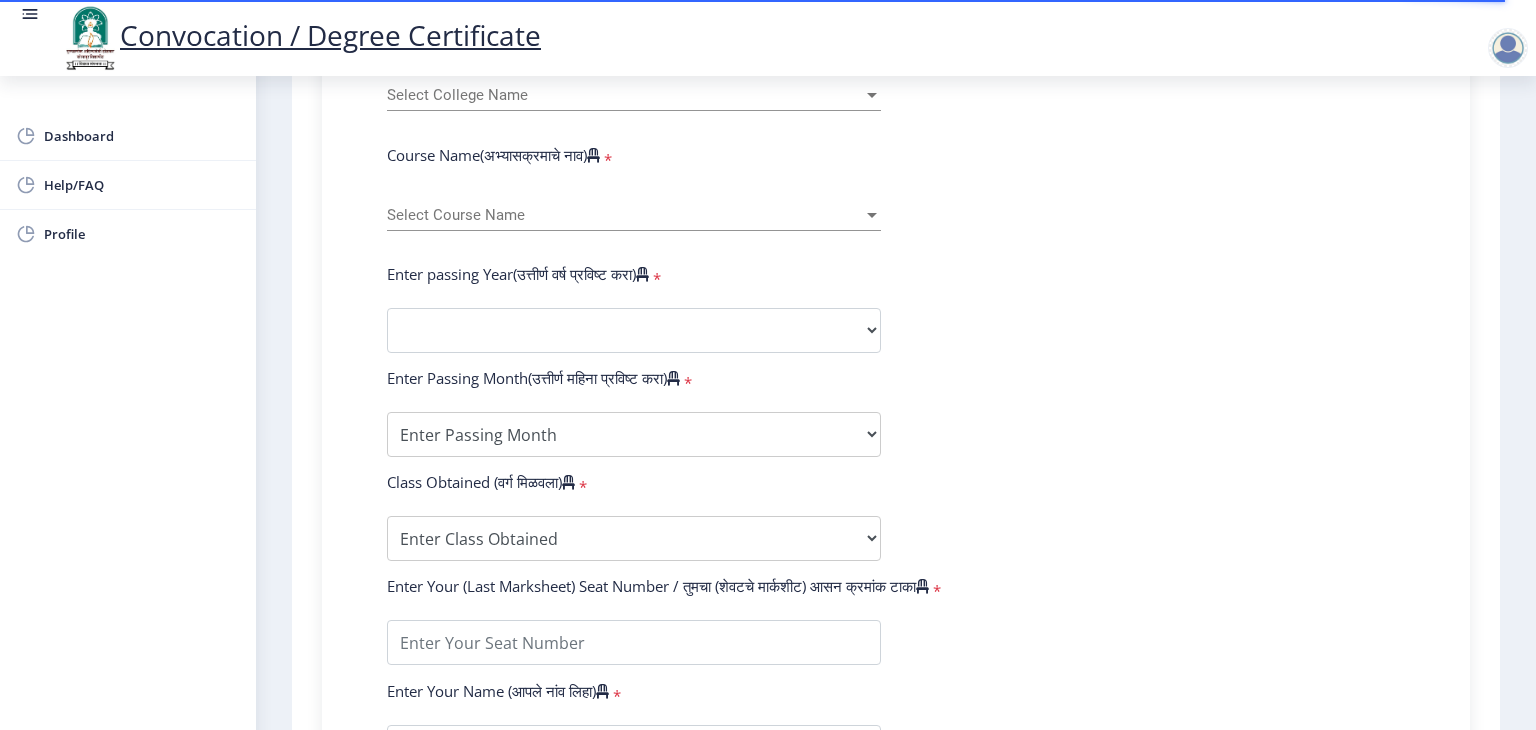 scroll, scrollTop: 814, scrollLeft: 0, axis: vertical 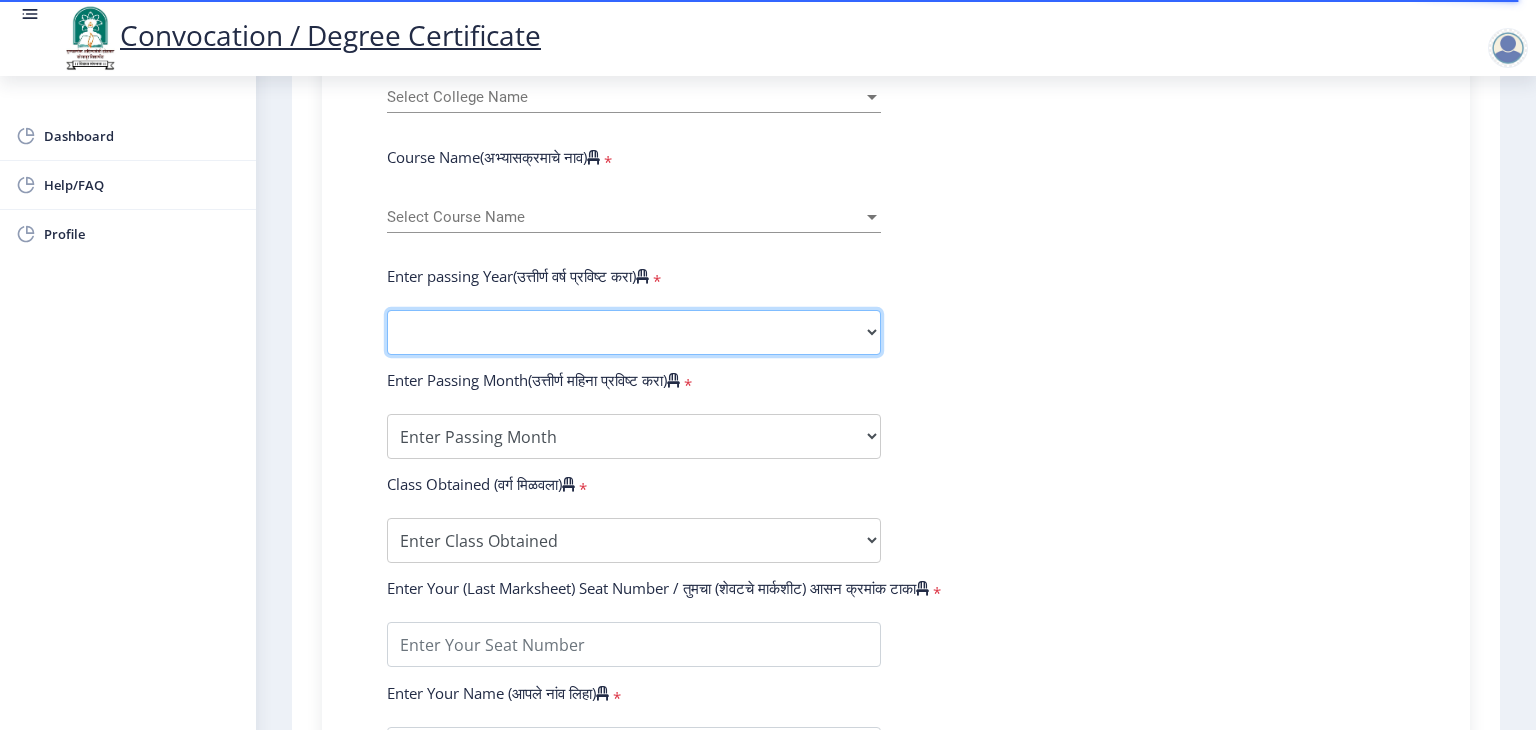 click on "2025   2024   2023   2022   2021   2020   2019   2018   2017   2016   2015   2014   2013   2012   2011   2010   2009   2008   2007   2006   2005   2004   2003   2002   2001   2000   1999   1998   1997   1996   1995   1994   1993   1992   1991   1990   1989   1988   1987   1986   1985   1984   1983   1982   1981   1980   1979   1978   1977   1976" 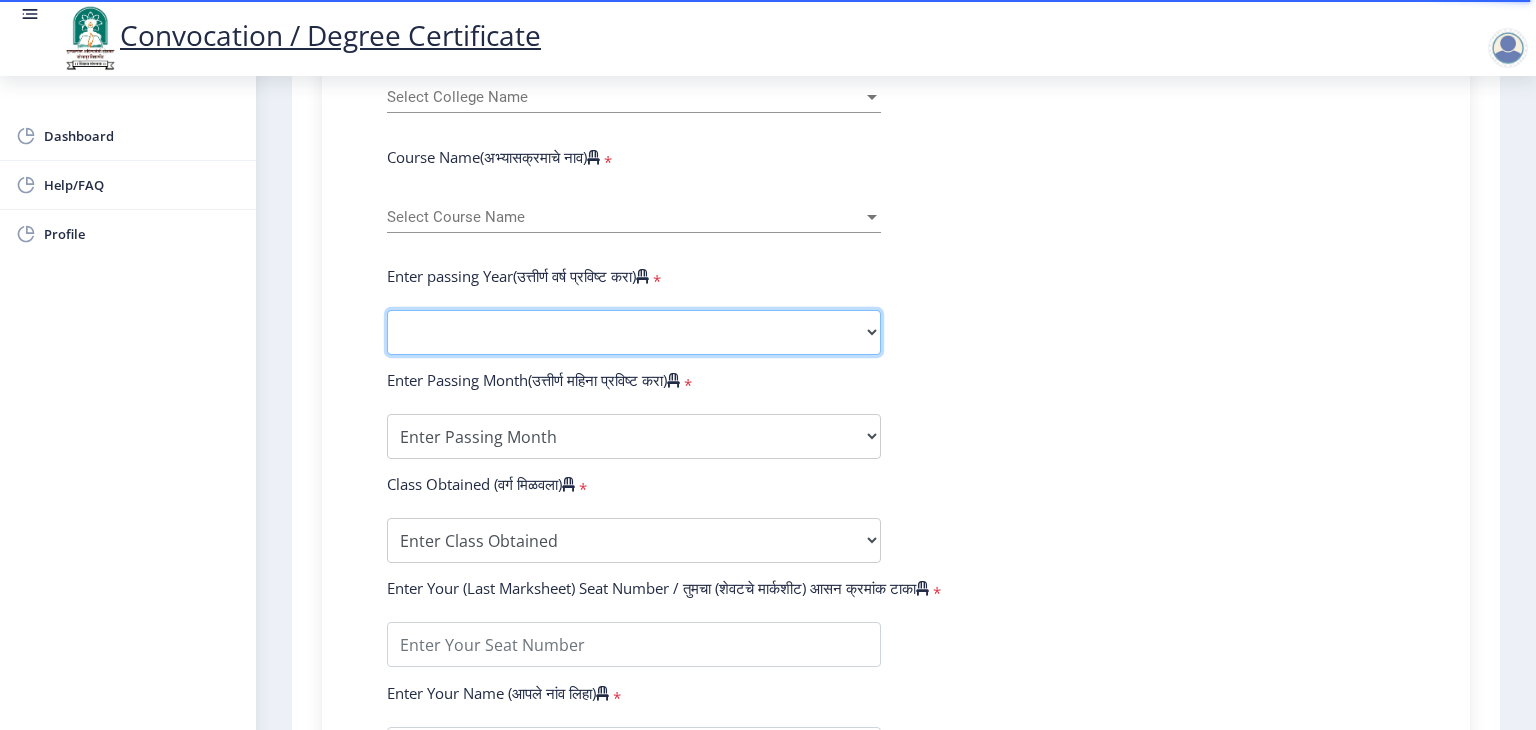 select on "2024" 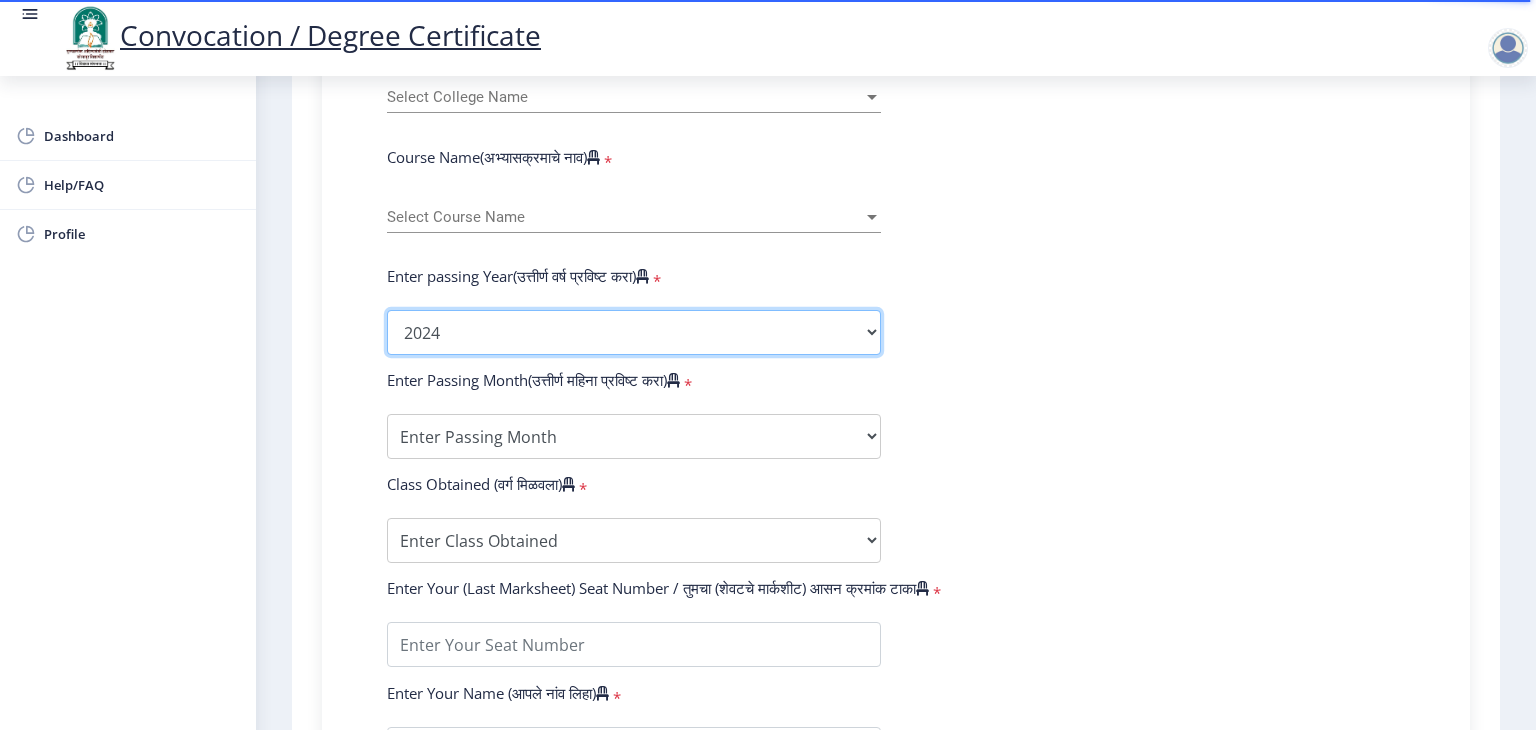 click on "2025   2024   2023   2022   2021   2020   2019   2018   2017   2016   2015   2014   2013   2012   2011   2010   2009   2008   2007   2006   2005   2004   2003   2002   2001   2000   1999   1998   1997   1996   1995   1994   1993   1992   1991   1990   1989   1988   1987   1986   1985   1984   1983   1982   1981   1980   1979   1978   1977   1976" 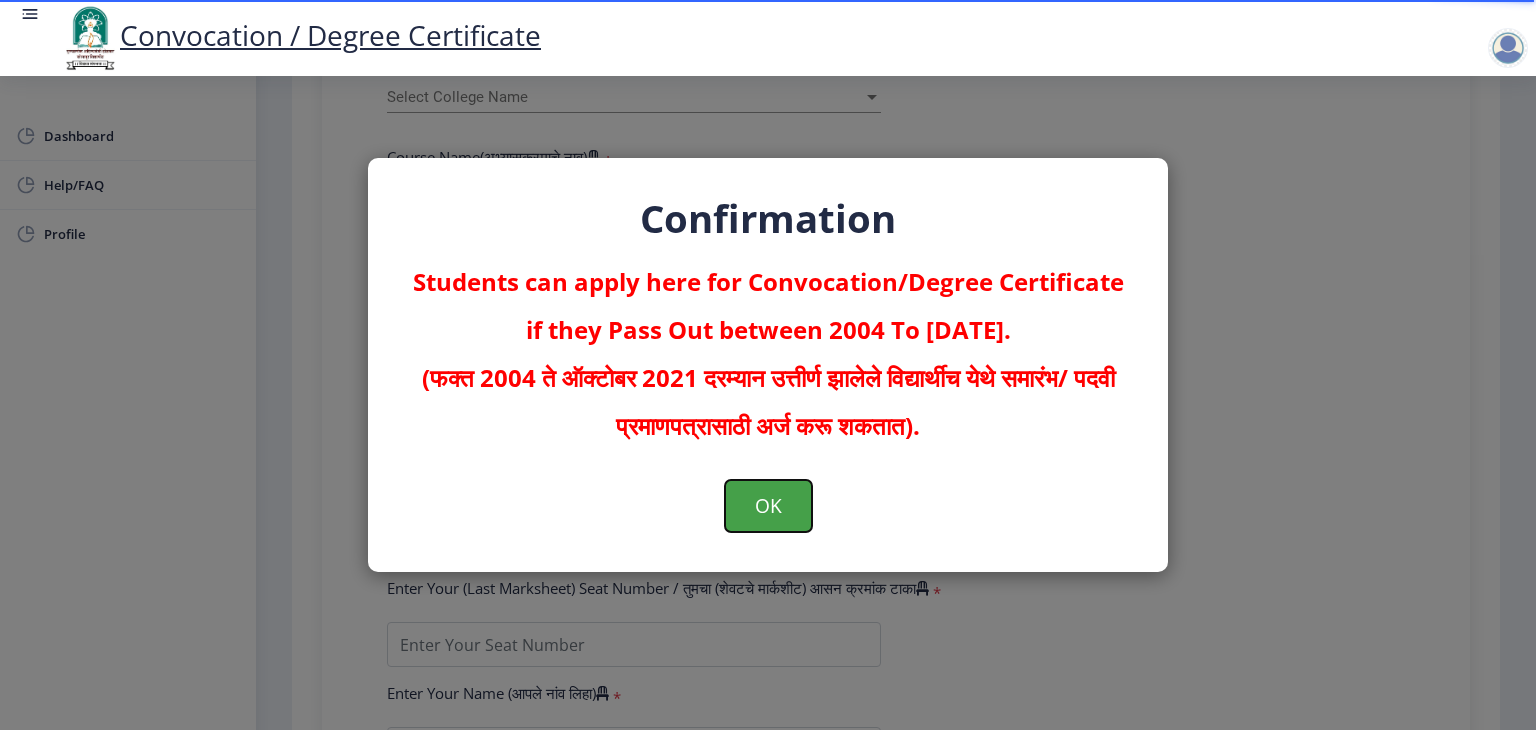 click on "OK" 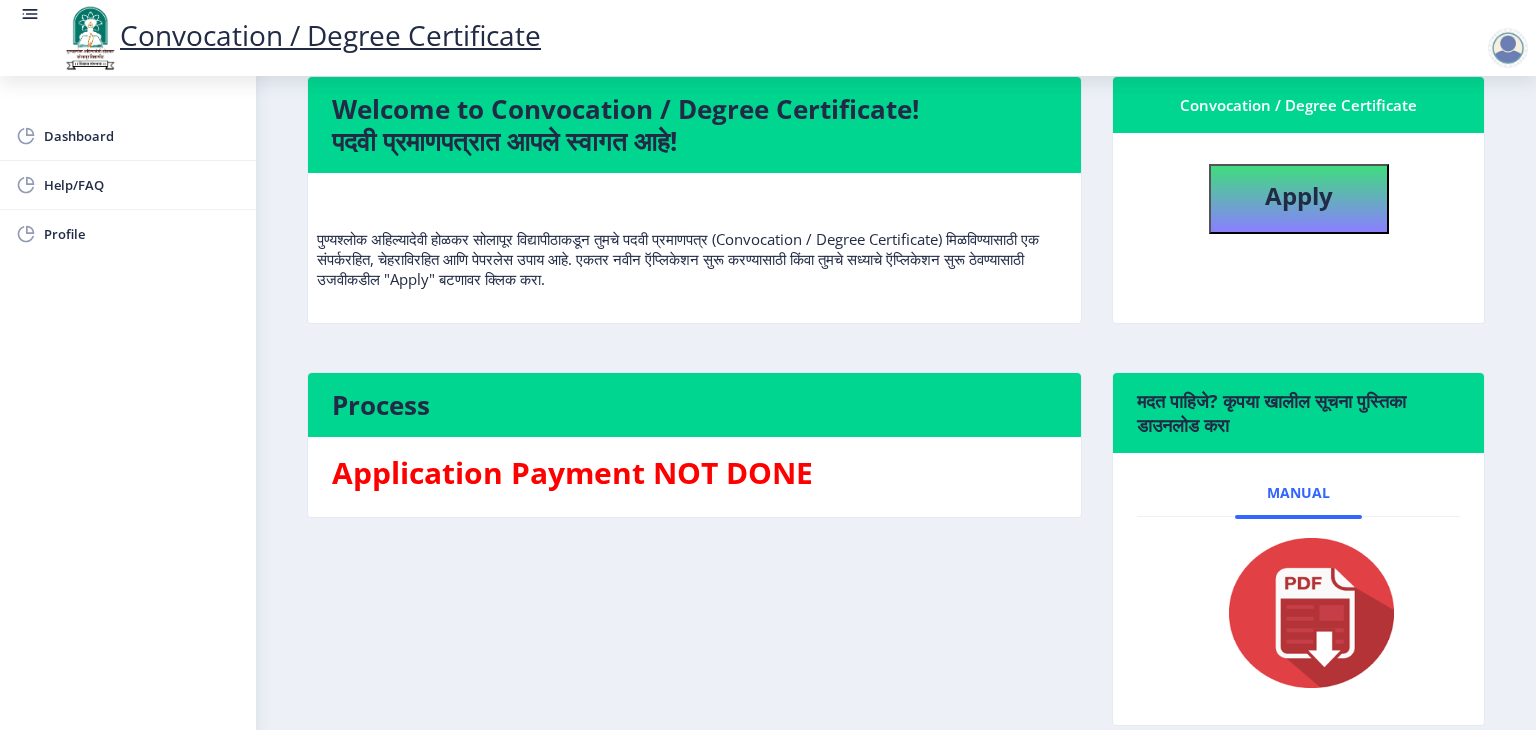 scroll, scrollTop: 0, scrollLeft: 0, axis: both 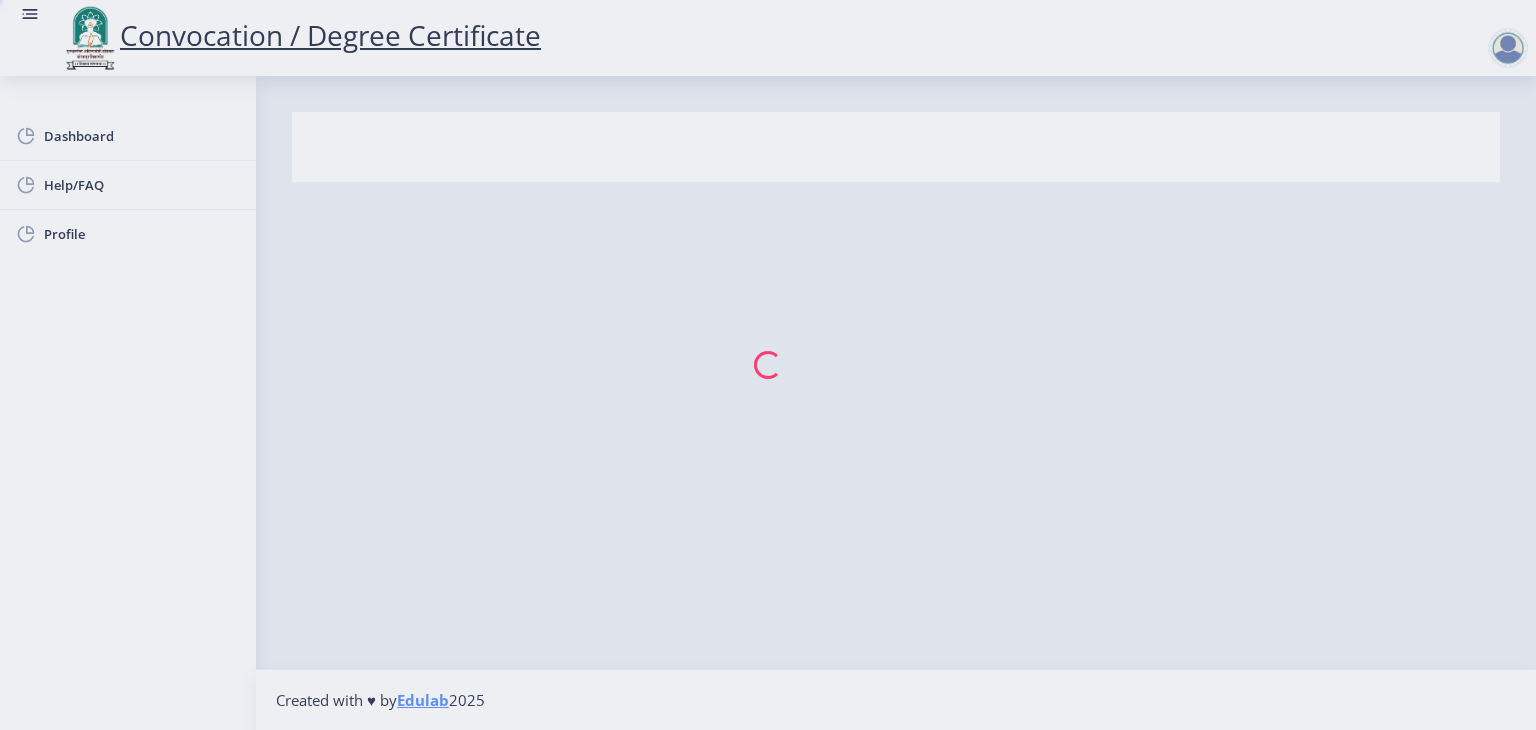 select 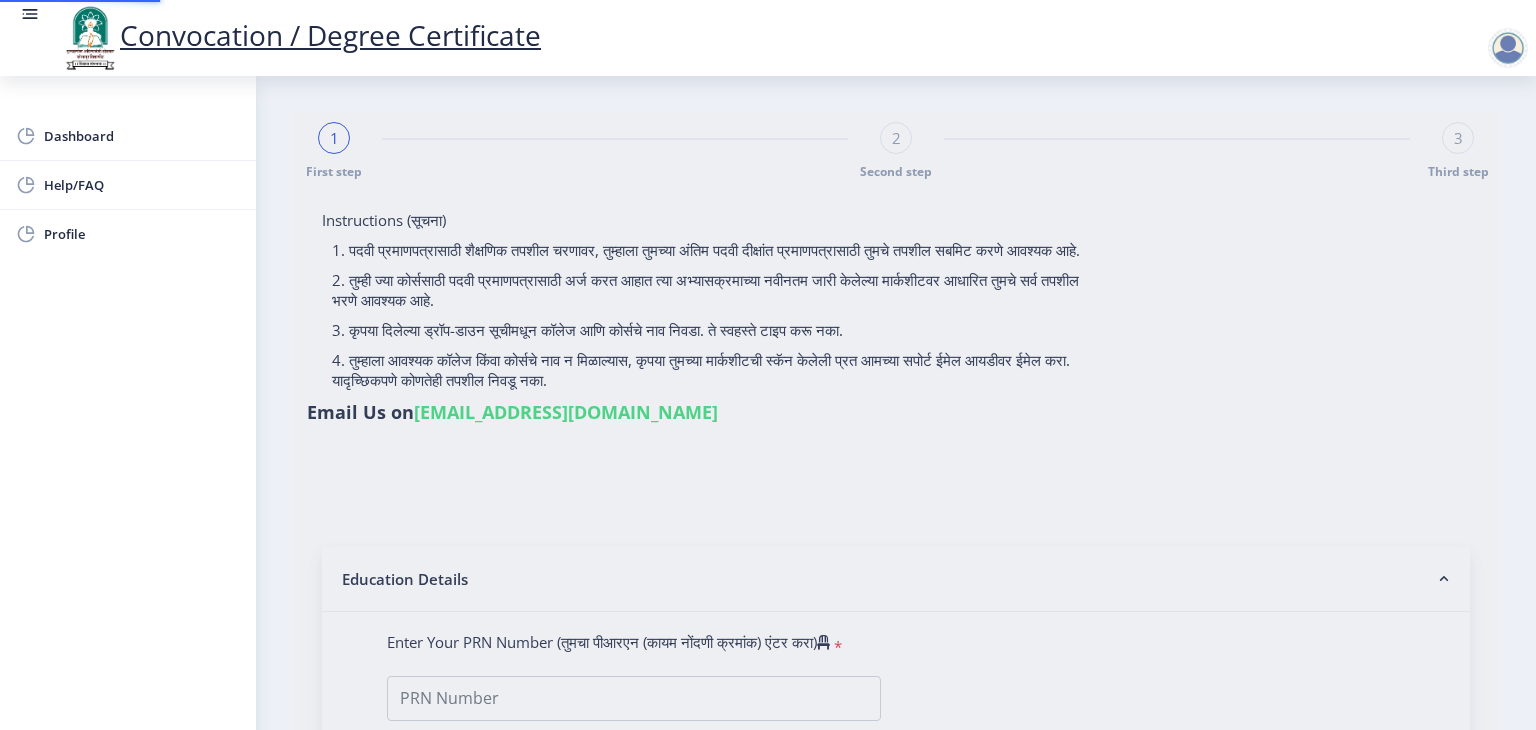type on "Mane Pranali Sanjay" 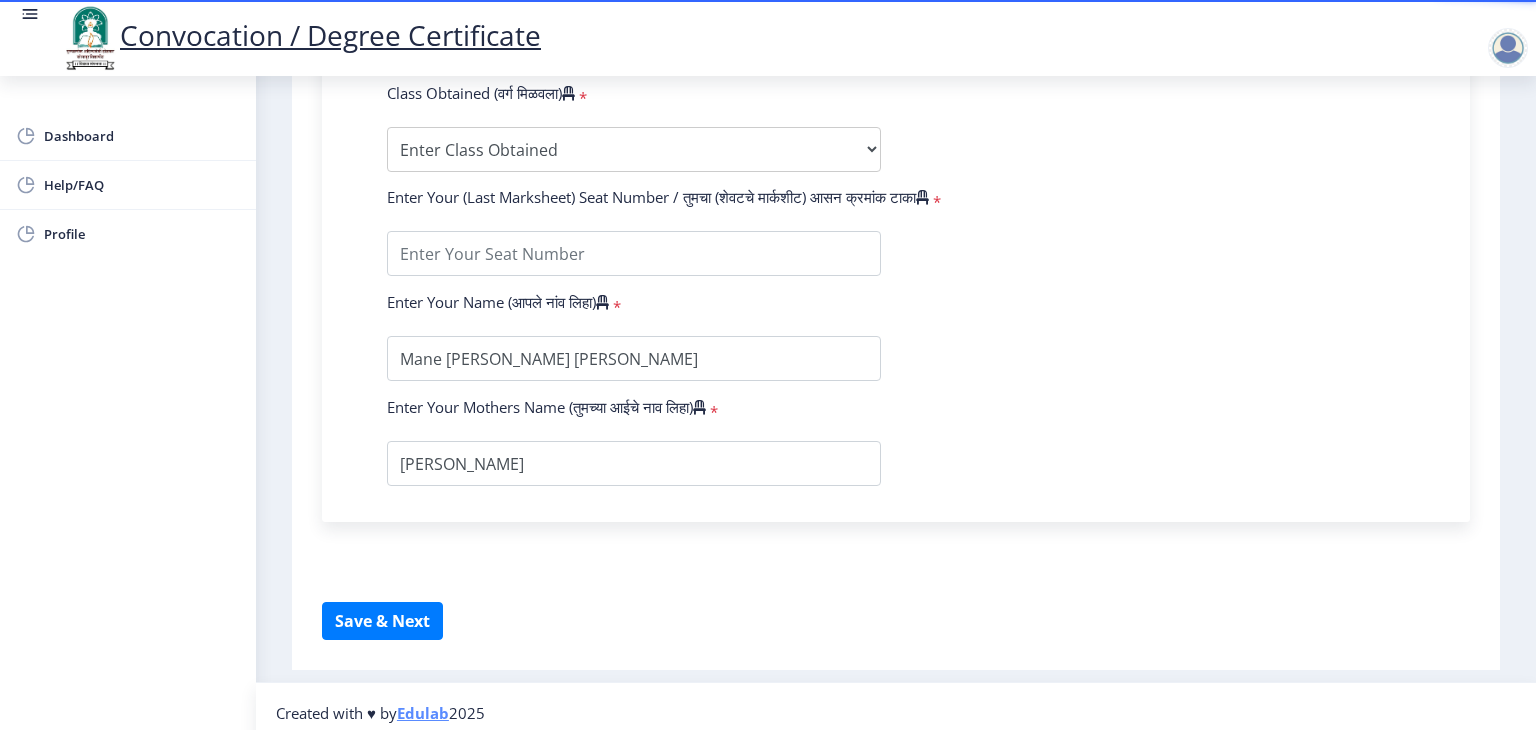 scroll, scrollTop: 1096, scrollLeft: 0, axis: vertical 